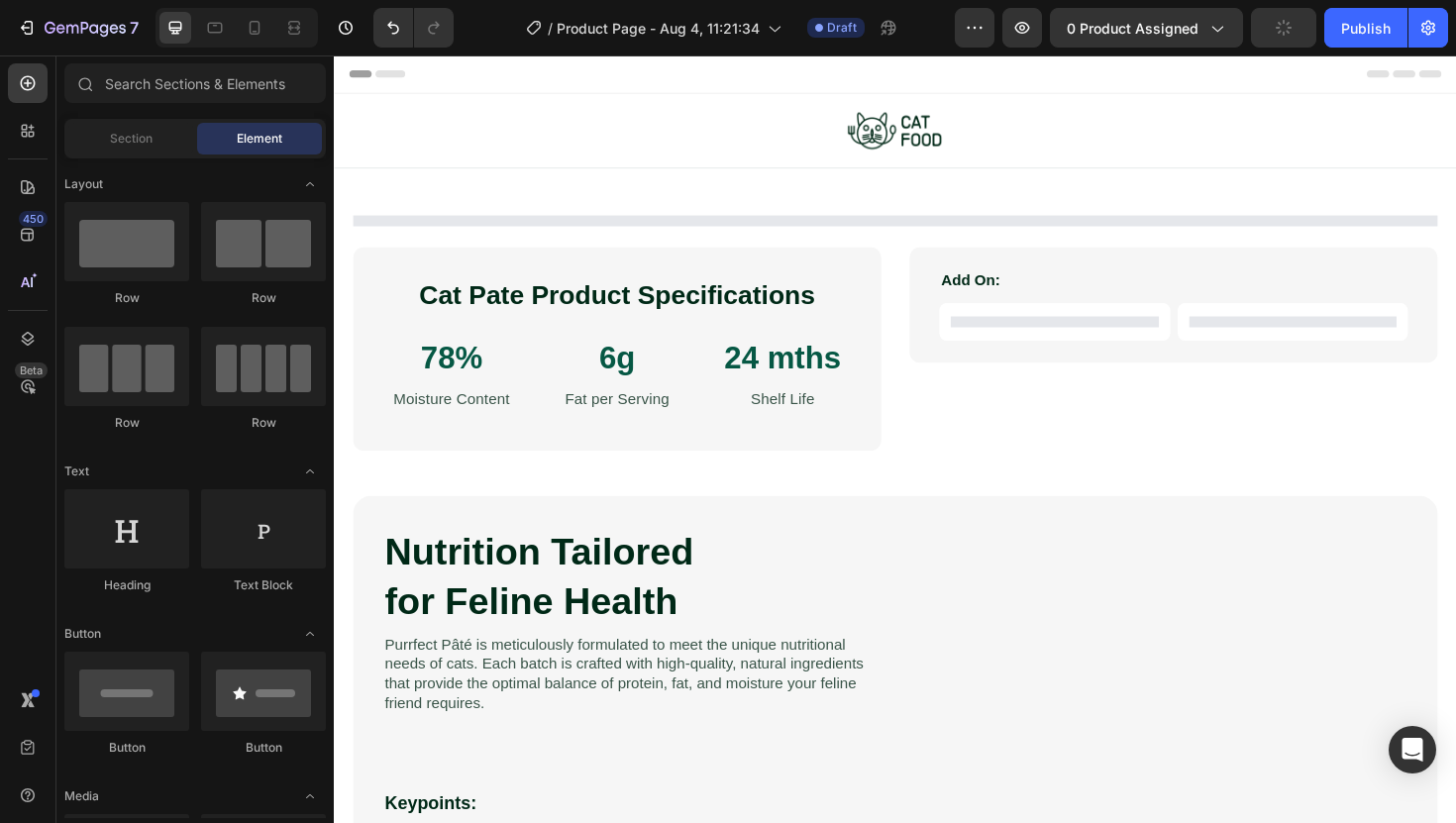 scroll, scrollTop: 0, scrollLeft: 0, axis: both 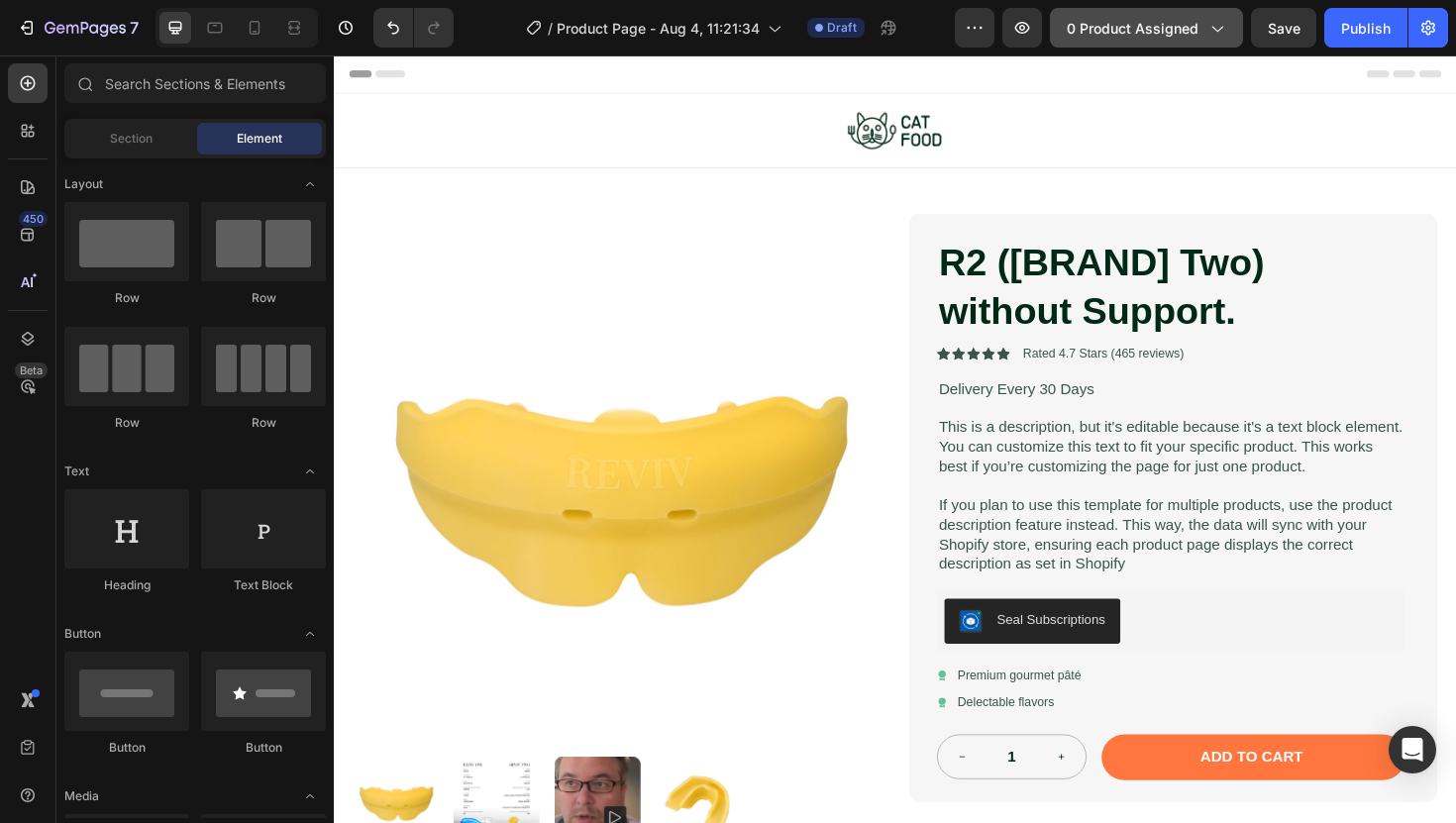 click 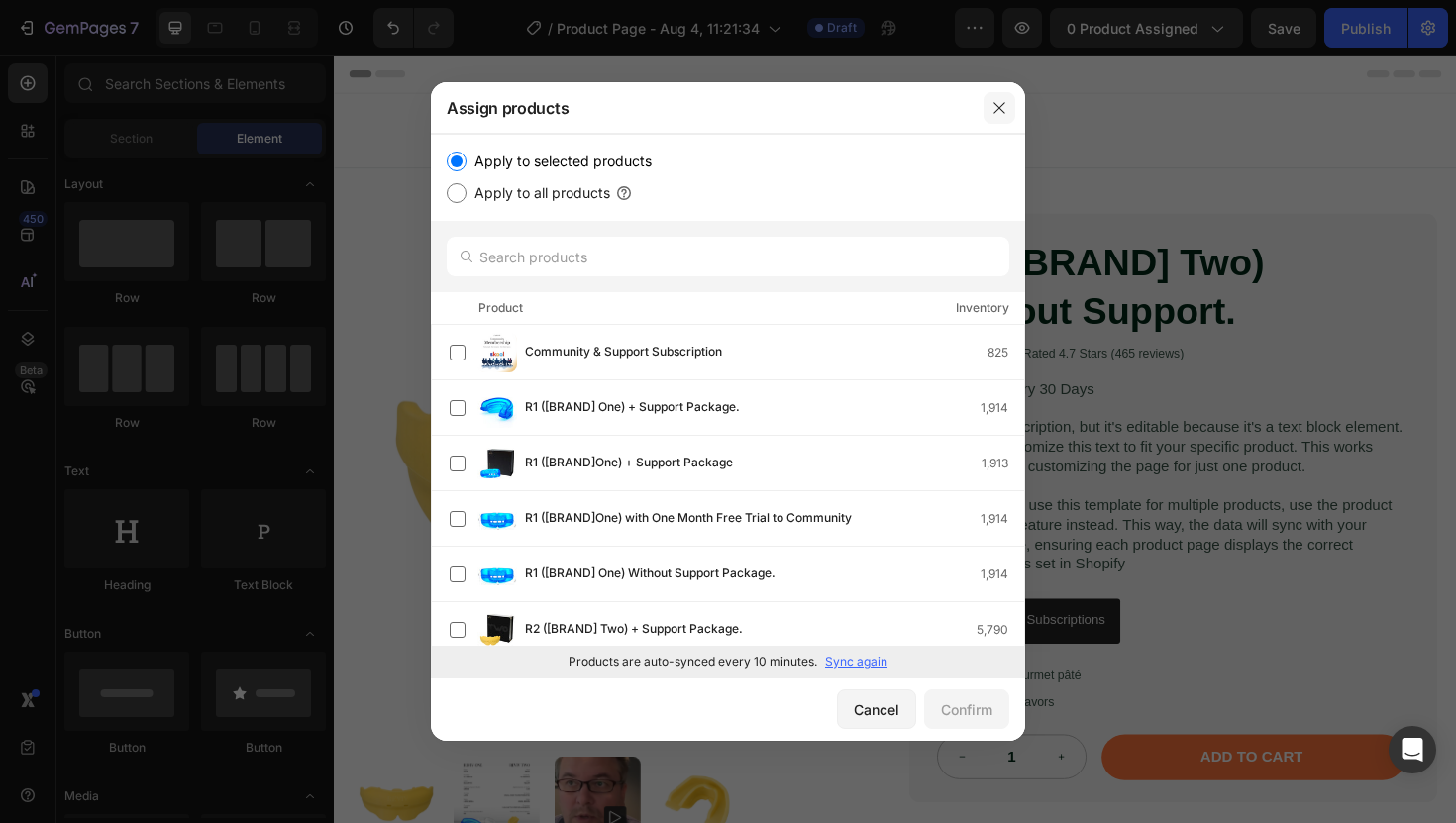 click 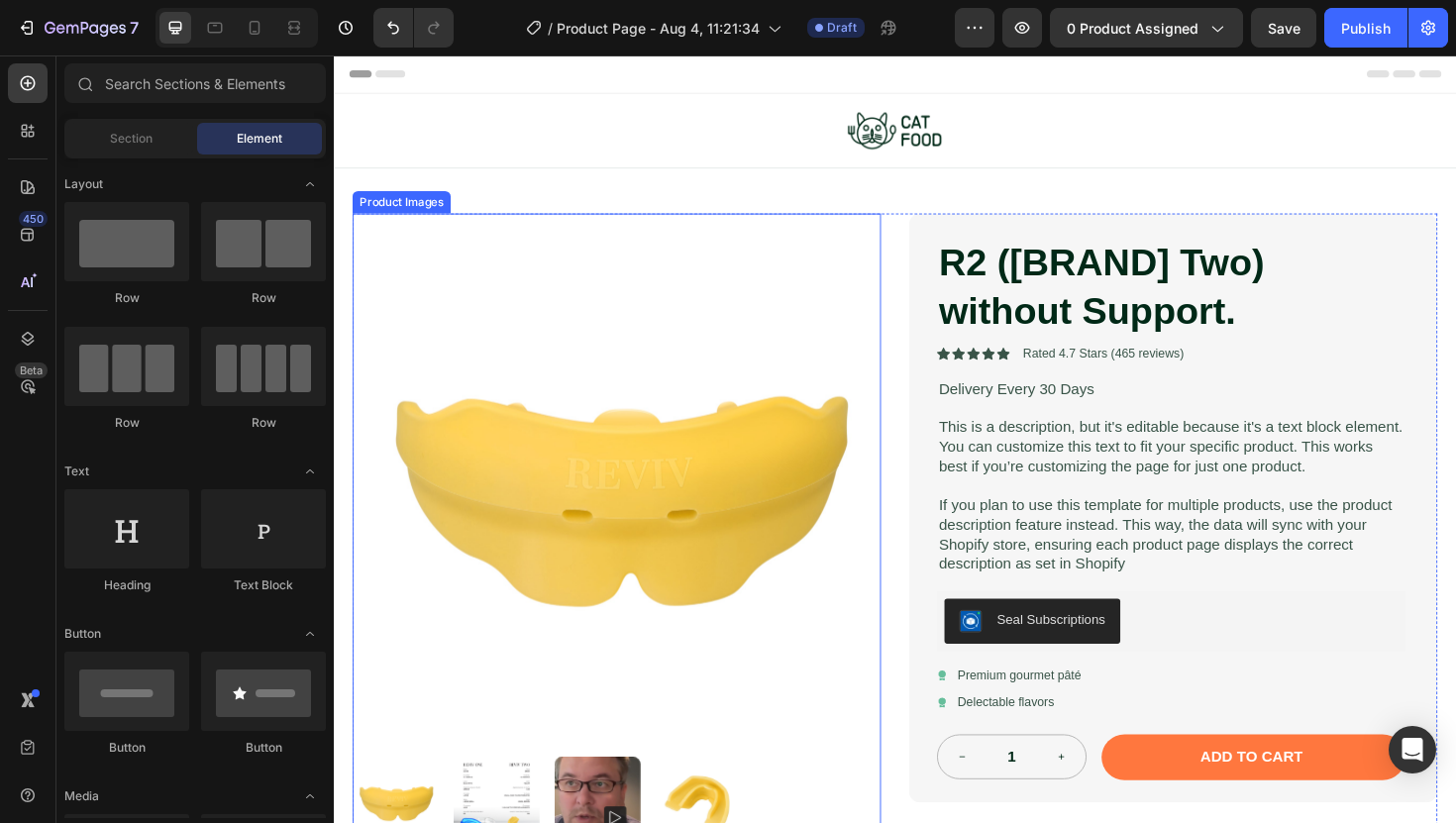 click at bounding box center [633, 502] 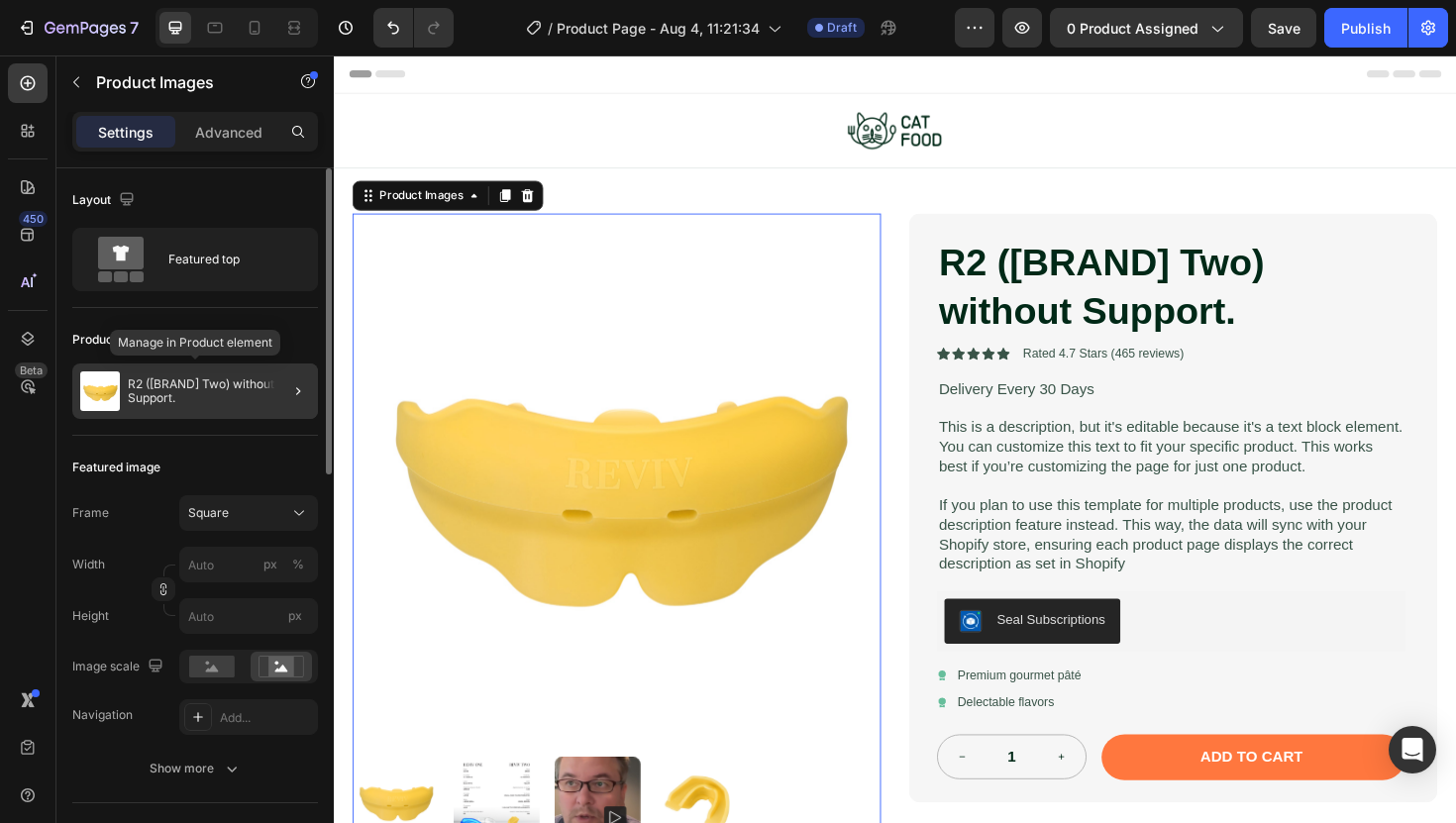 click on "R2 ([BRAND] Two) without Support." 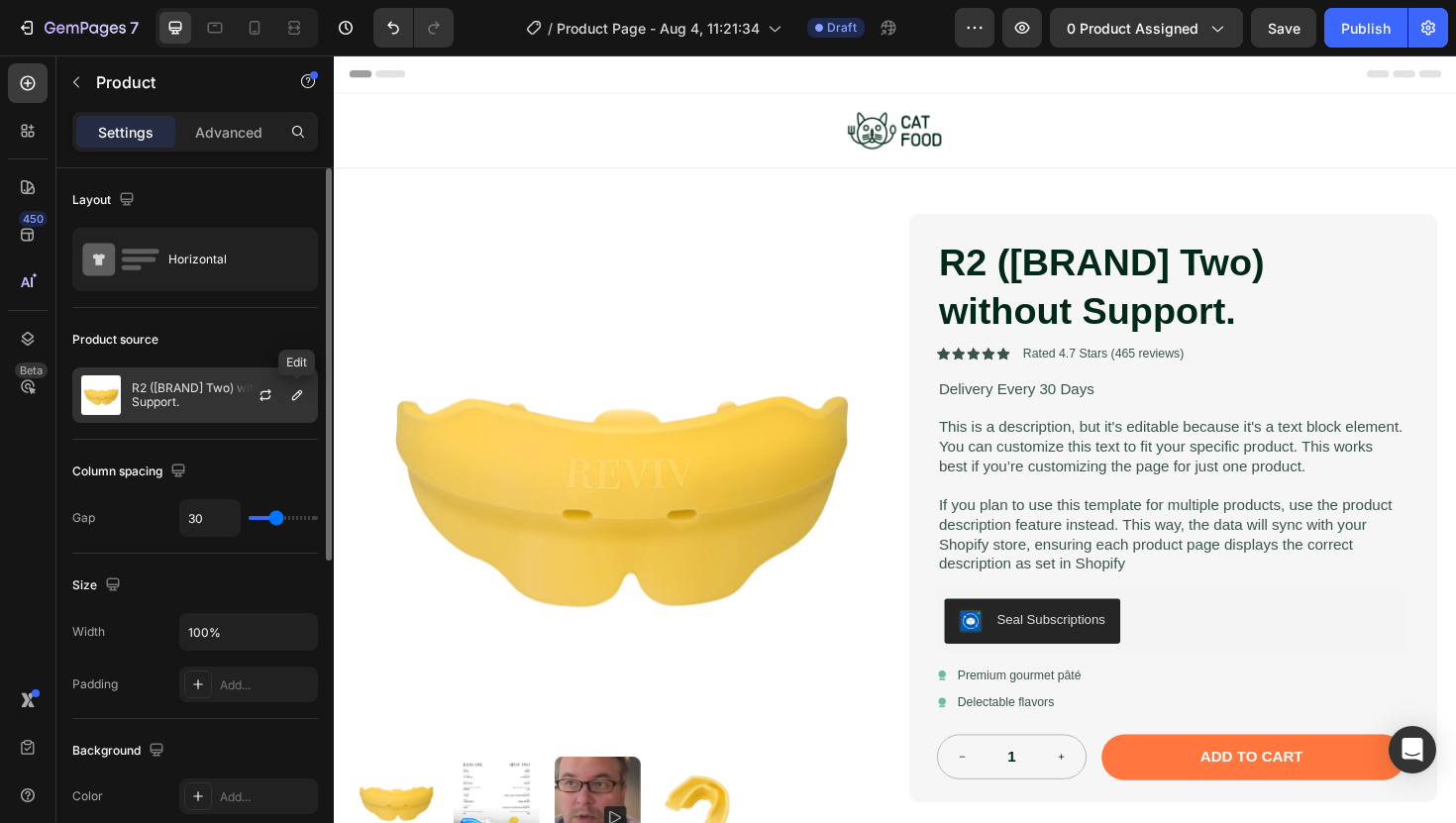 click 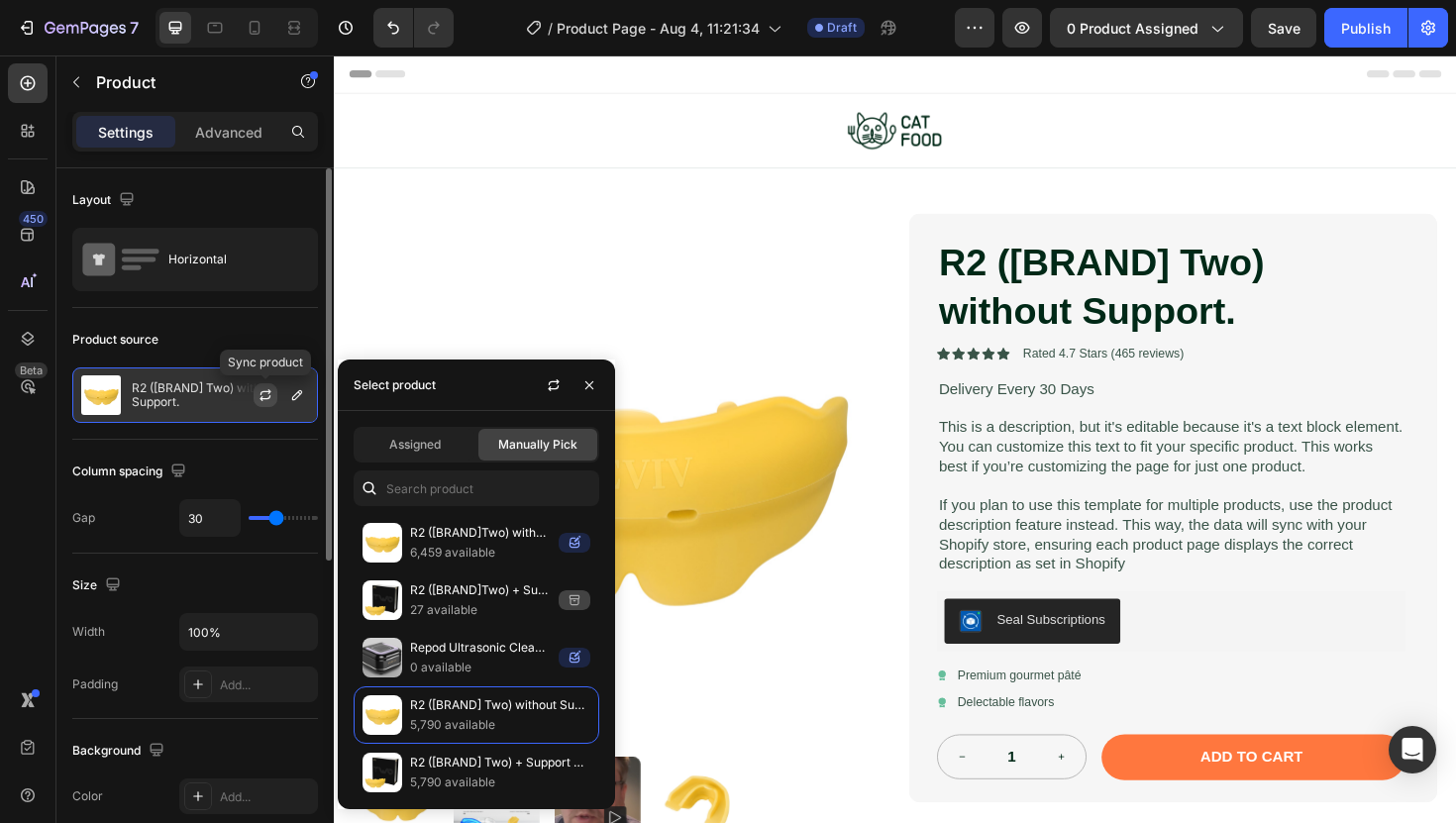 click 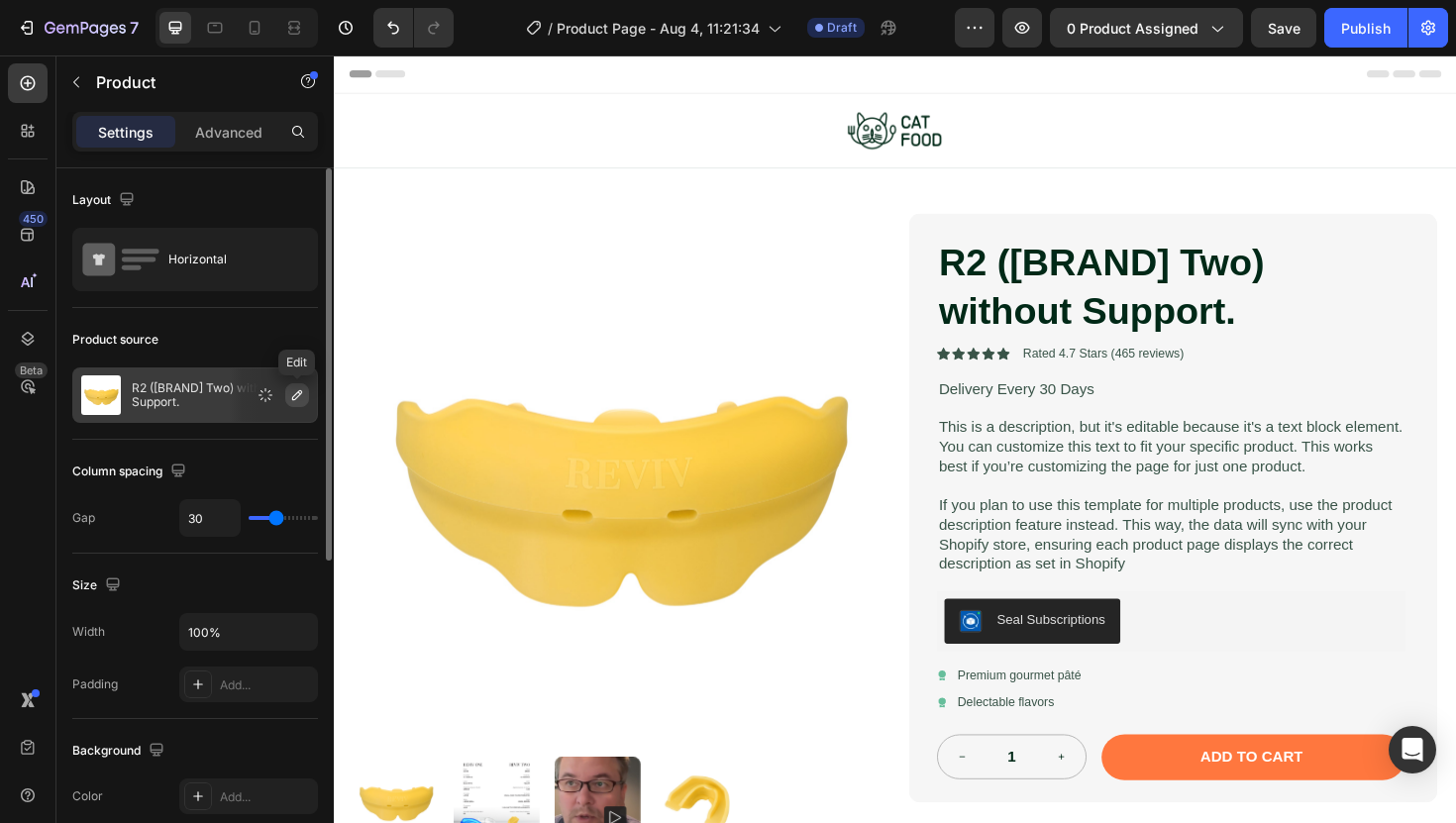 click 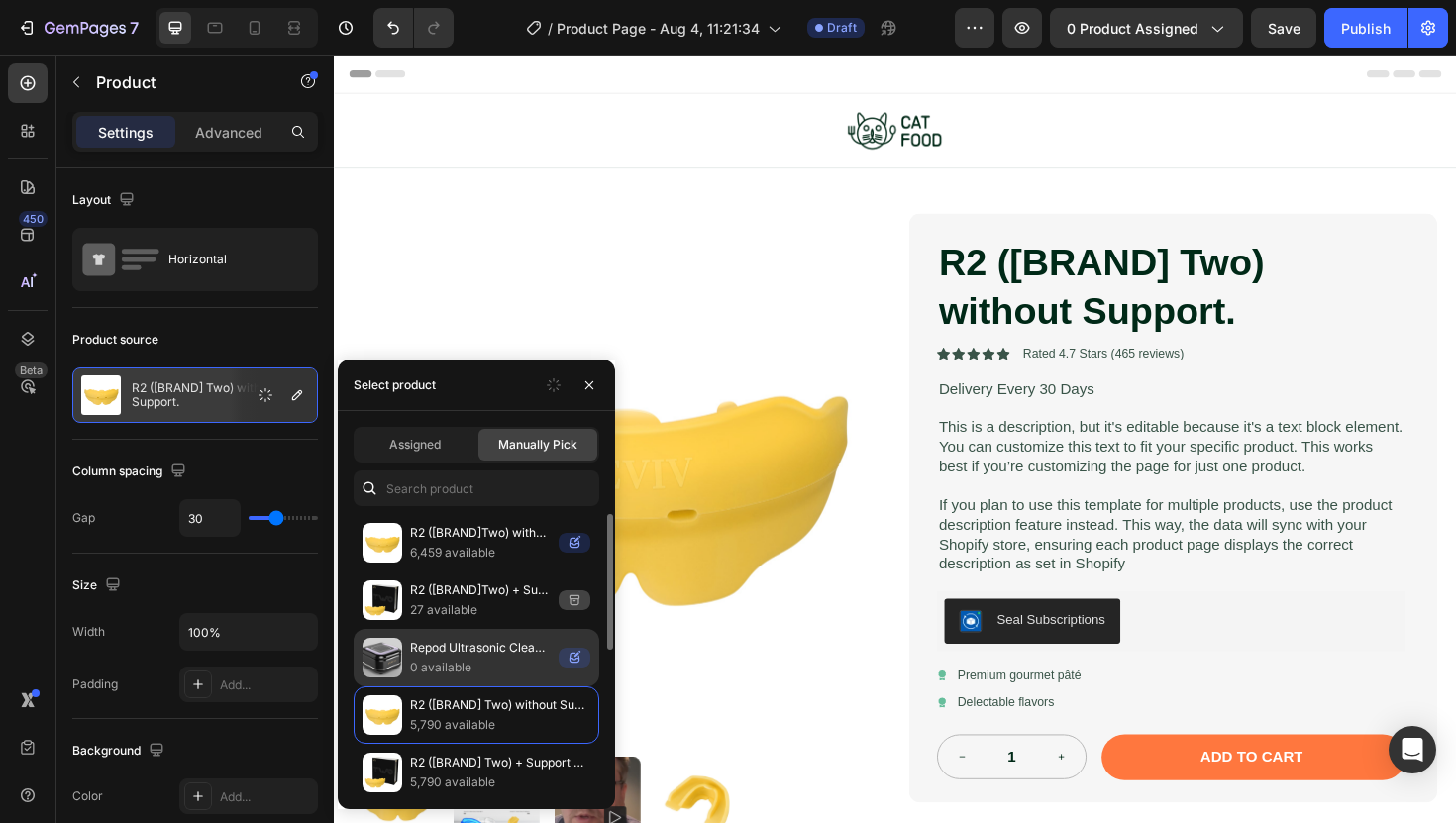 click on "0 available" at bounding box center [480, 668] 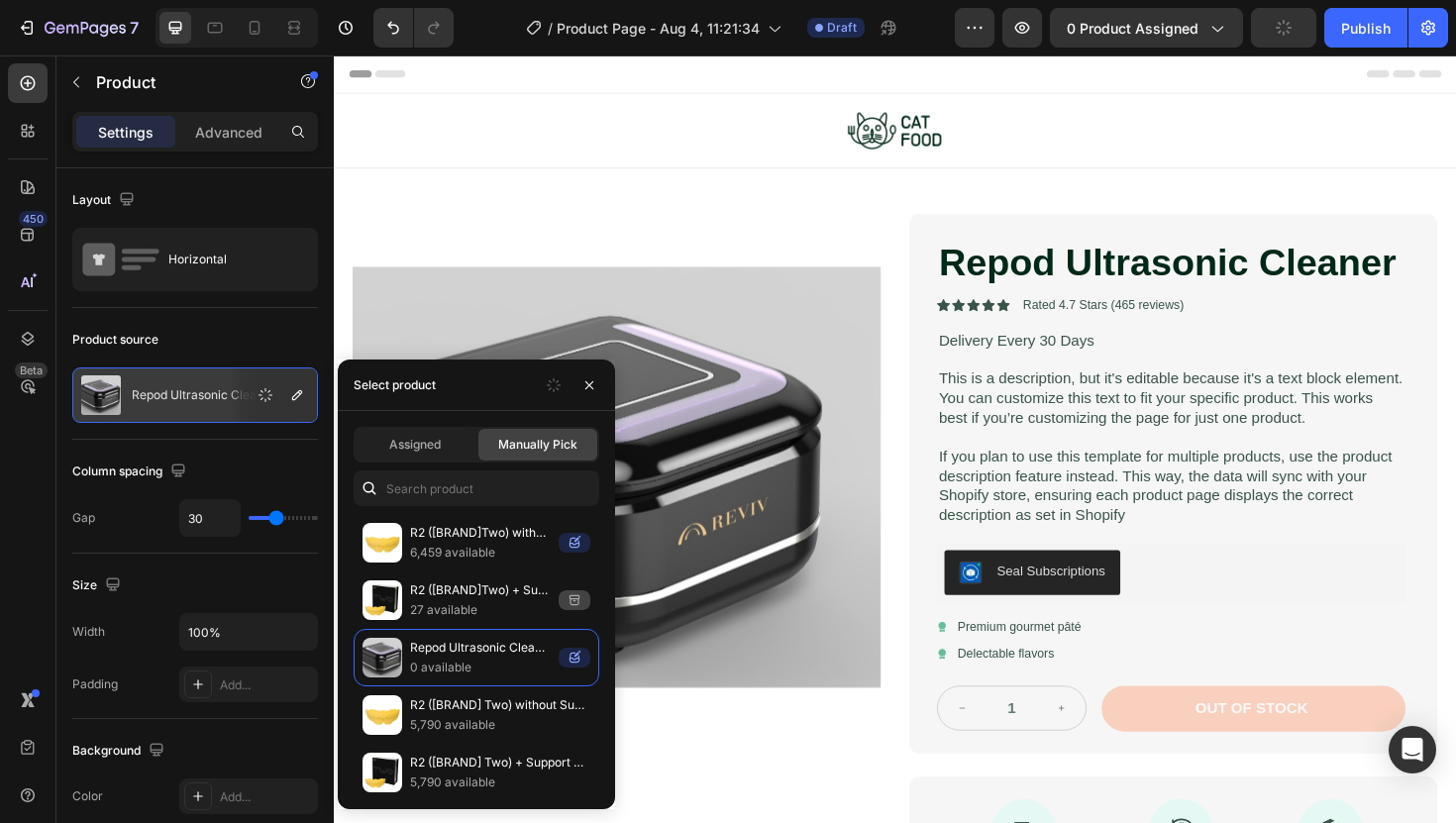 click on "Header" at bounding box center [928, 75] 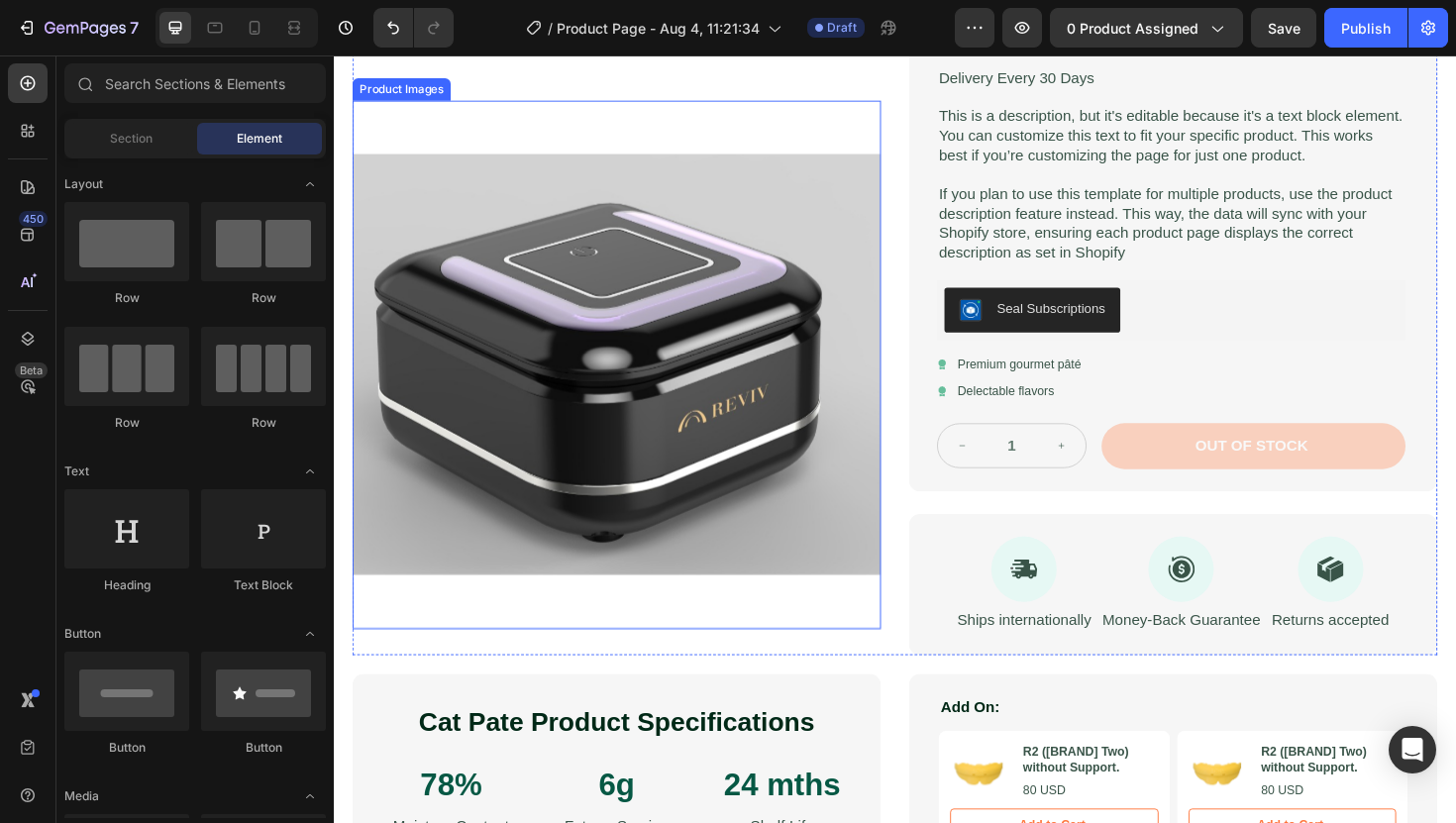 scroll, scrollTop: 877, scrollLeft: 0, axis: vertical 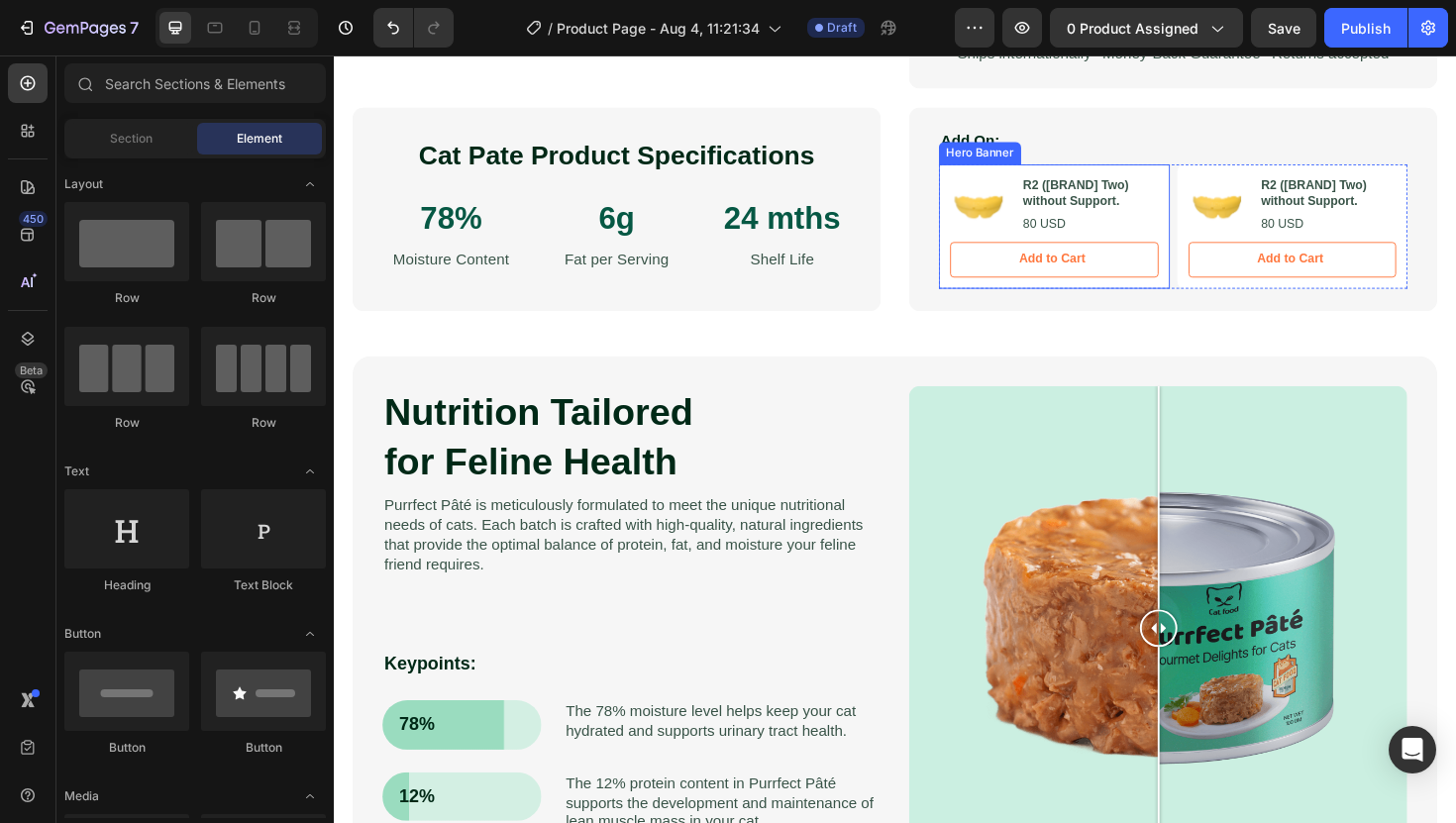 click on "Hero Banner" at bounding box center [1018, 159] 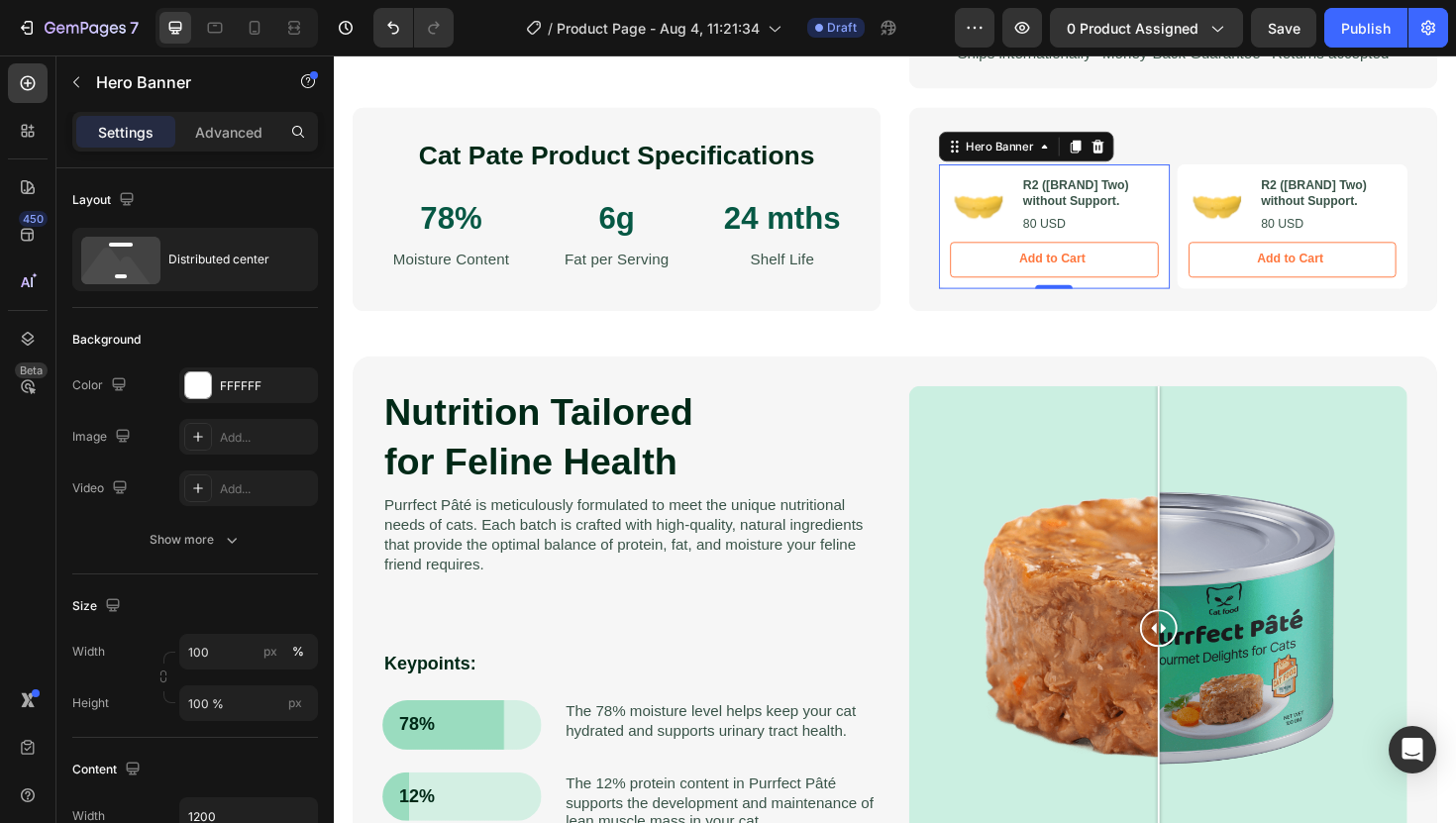 click on "Product Images R2 ([BRAND] Two) without Support. Product Title 80 USD Product Price Product Price Row Add to Cart Add to Cart Product" at bounding box center (1096, 237) 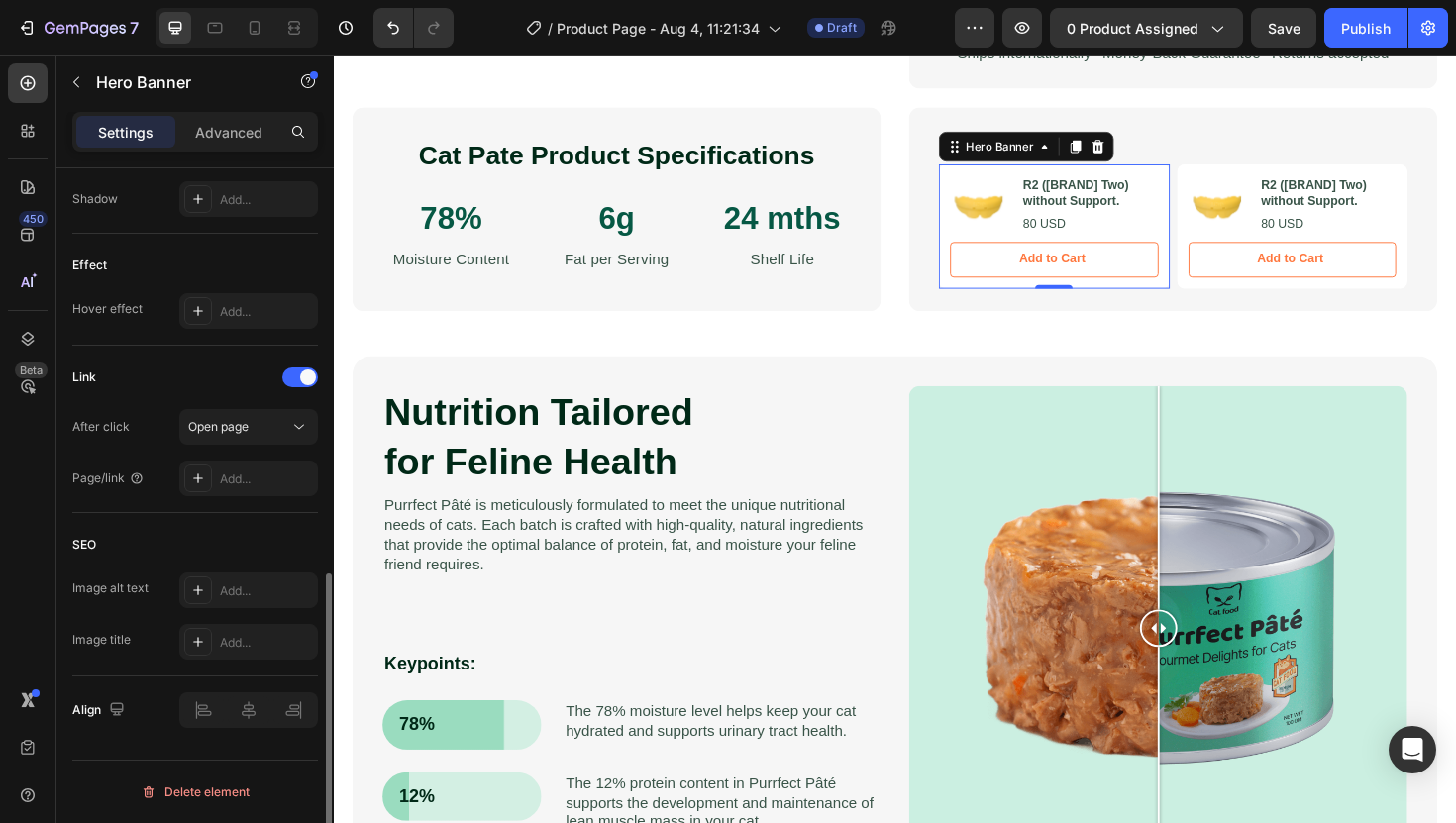 scroll, scrollTop: 0, scrollLeft: 0, axis: both 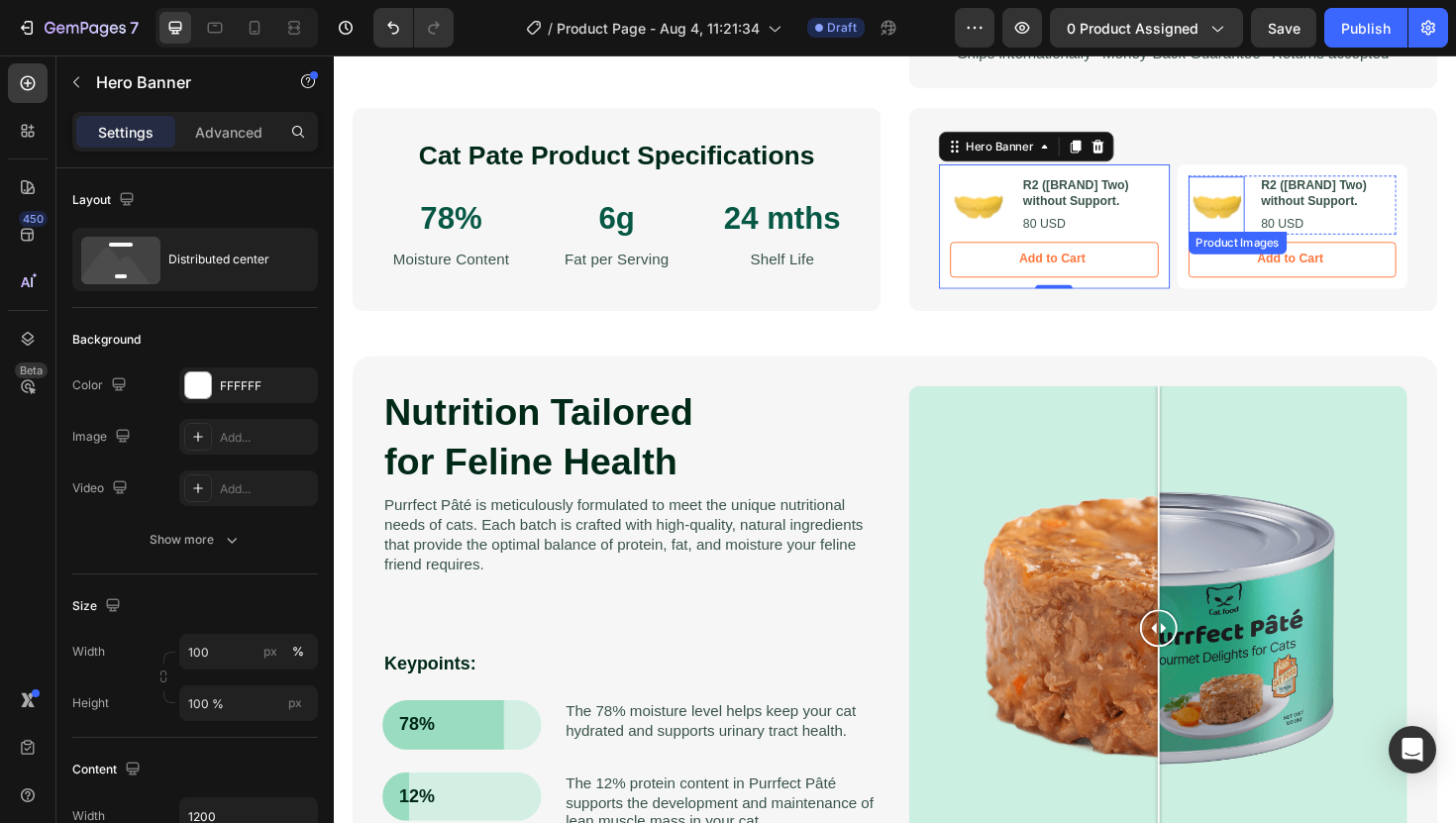 click at bounding box center [1269, 214] 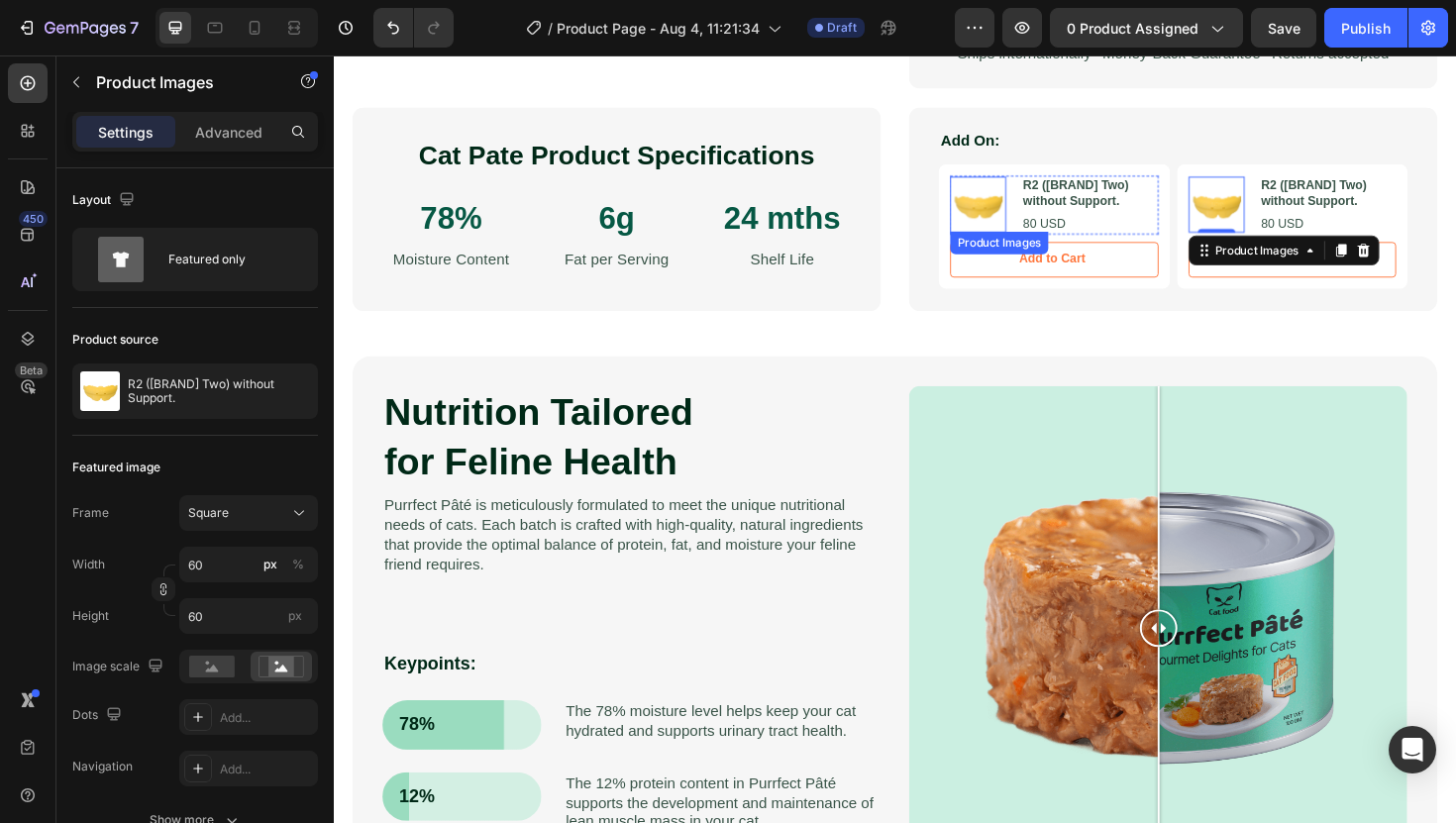 click at bounding box center [1016, 214] 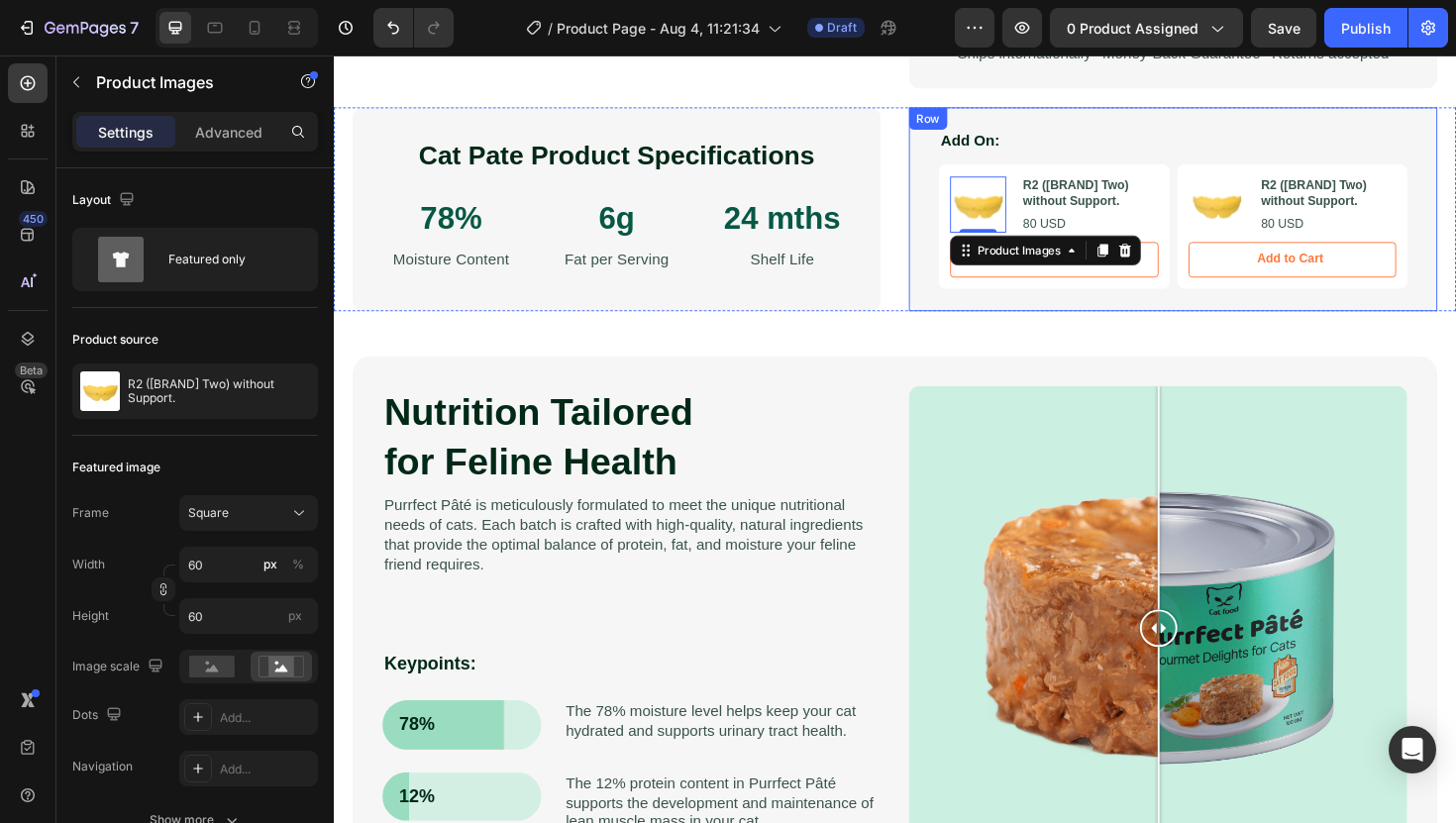 click on "Add On: Text Block Product Images   0 R2 ([BRAND] Two) without Support. Product Title 80 USD Product Price Product Price Row Add to Cart Add to Cart Product Hero Banner Product Images R2 ([BRAND] Two) without Support. Product Title 80 USD Product Price Product Price Row Add to Cart Add to Cart Product Hero Banner Row Row" at bounding box center (1222, 219) 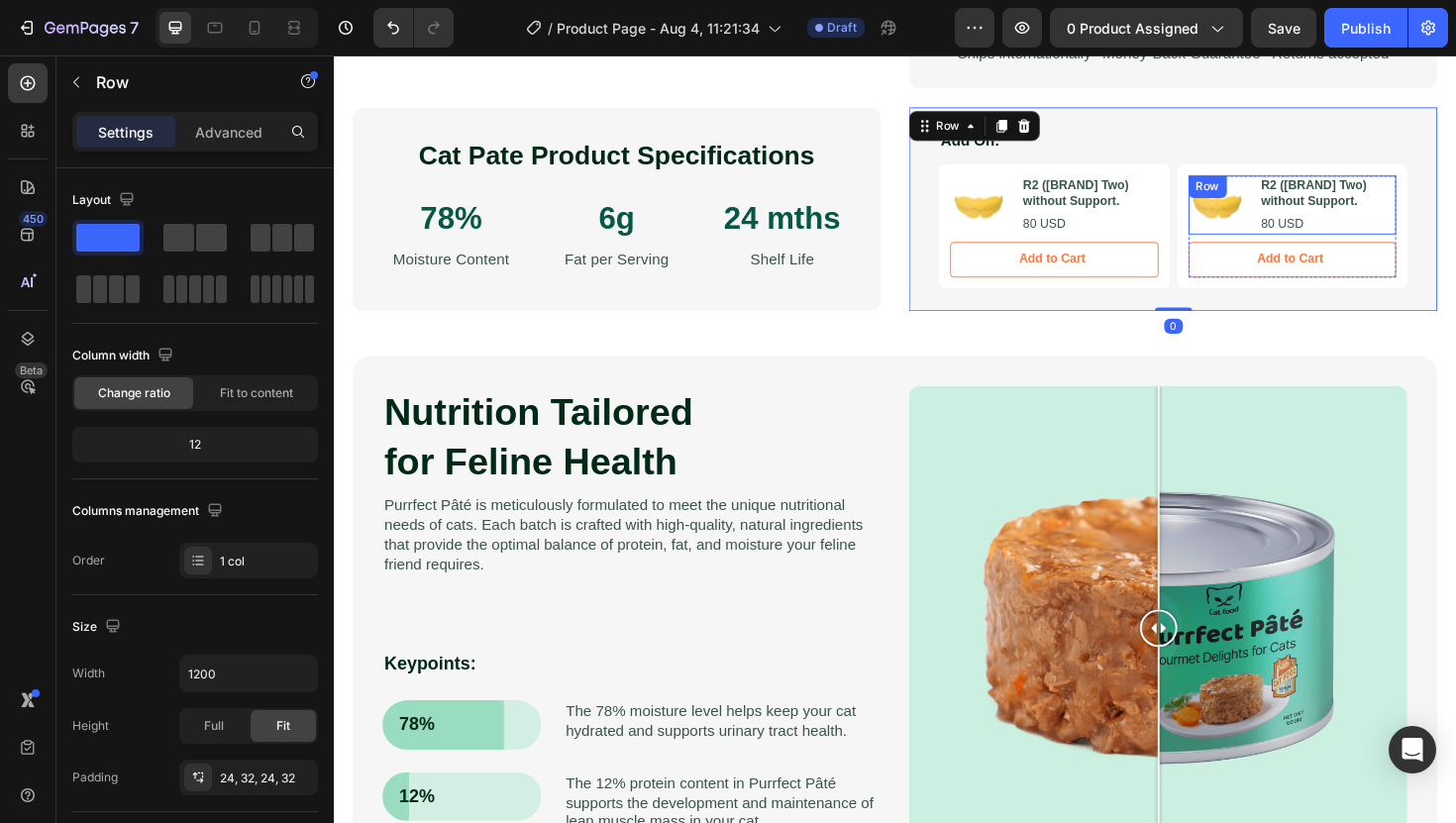 click on "Product Images R2 ([BRAND] Two) without Support. Product Title 80 USD Product Price Product Price Row" at bounding box center (1349, 214) 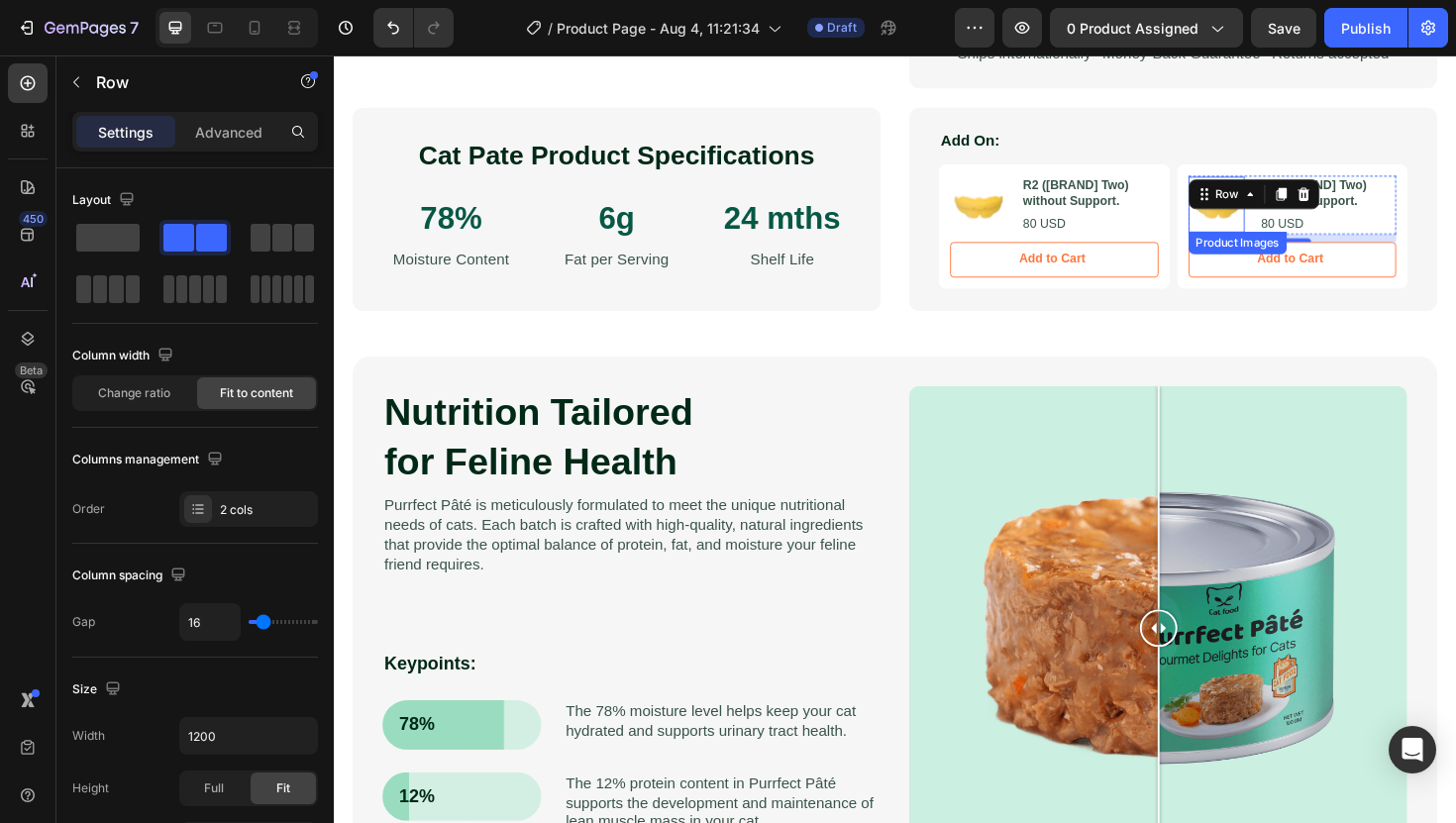 click at bounding box center [1269, 214] 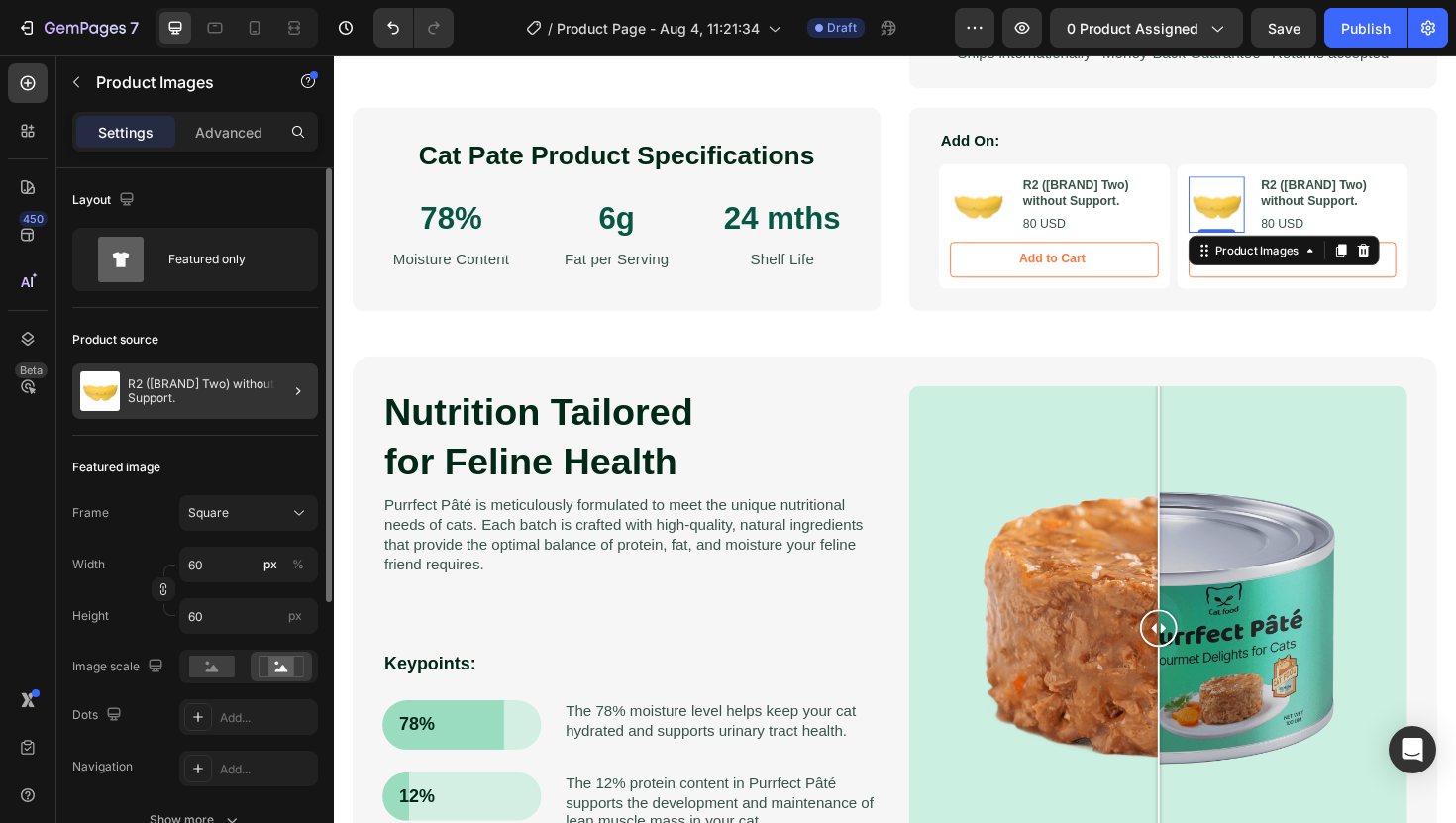 click on "R2 ([BRAND] Two) without Support." 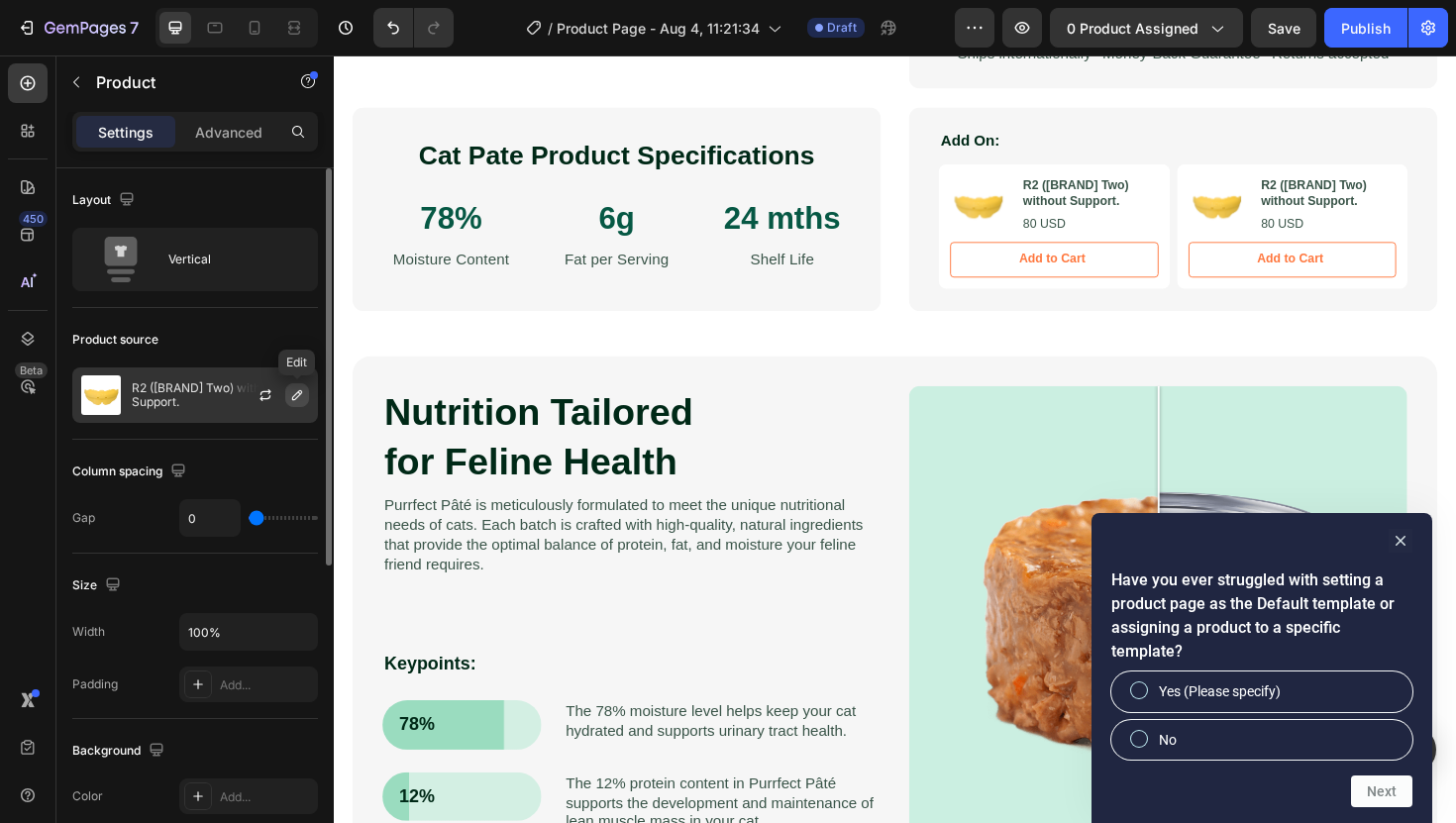 click 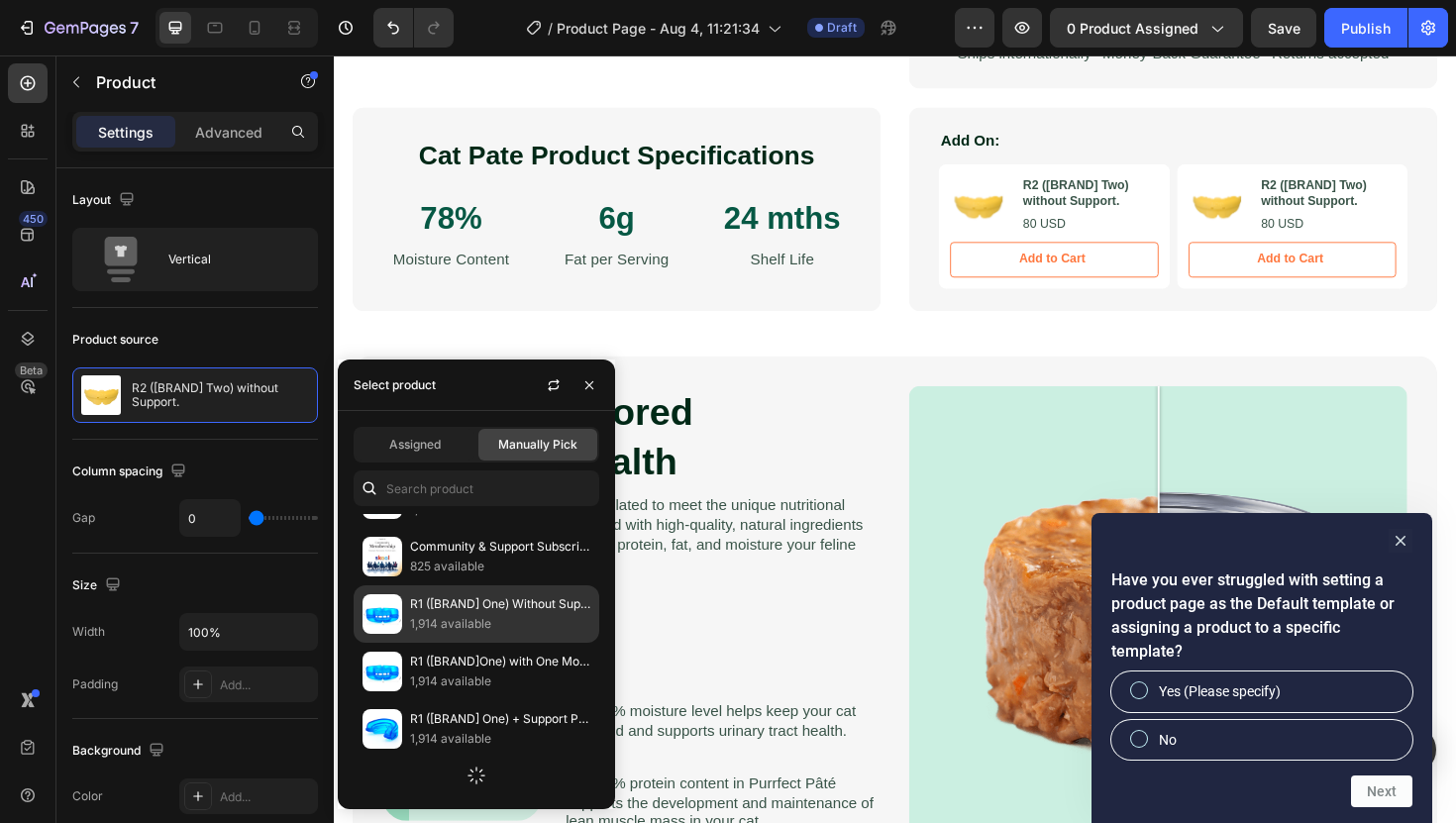 scroll, scrollTop: 0, scrollLeft: 0, axis: both 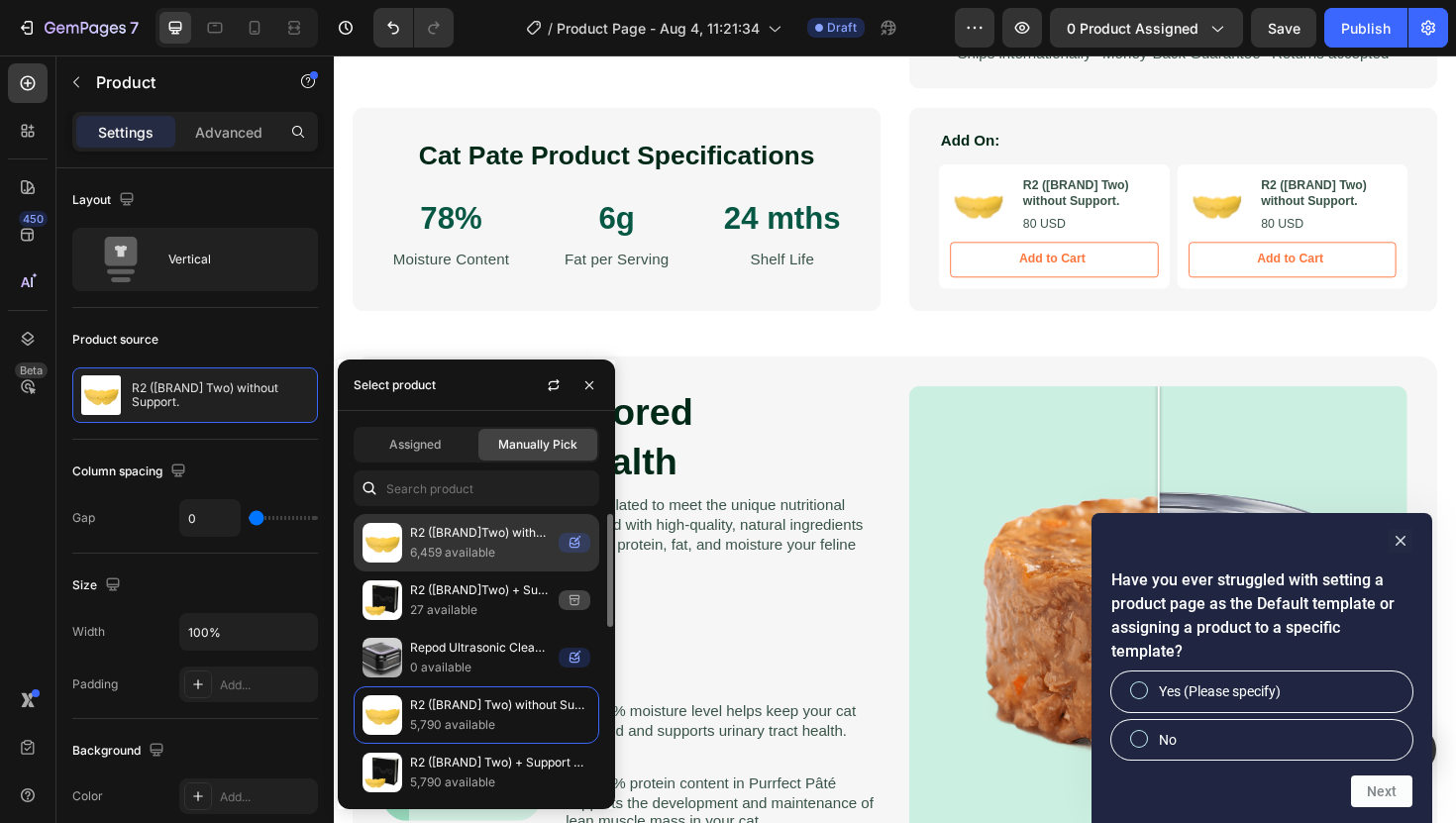 click on "6,459 available" at bounding box center [480, 553] 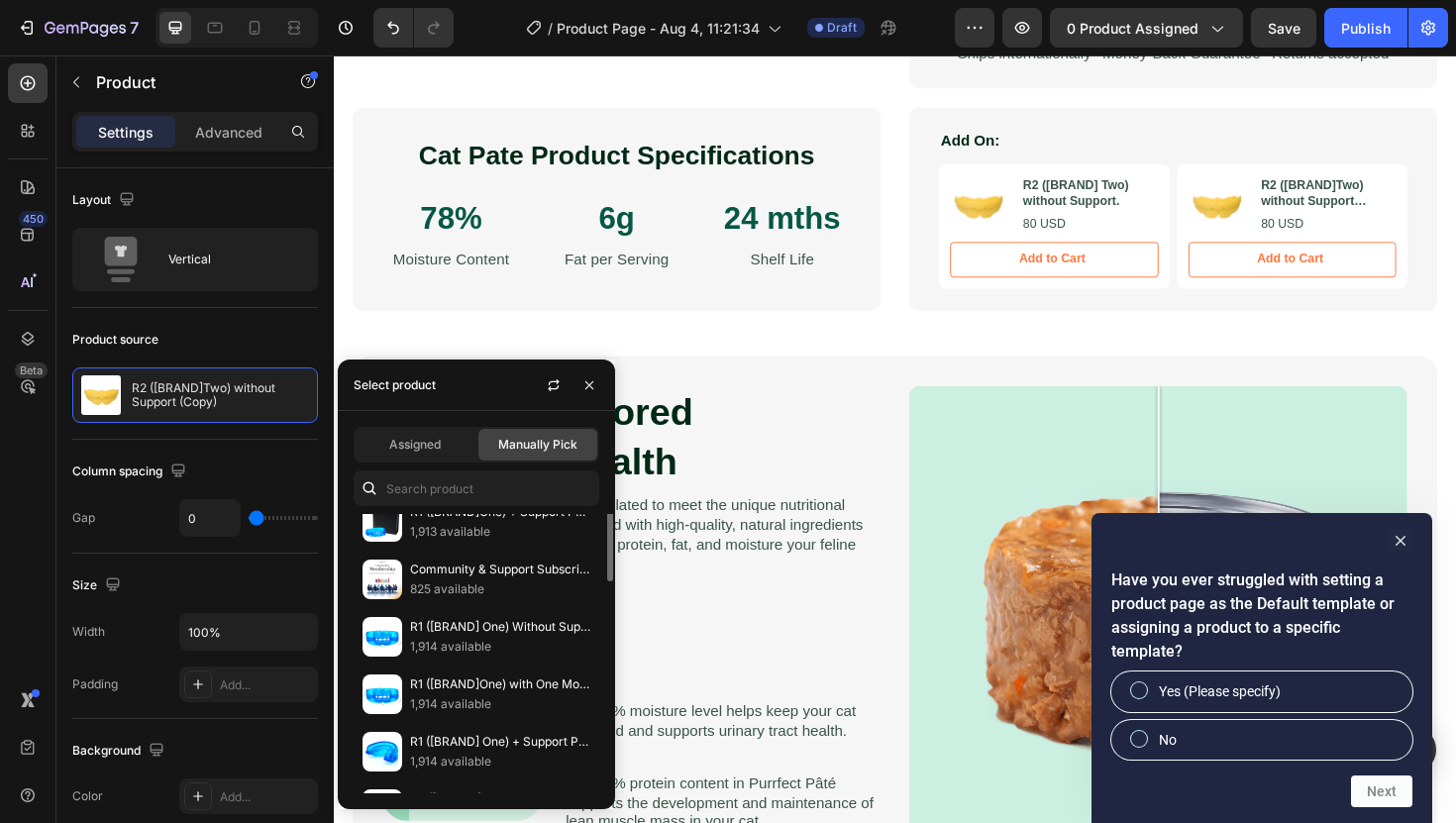 scroll, scrollTop: 410, scrollLeft: 0, axis: vertical 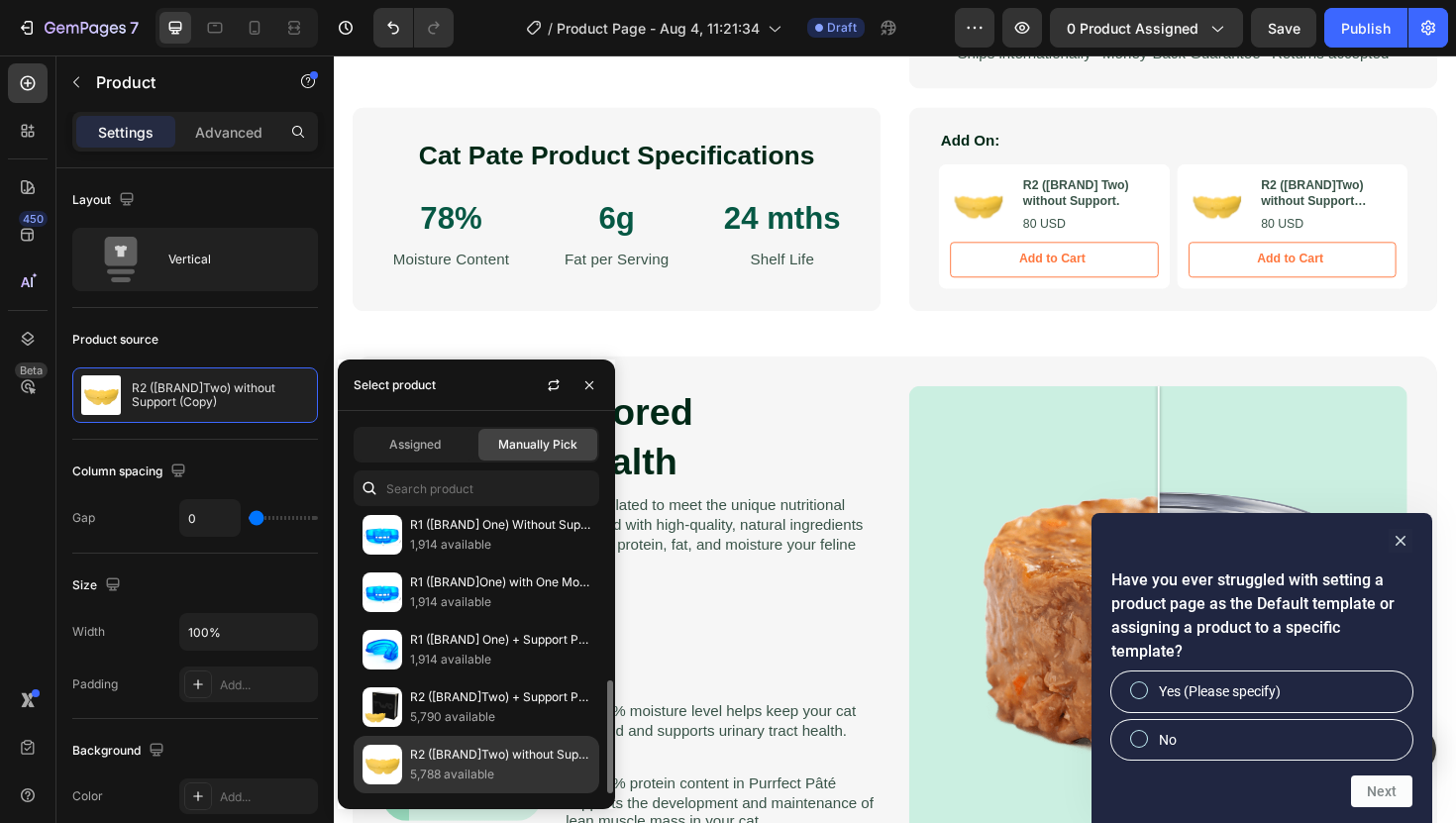 click on "5,788 available" at bounding box center [500, 774] 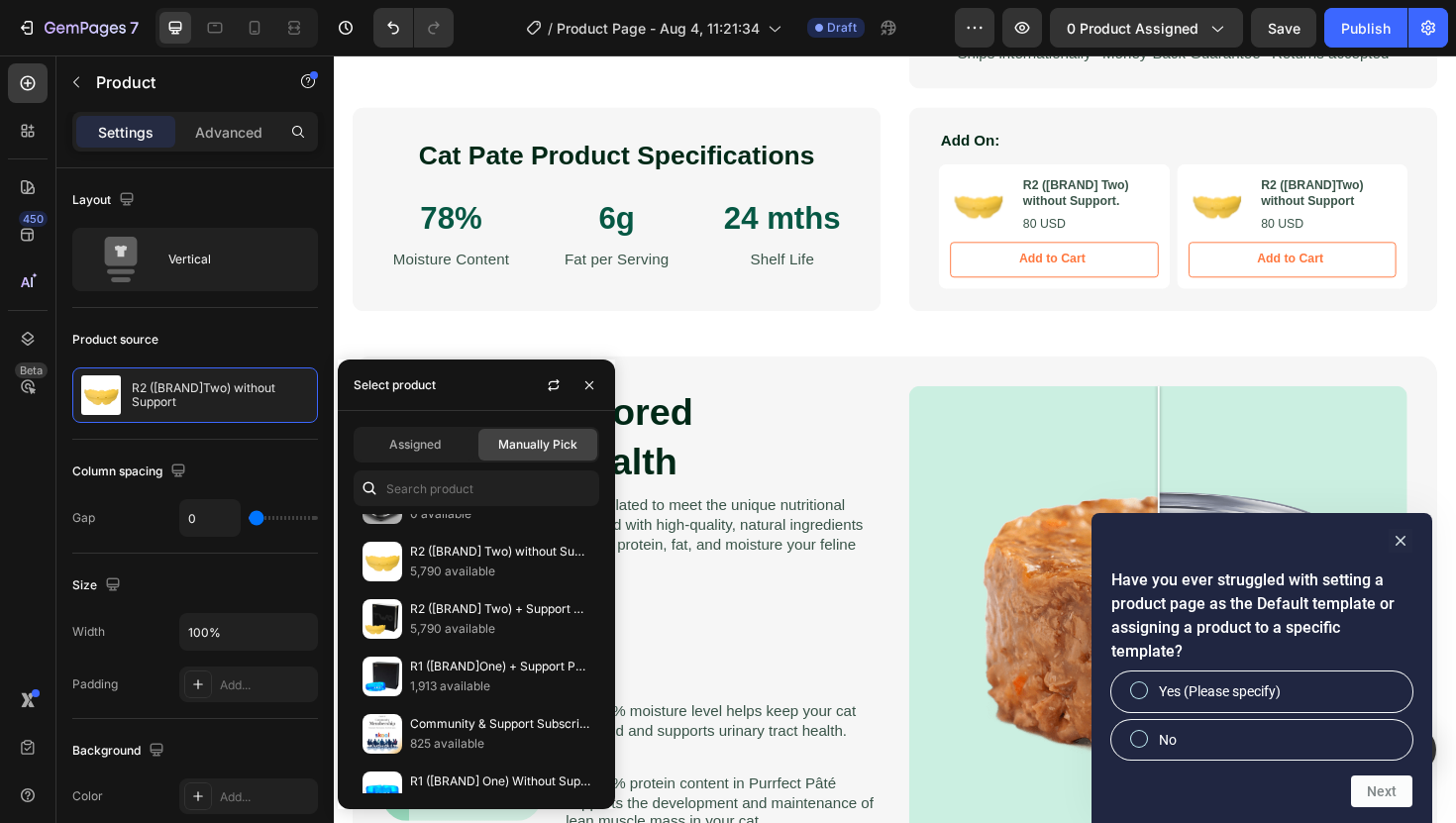 scroll, scrollTop: 0, scrollLeft: 0, axis: both 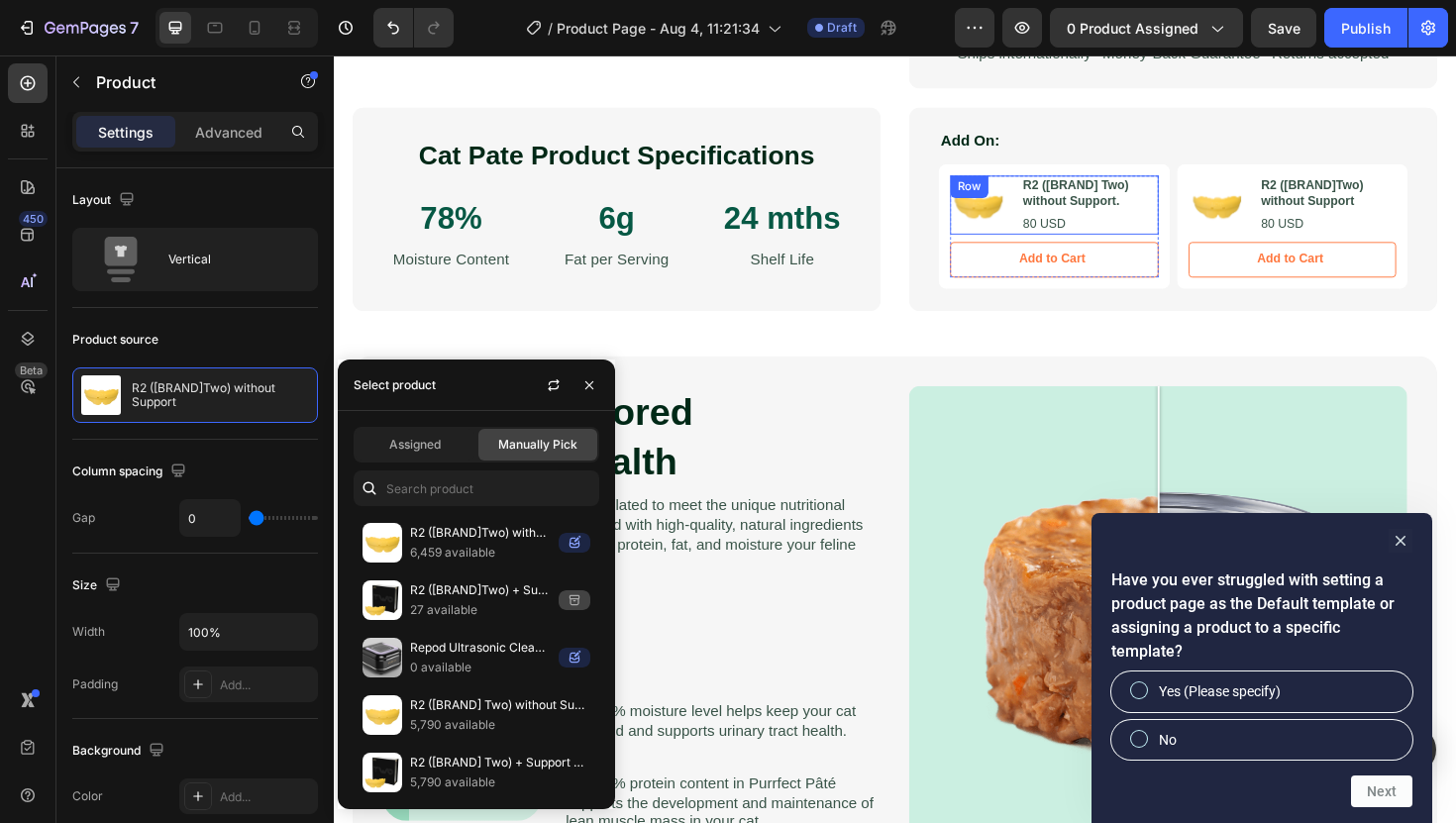 click at bounding box center [1016, 214] 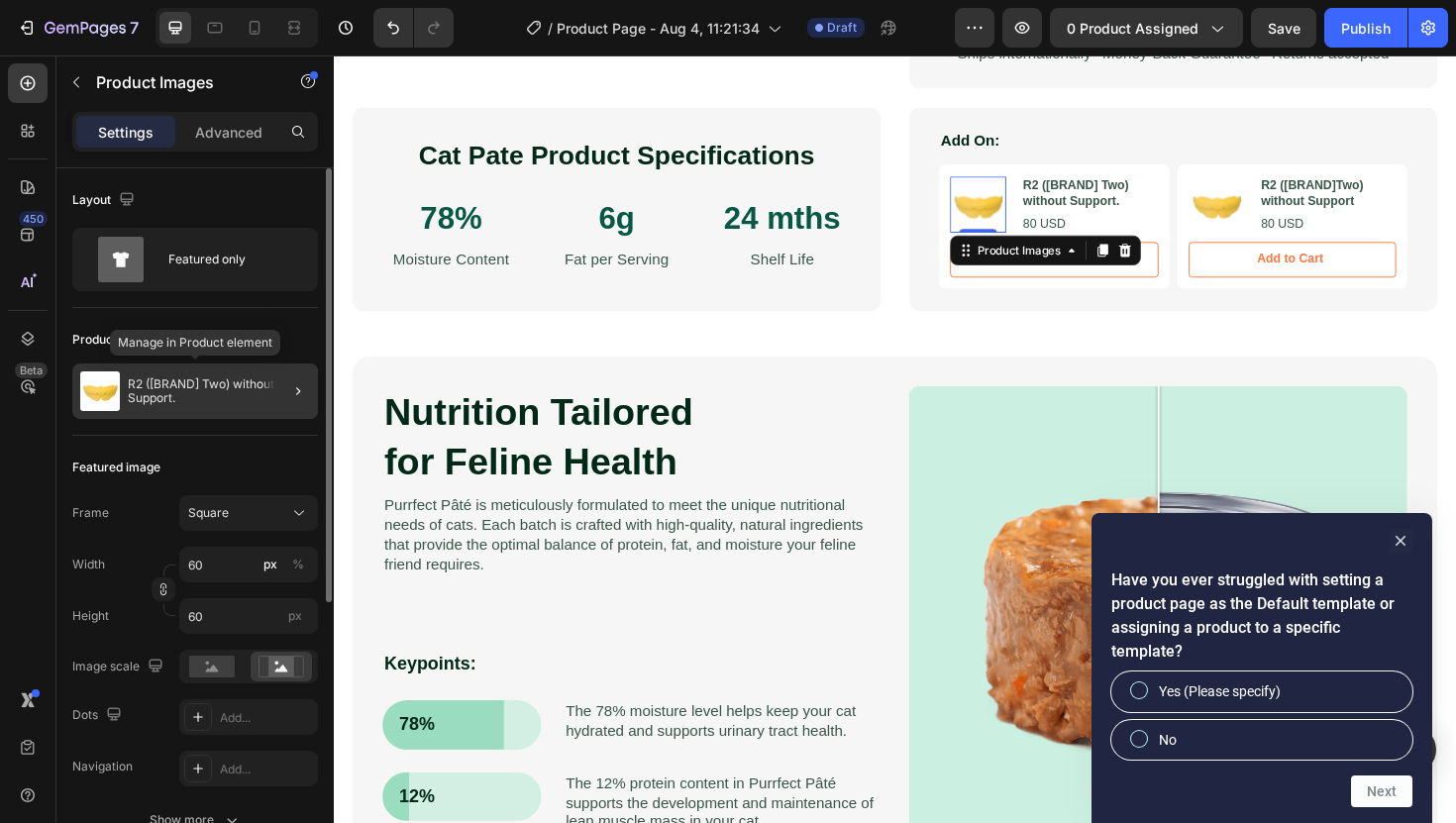 click on "R2 ([BRAND] Two) without Support." at bounding box center (219, 391) 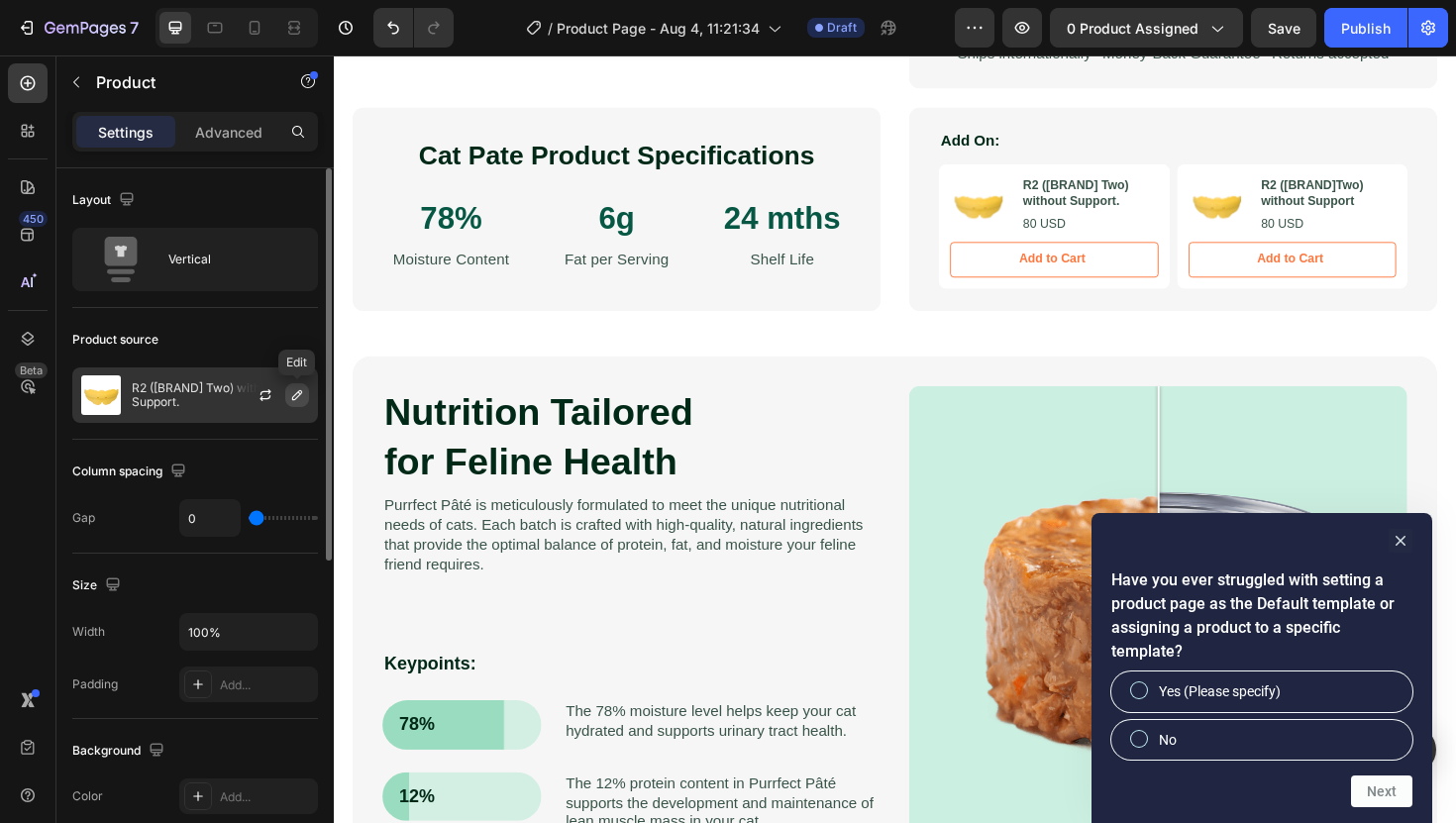 click 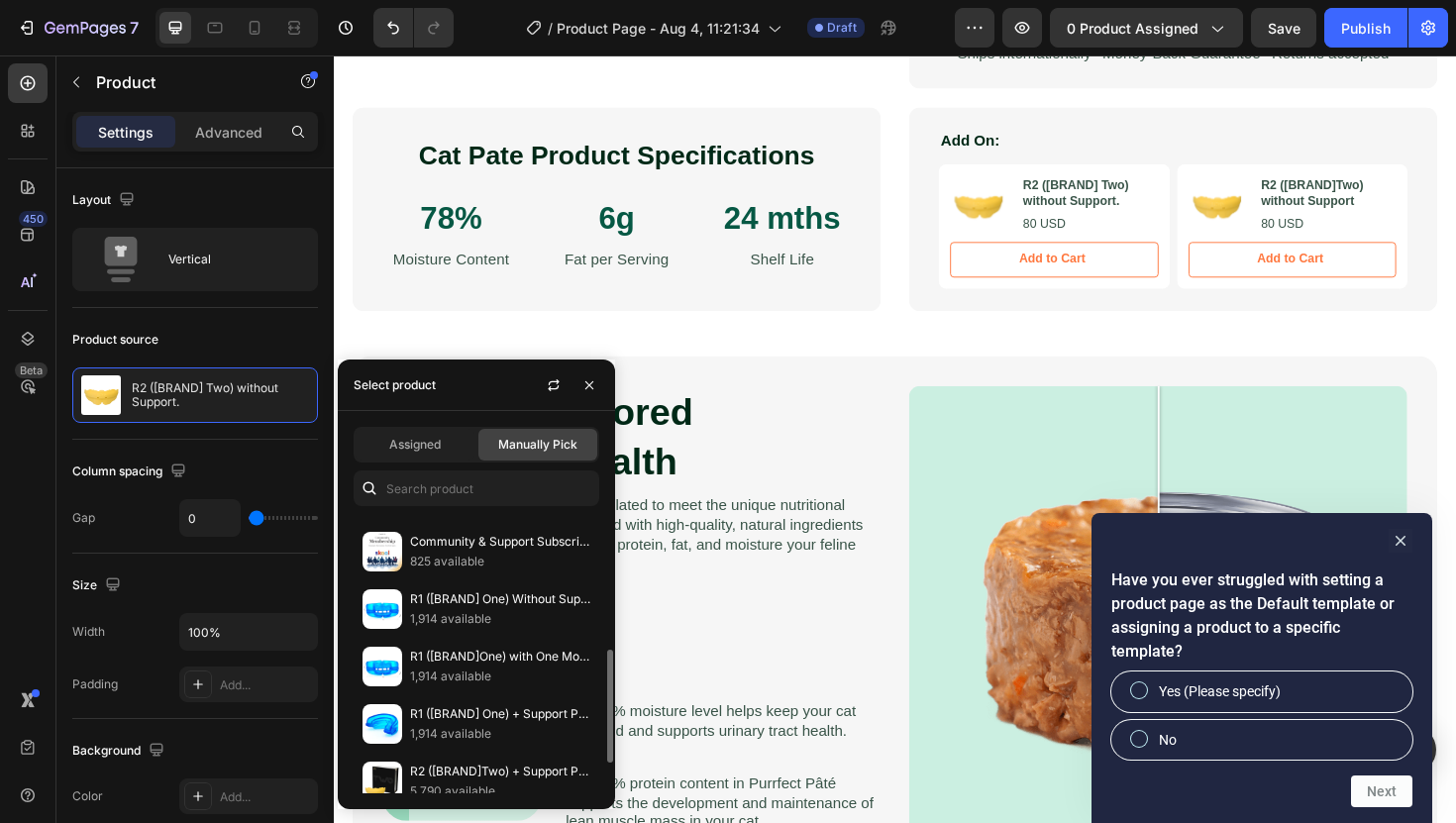 scroll, scrollTop: 410, scrollLeft: 0, axis: vertical 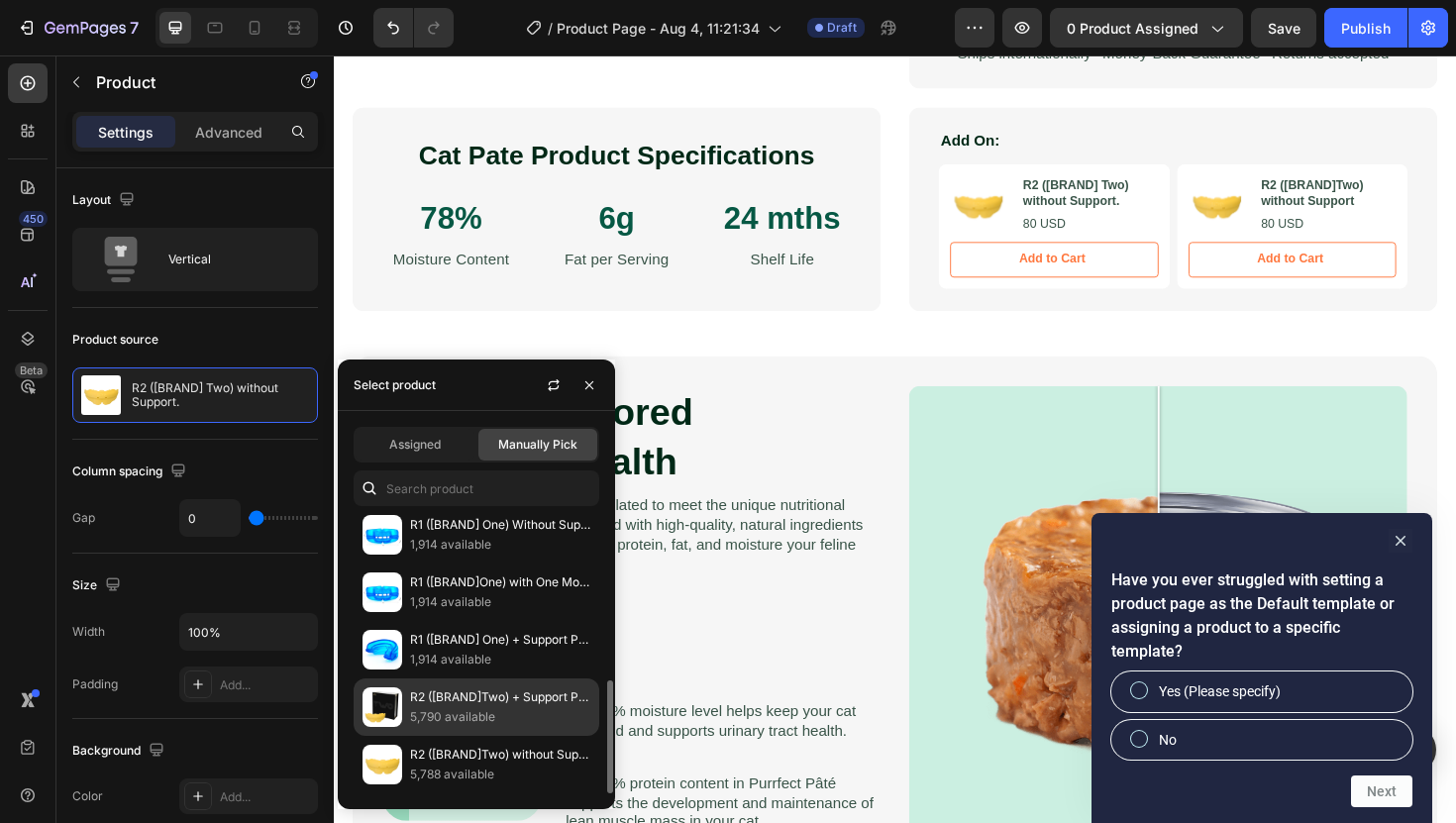 click on "R2 ([BRAND]Two) + Support Package 5,790 available" 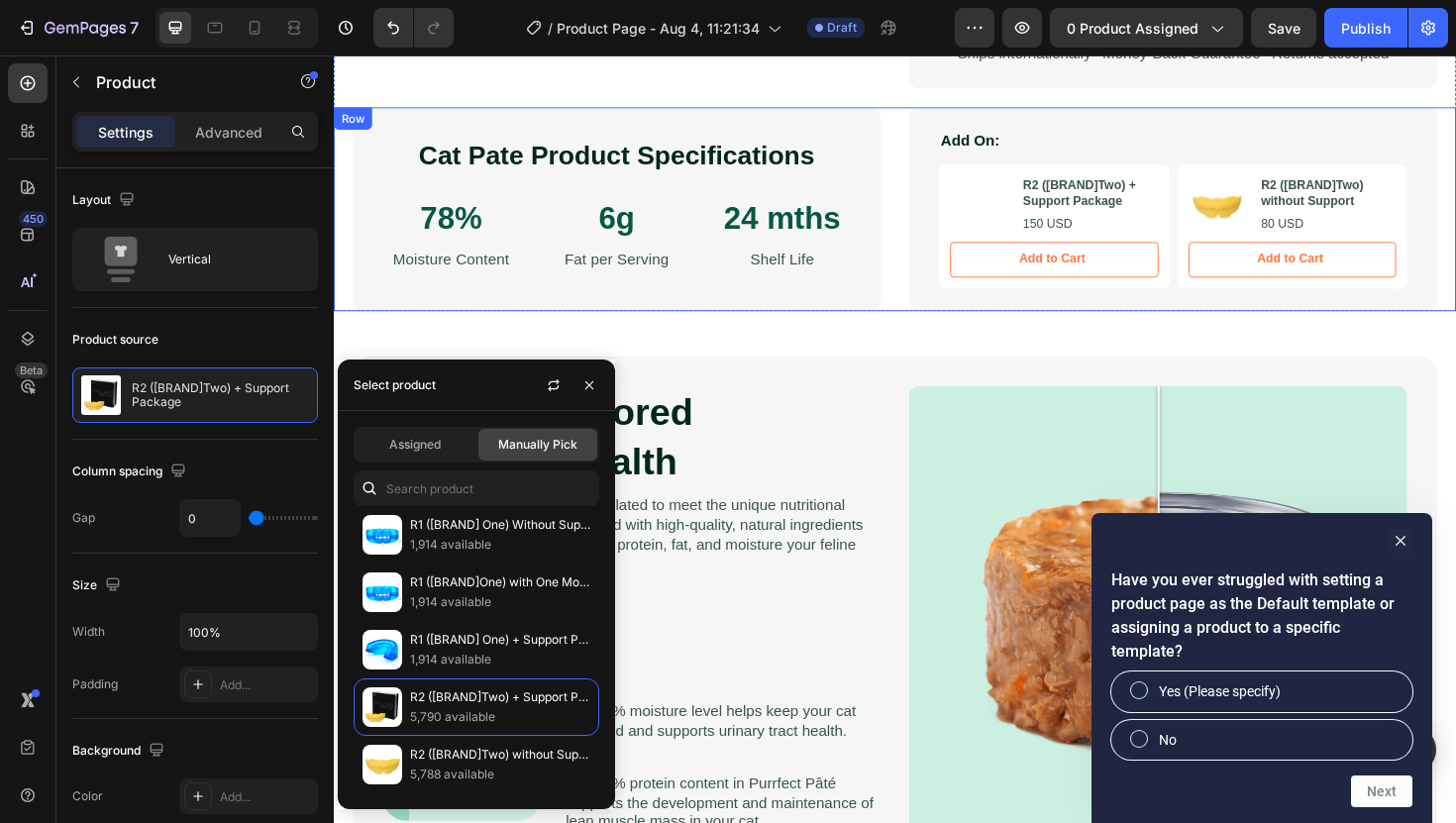 click on "Cat Pate Product Specifications  Heading 78% Text Block Moisture Content Text Block 6g Text Block Fat per Serving Text Block 24 mths Text Block Shelf Life Text Block Row Row Add On: Text Block Product Images R2 ([BRAND]Two) + Support Package Product Title 150 USD Product Price Product Price Row Add to Cart Add to Cart Product Hero Banner Product Images R2 ([BRAND]Two) without Support Product Title 80 USD Product Price Product Price Row Add to Cart Add to Cart Product Hero Banner Row Row Row" at bounding box center [928, 219] 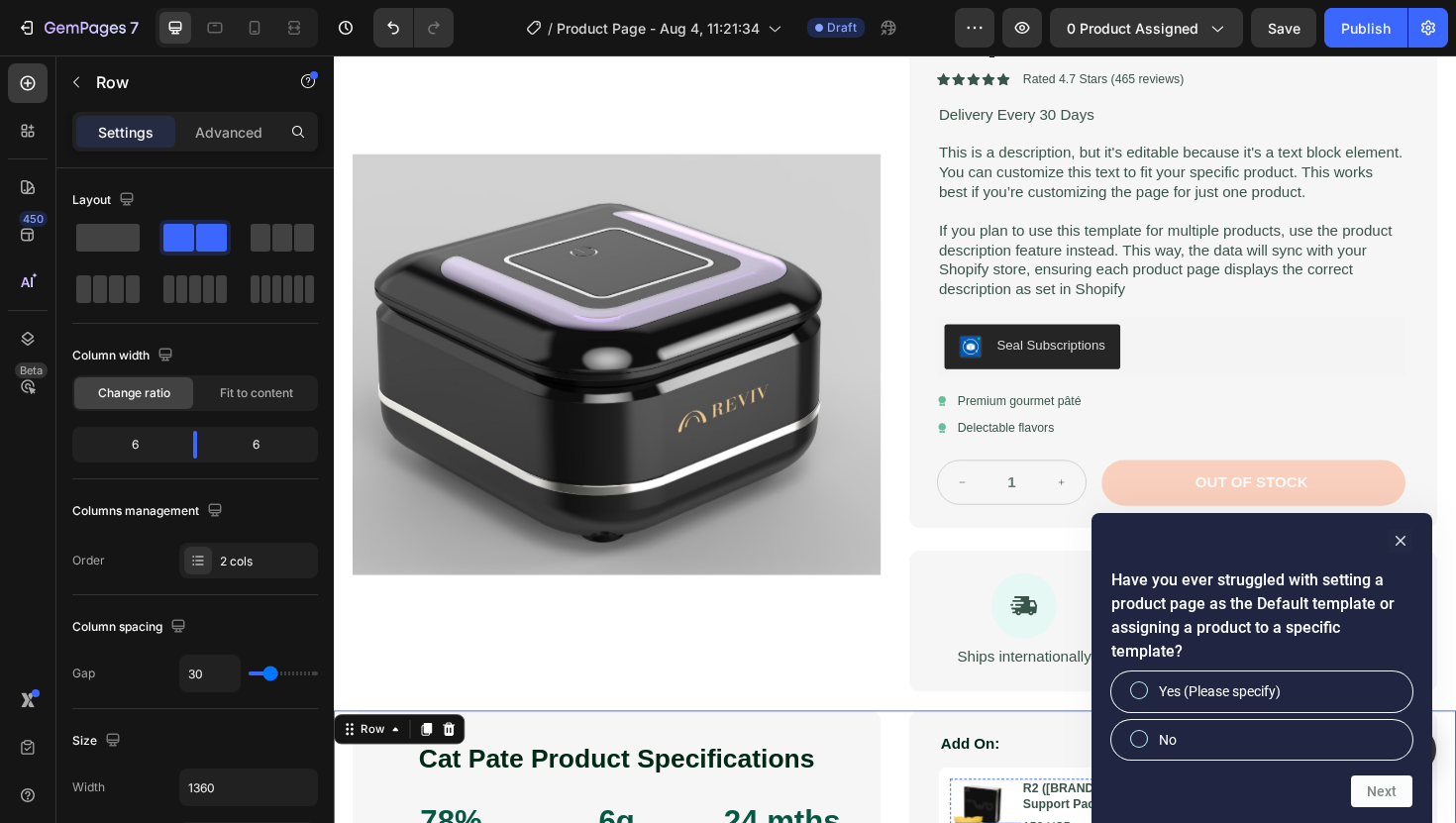 scroll, scrollTop: 278, scrollLeft: 0, axis: vertical 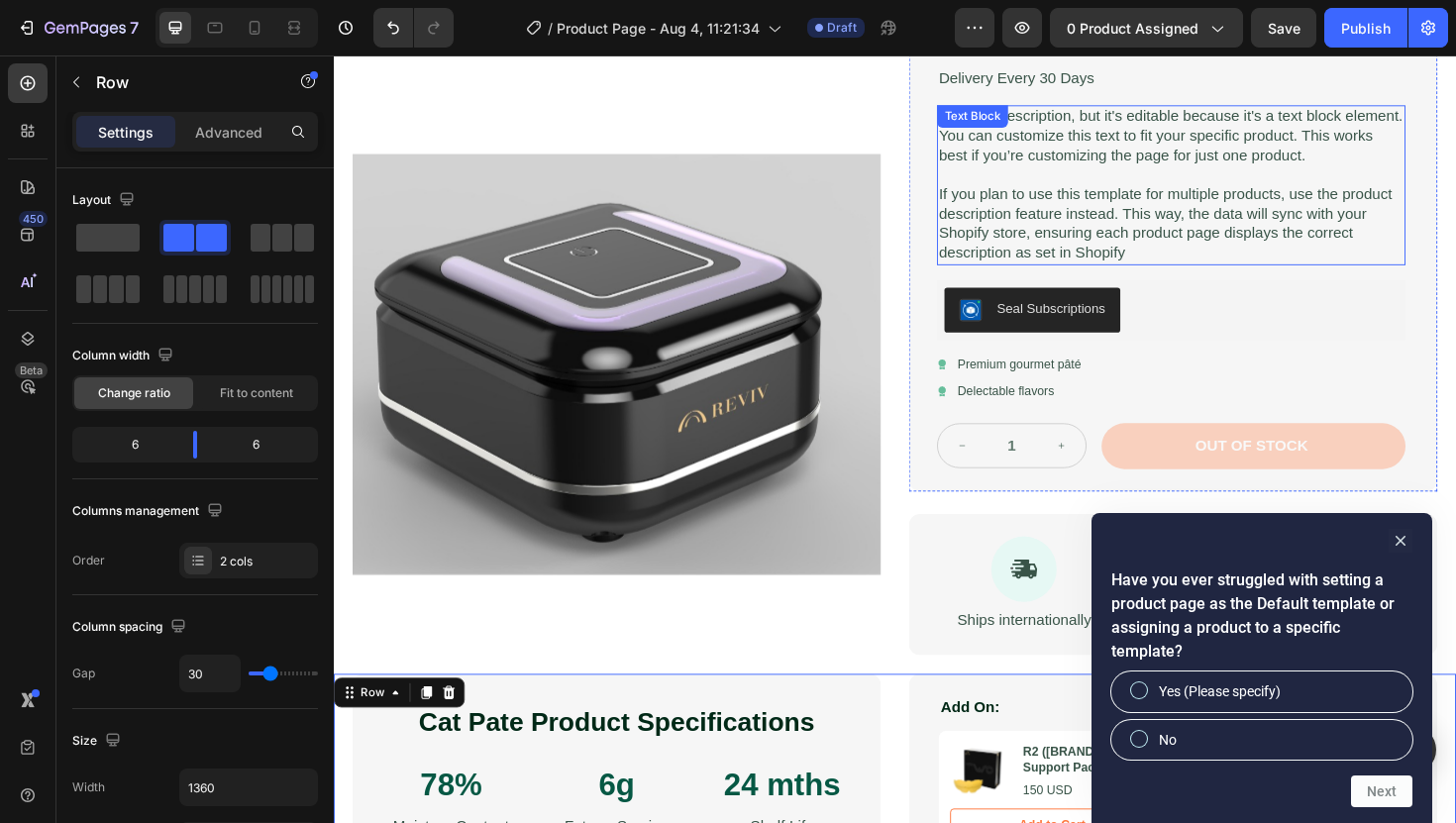 click on "If you plan to use this template for multiple products, use the product description feature instead. This way, the data will sync with your Shopify store, ensuring each product page displays the correct description as set in Shopify" at bounding box center [1220, 233] 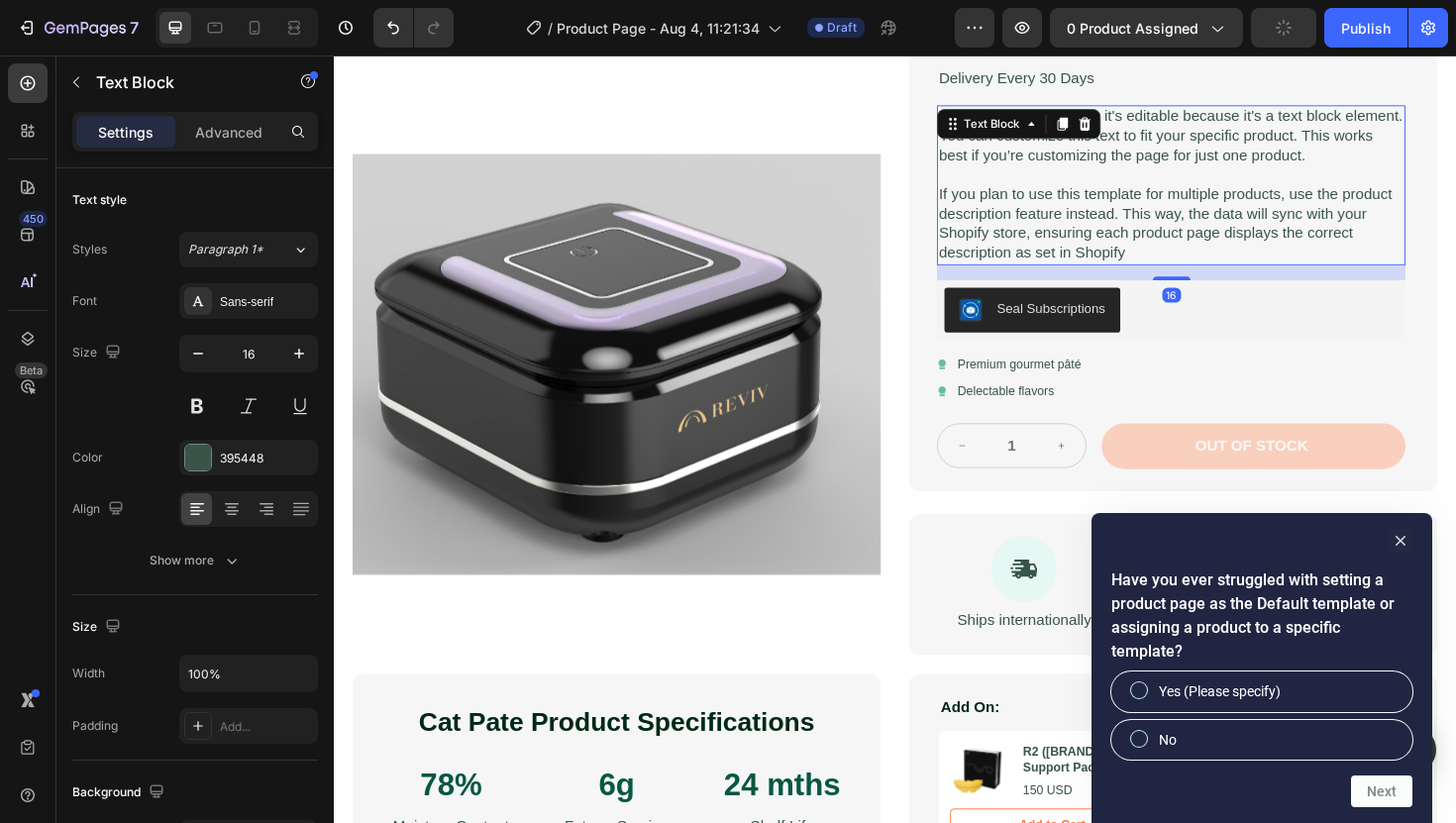 click at bounding box center (1220, 182) 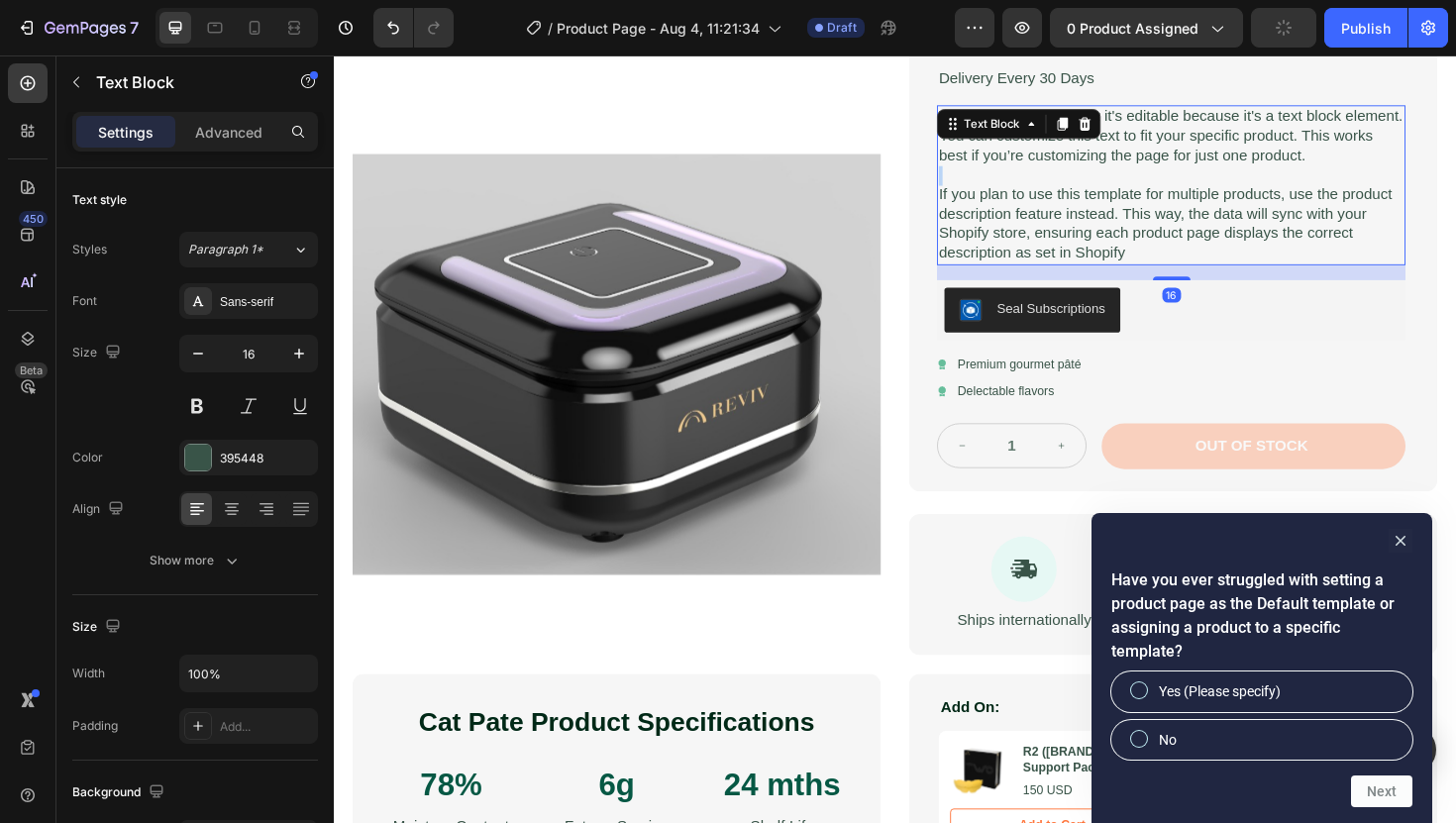 click at bounding box center [1220, 182] 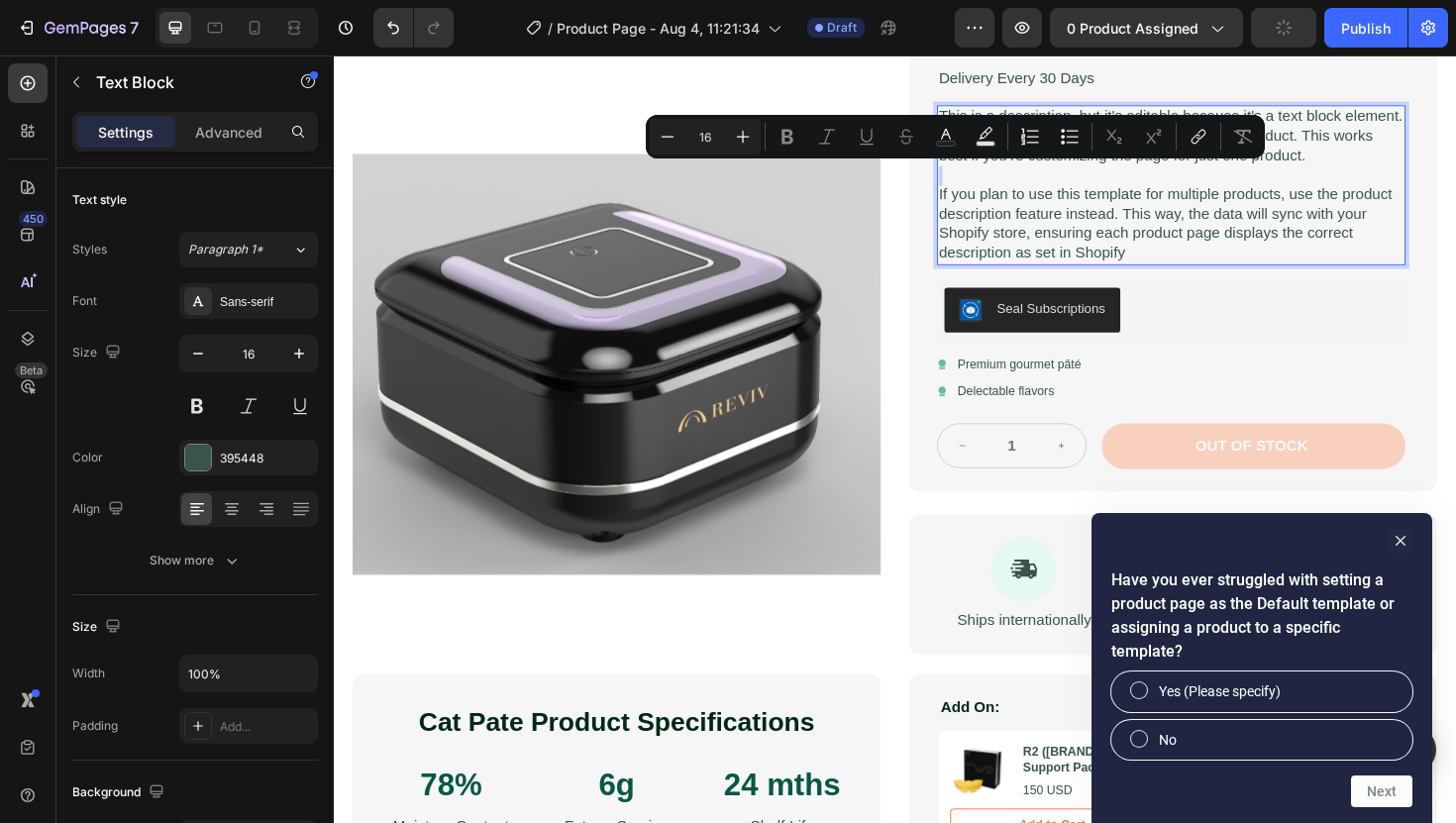 click at bounding box center [1220, 182] 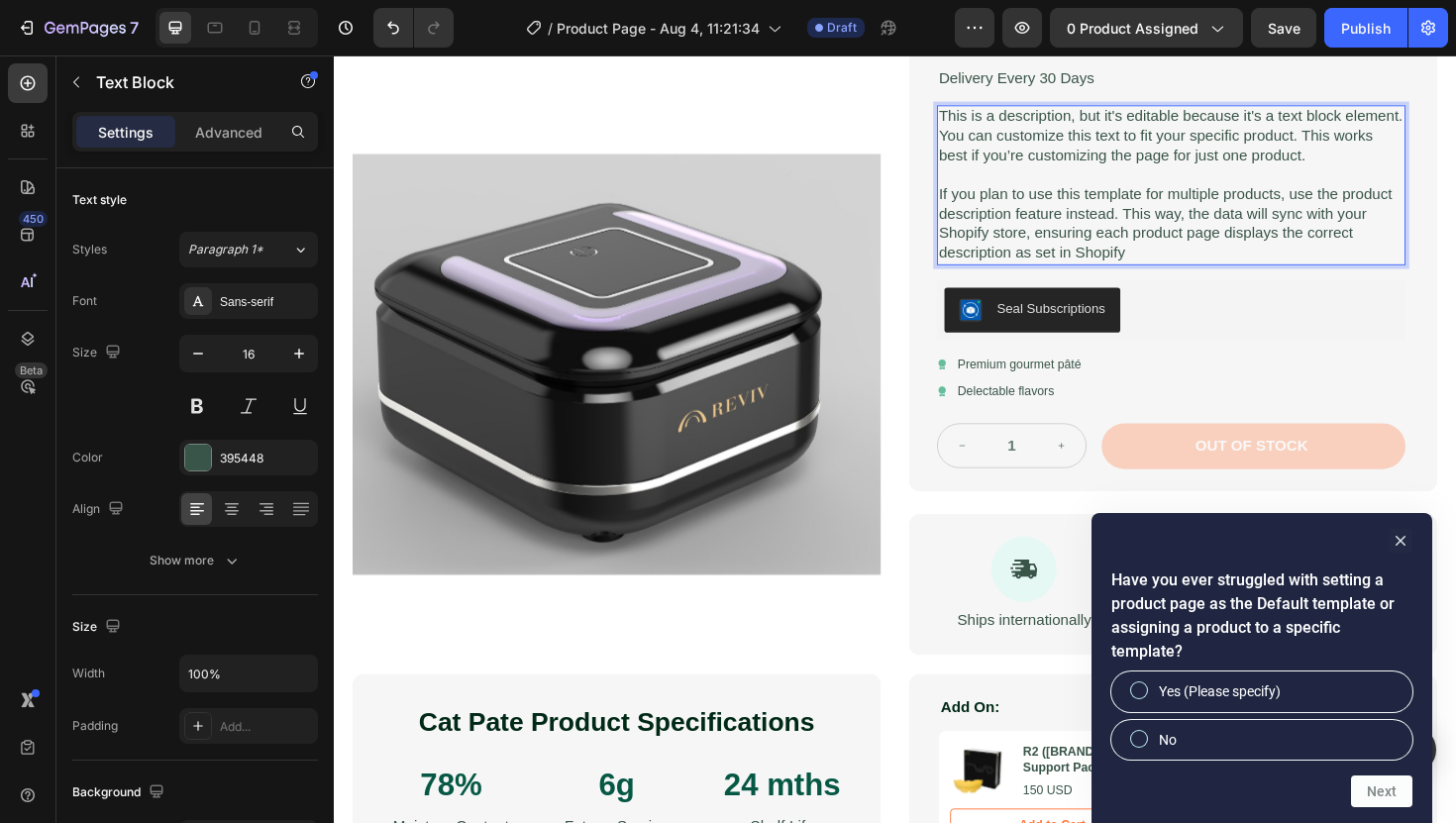 scroll, scrollTop: 0, scrollLeft: 0, axis: both 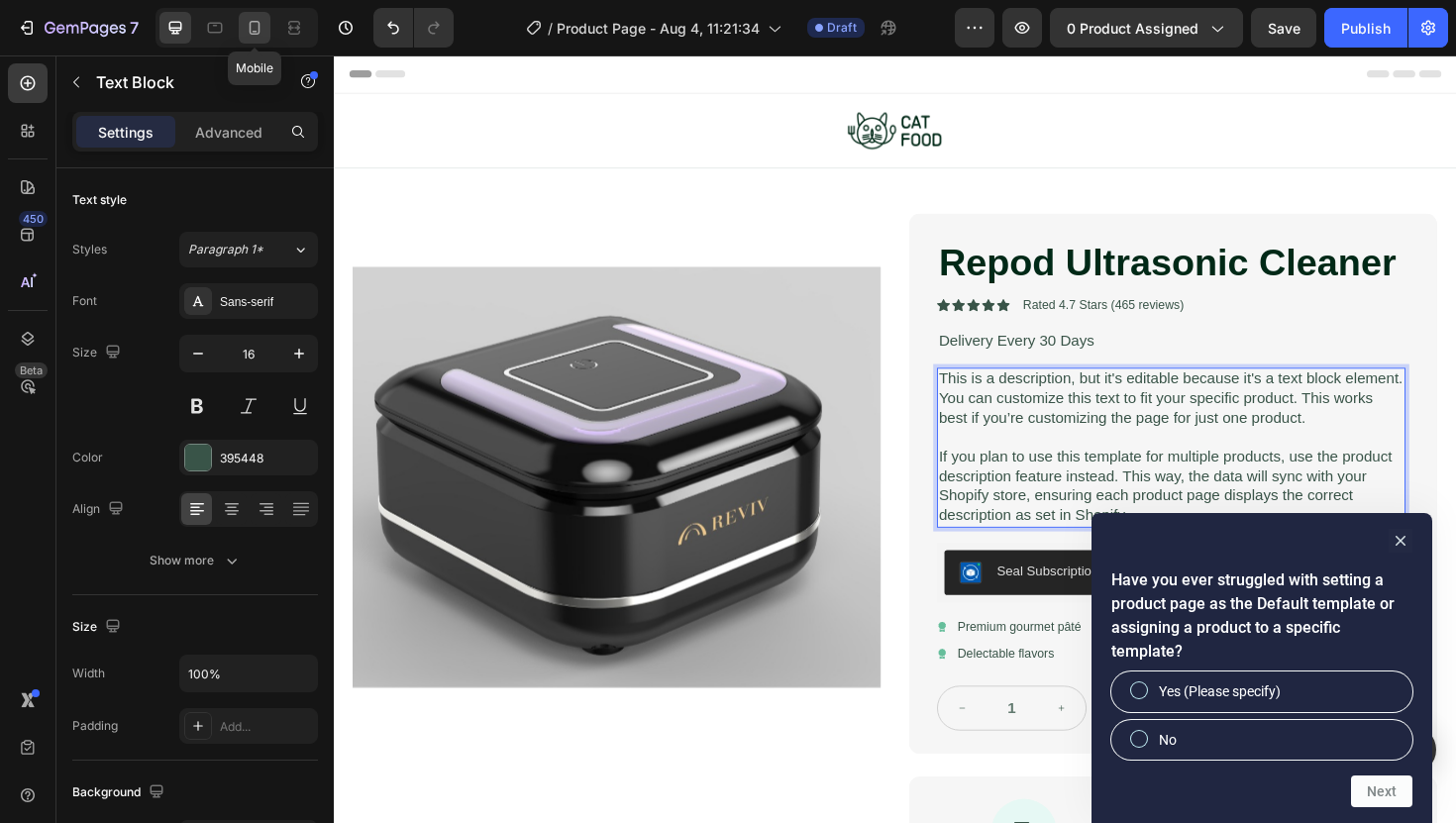 click 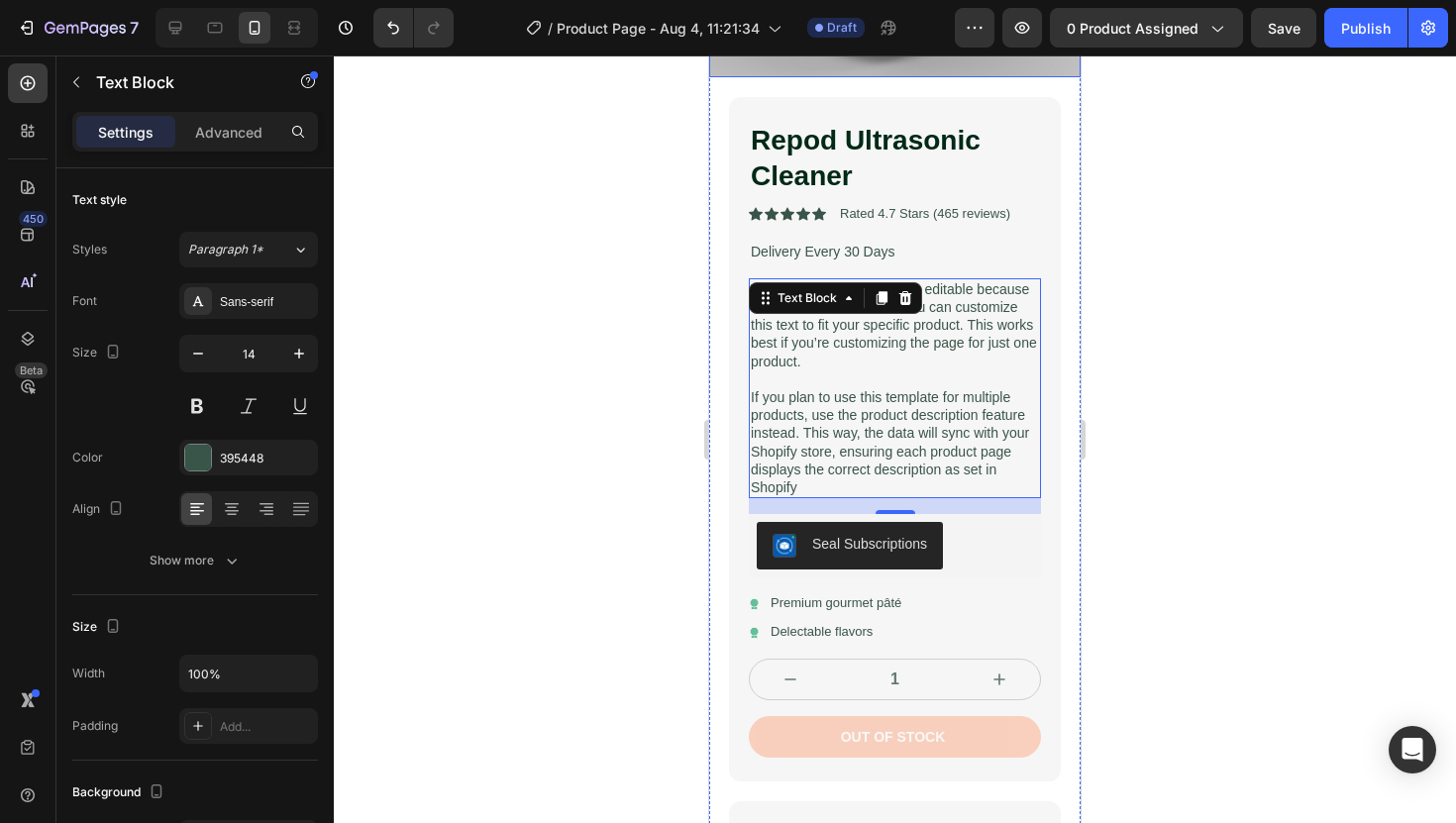 scroll, scrollTop: 451, scrollLeft: 0, axis: vertical 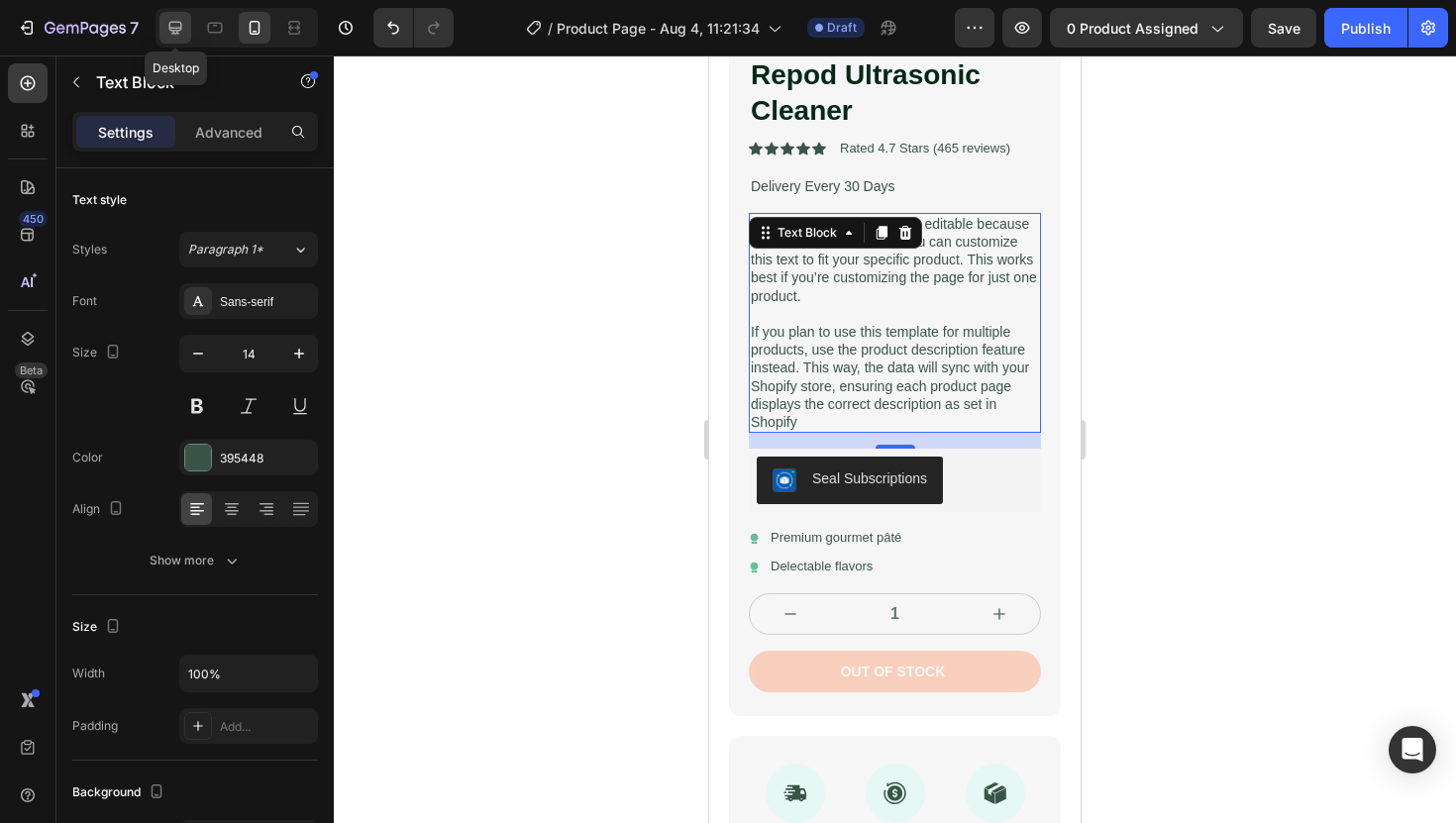 click 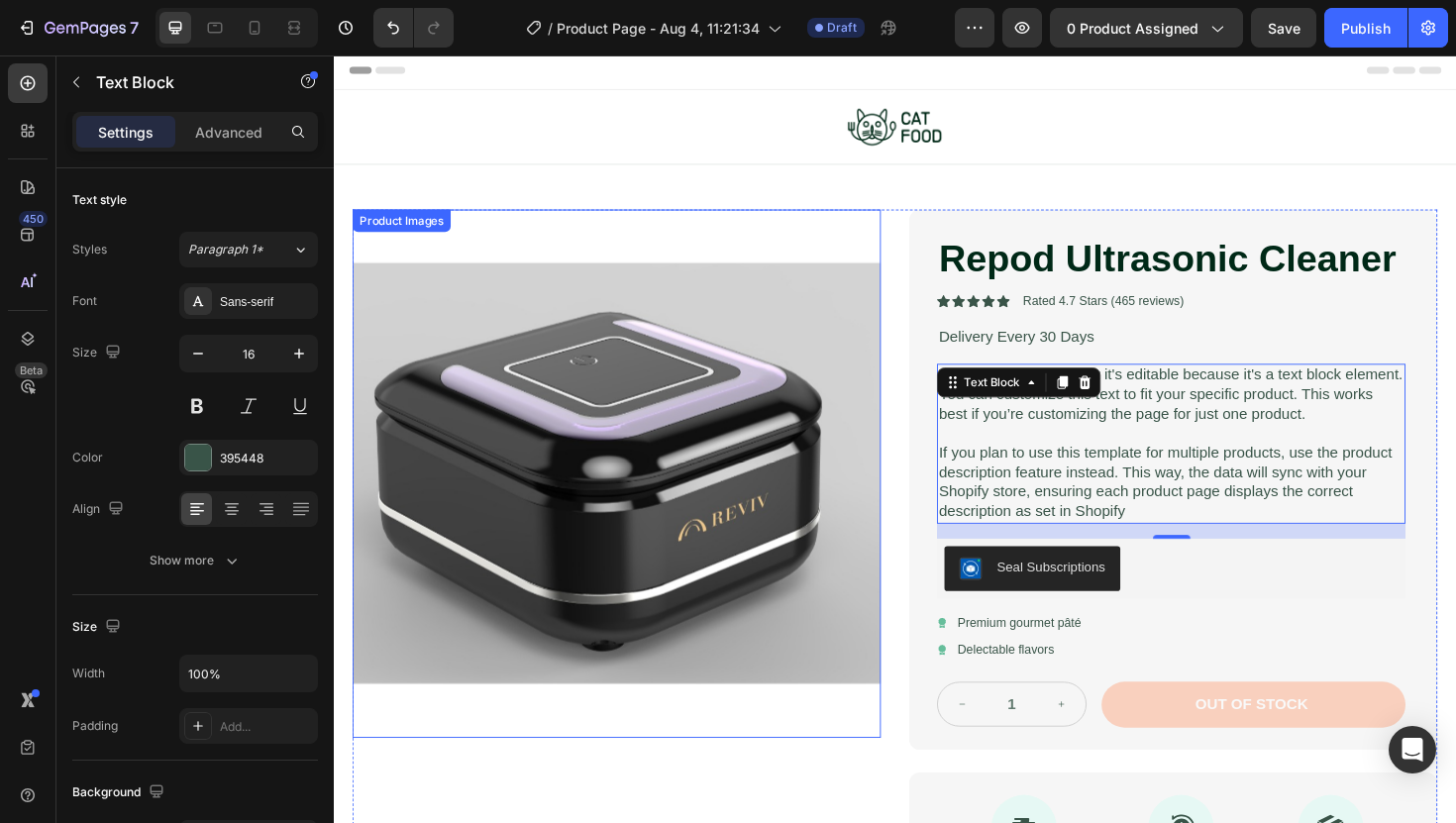 scroll, scrollTop: 0, scrollLeft: 0, axis: both 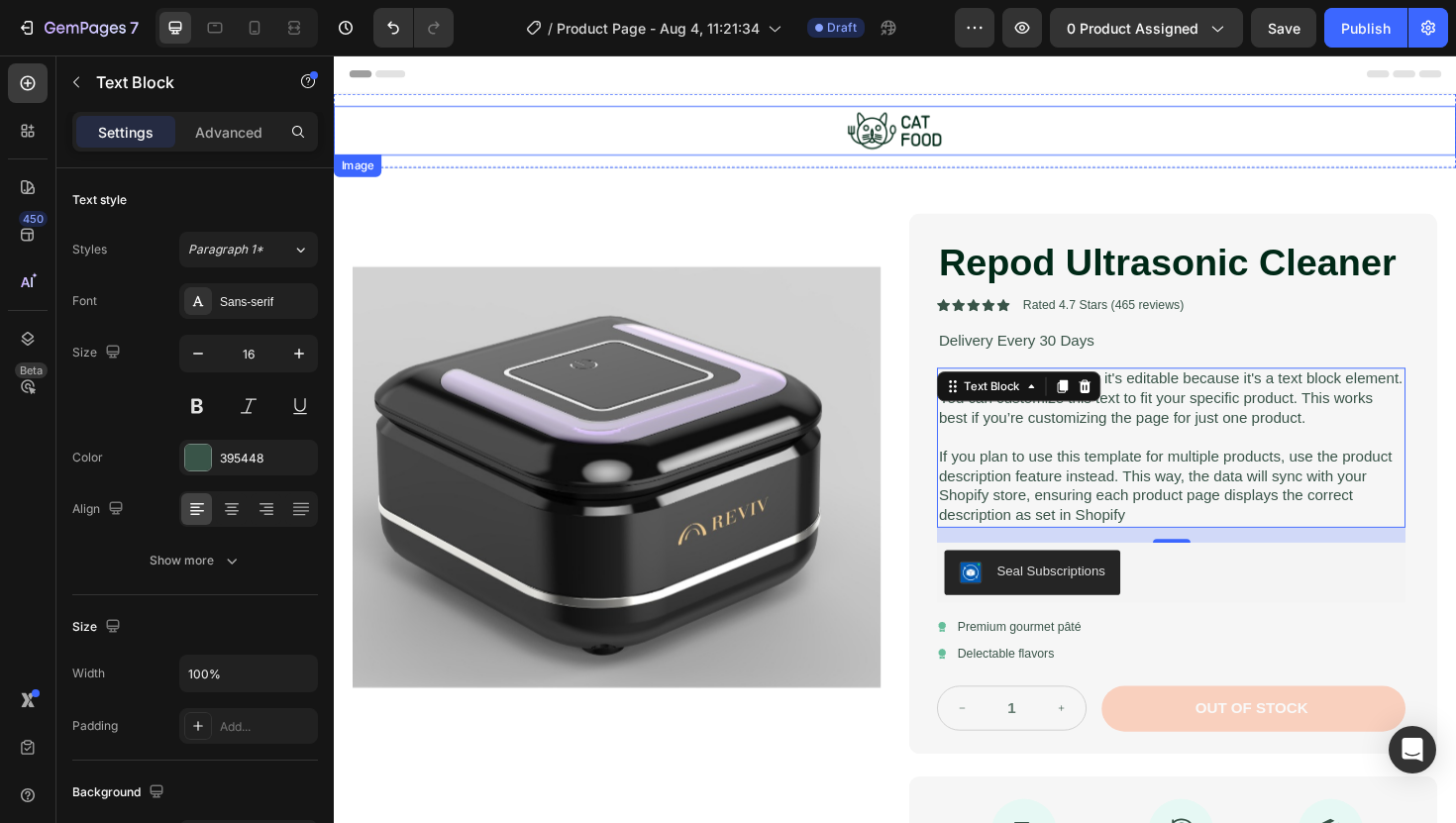 click at bounding box center [928, 135] 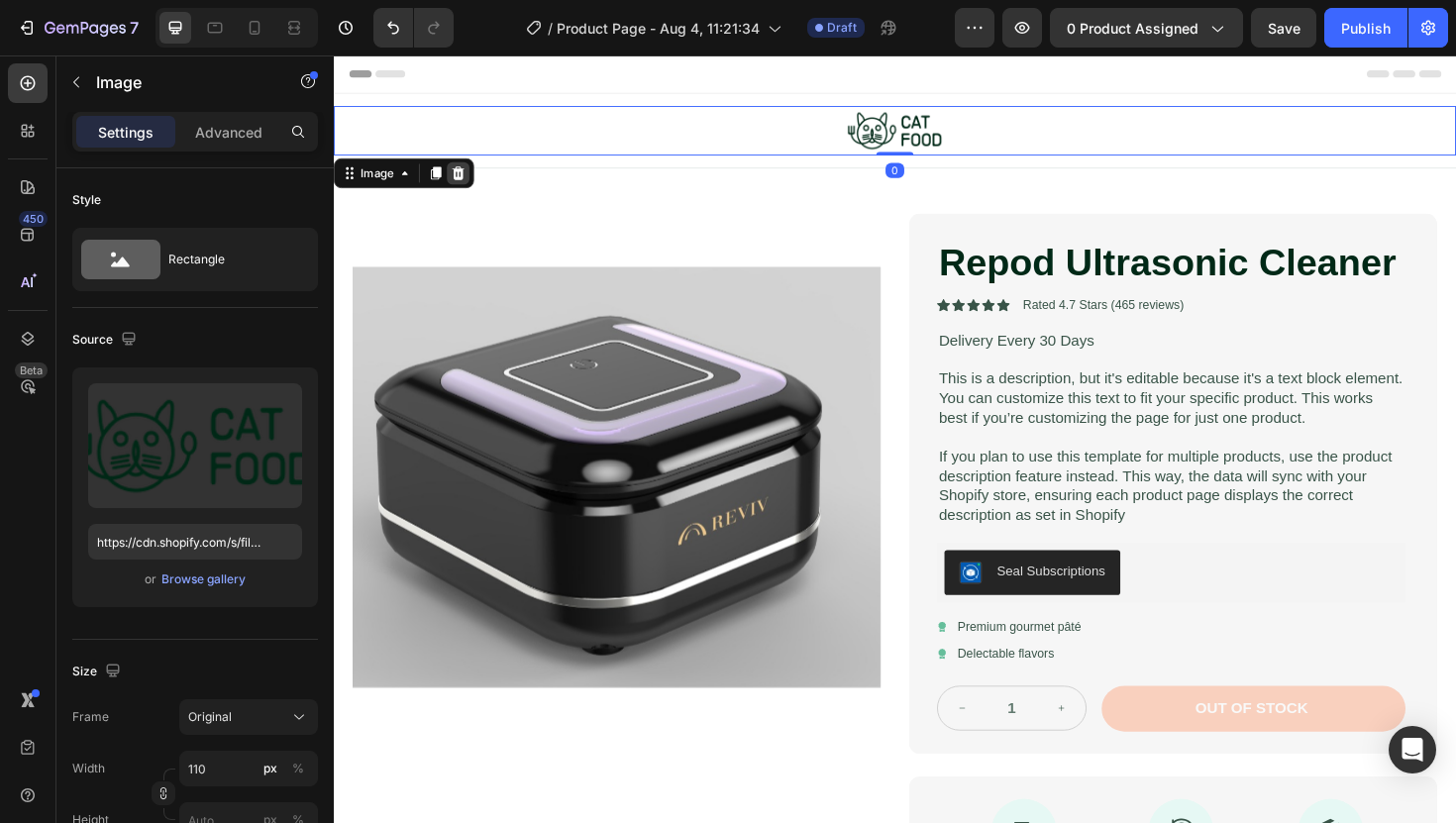 click 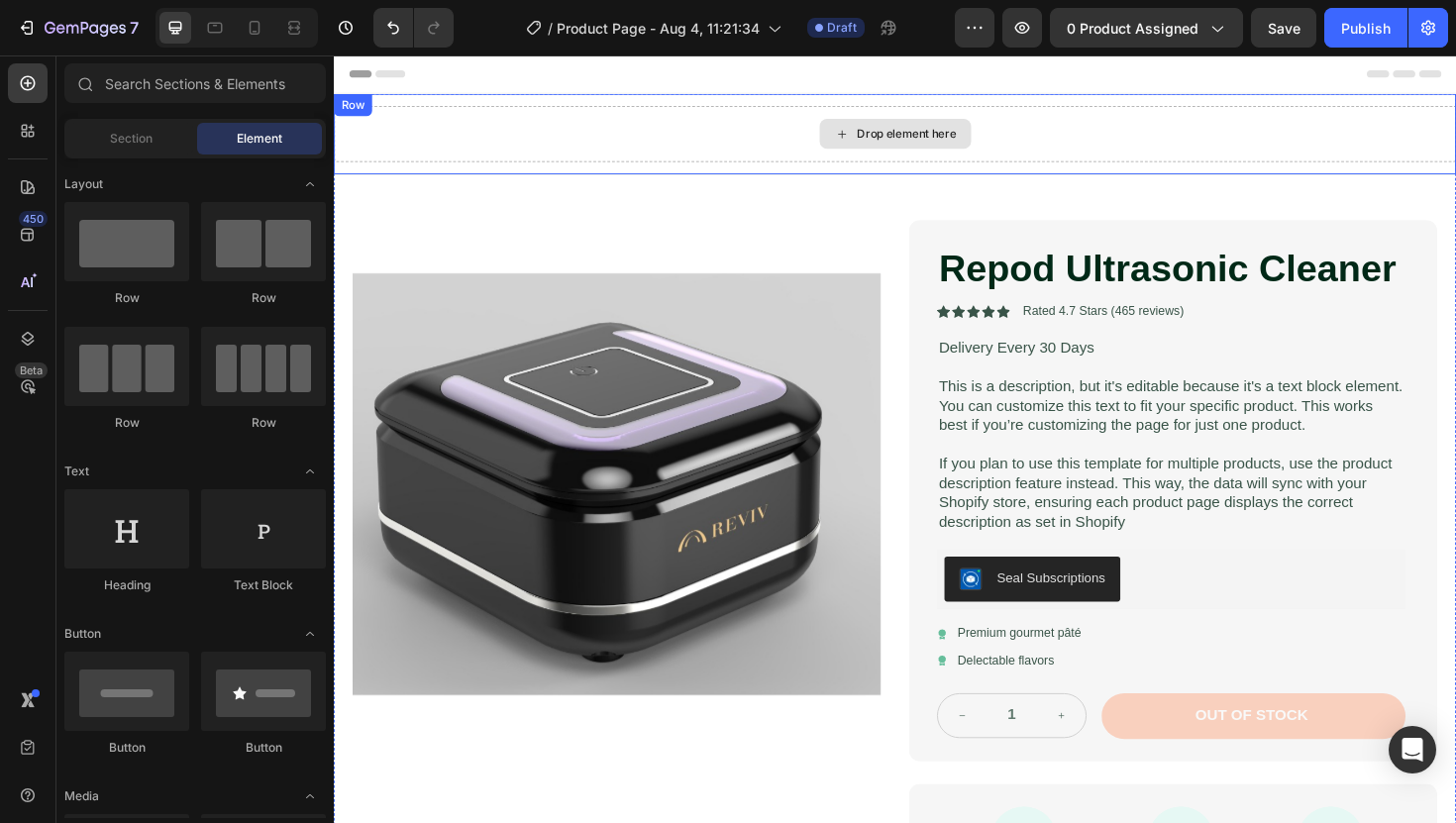 click on "Drop element here" at bounding box center (928, 139) 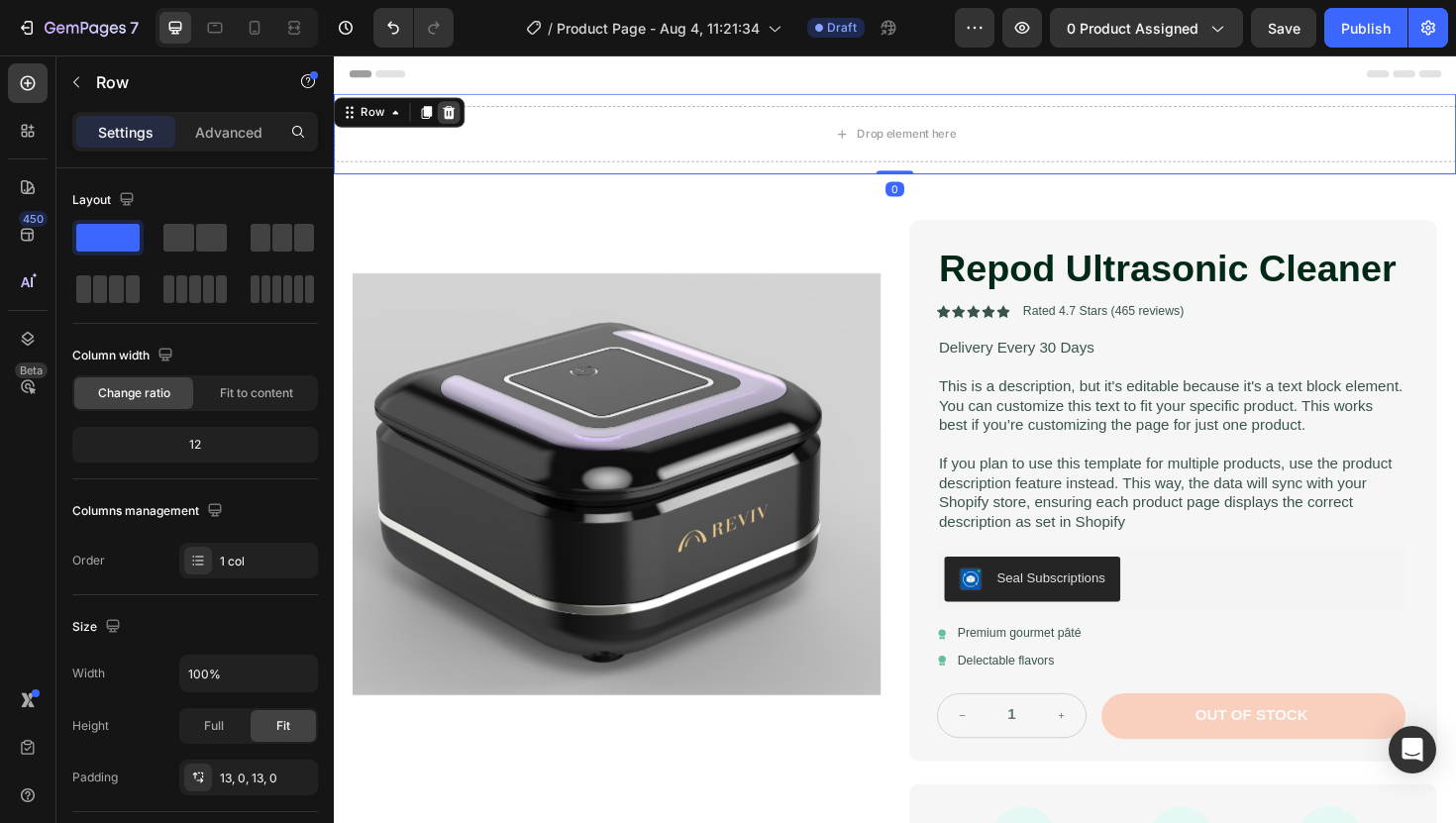 click 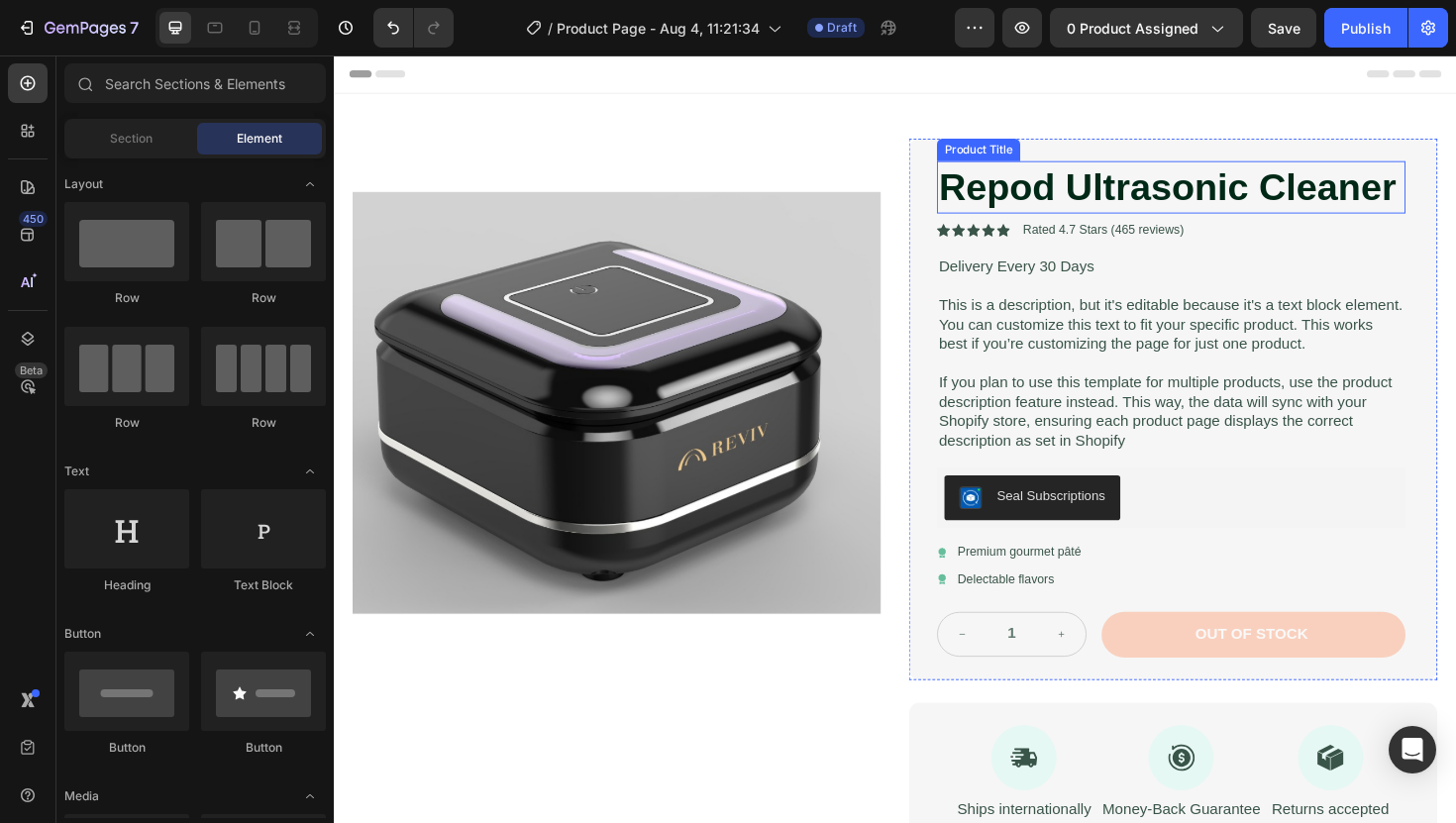 click on "Repod Ultrasonic Cleaner" at bounding box center (1220, 195) 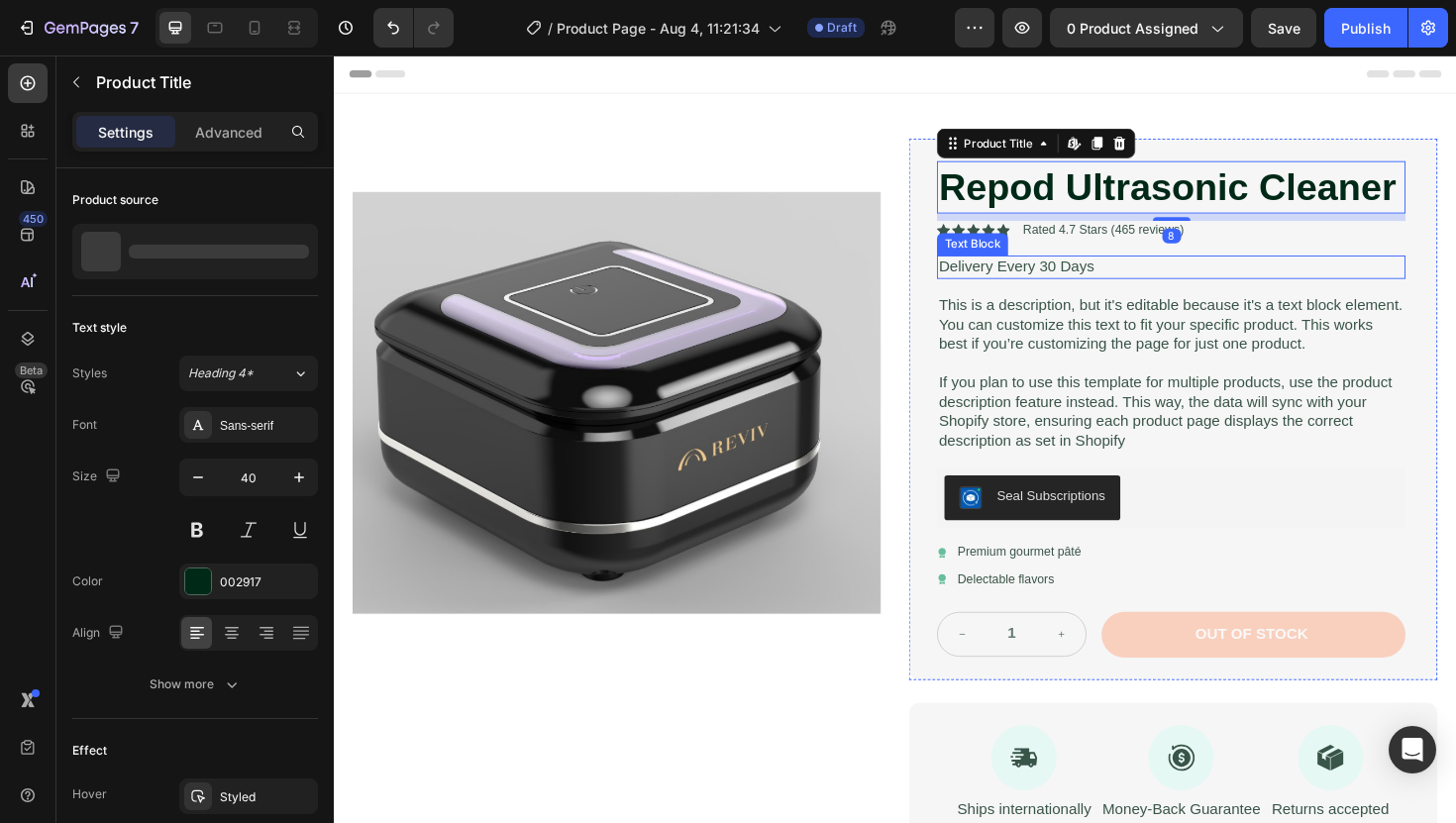 click on "Delivery Every 30 Days" at bounding box center [1220, 279] 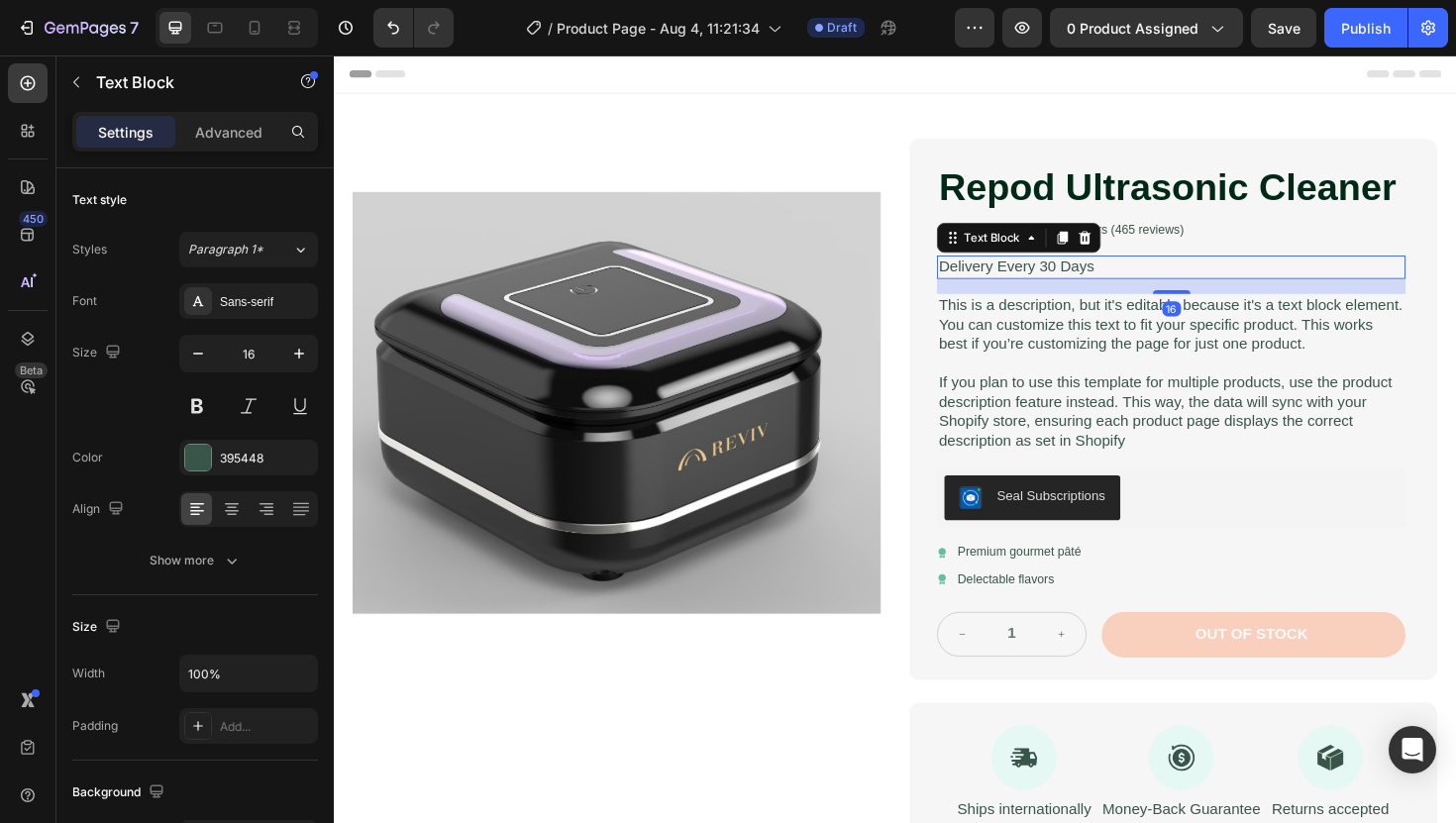 click on "Delivery Every 30 Days" at bounding box center [1220, 279] 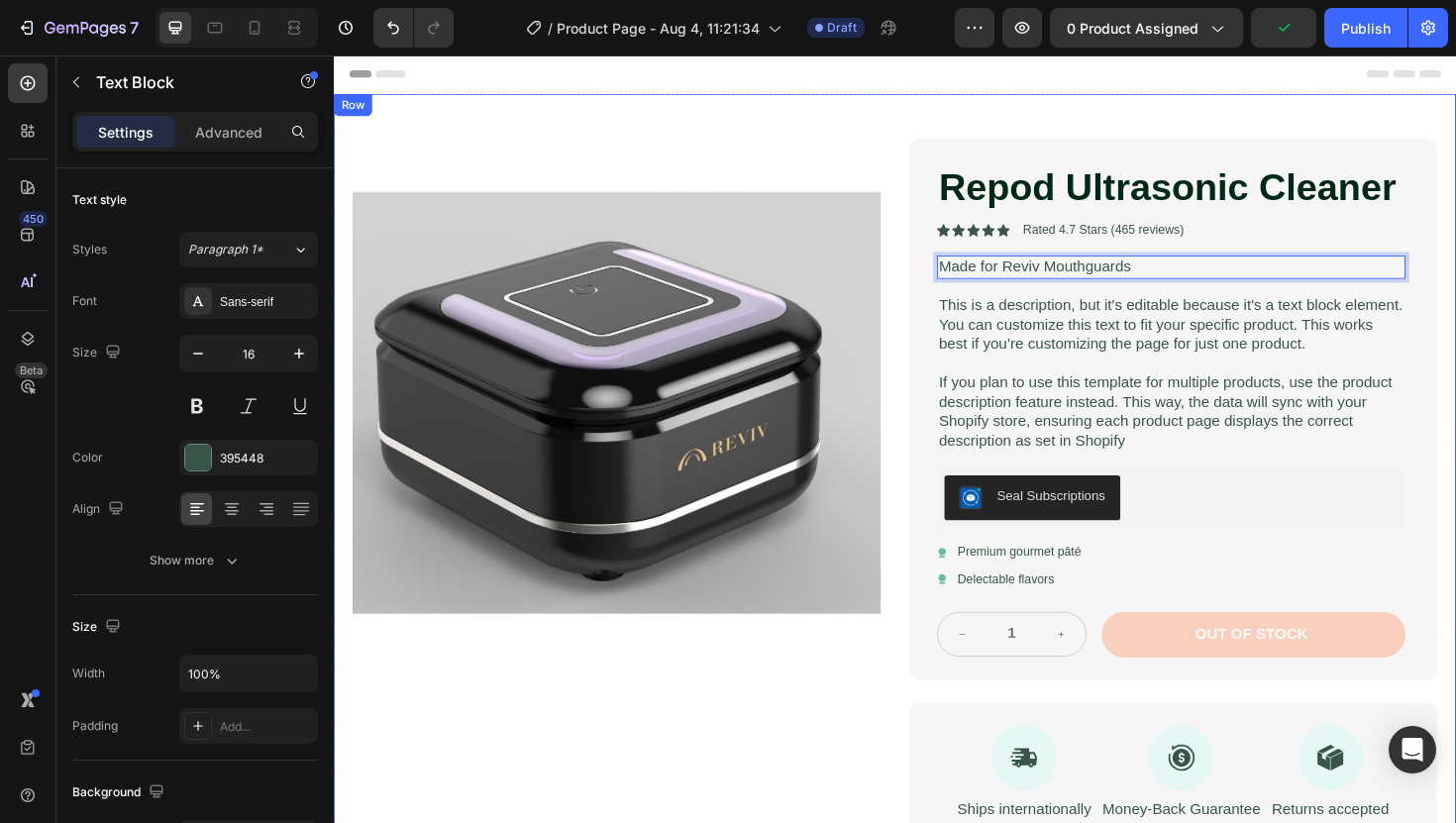 click on "Repod Ultrasonic Cleaner Product Title
Icon
Icon
Icon
Icon
Icon Icon List Rated 4.7 Stars (465 reviews) Text Block Row Made for Reviv Mouthguards Text Block   16 This is a description, but it's editable because it's a text block element. You can customize this text to fit your specific product. This works best if you’re customizing the page for just one product. If you plan to use this template for multiple products, use the product description feature instead. This way, the data will sync with your Shopify store, ensuring each product page displays the correct description as set in Shopify Text Block Seal Subscriptions Seal Subscriptions
Icon Premium gourmet pâté Text Block Row
Icon Delectable flavors Text Block Row
1
Product Quantity Out of stock Add to Cart Row Row
Icon Ships internationally Text Block
Icon Money-Back Guarantee" at bounding box center [1222, 516] 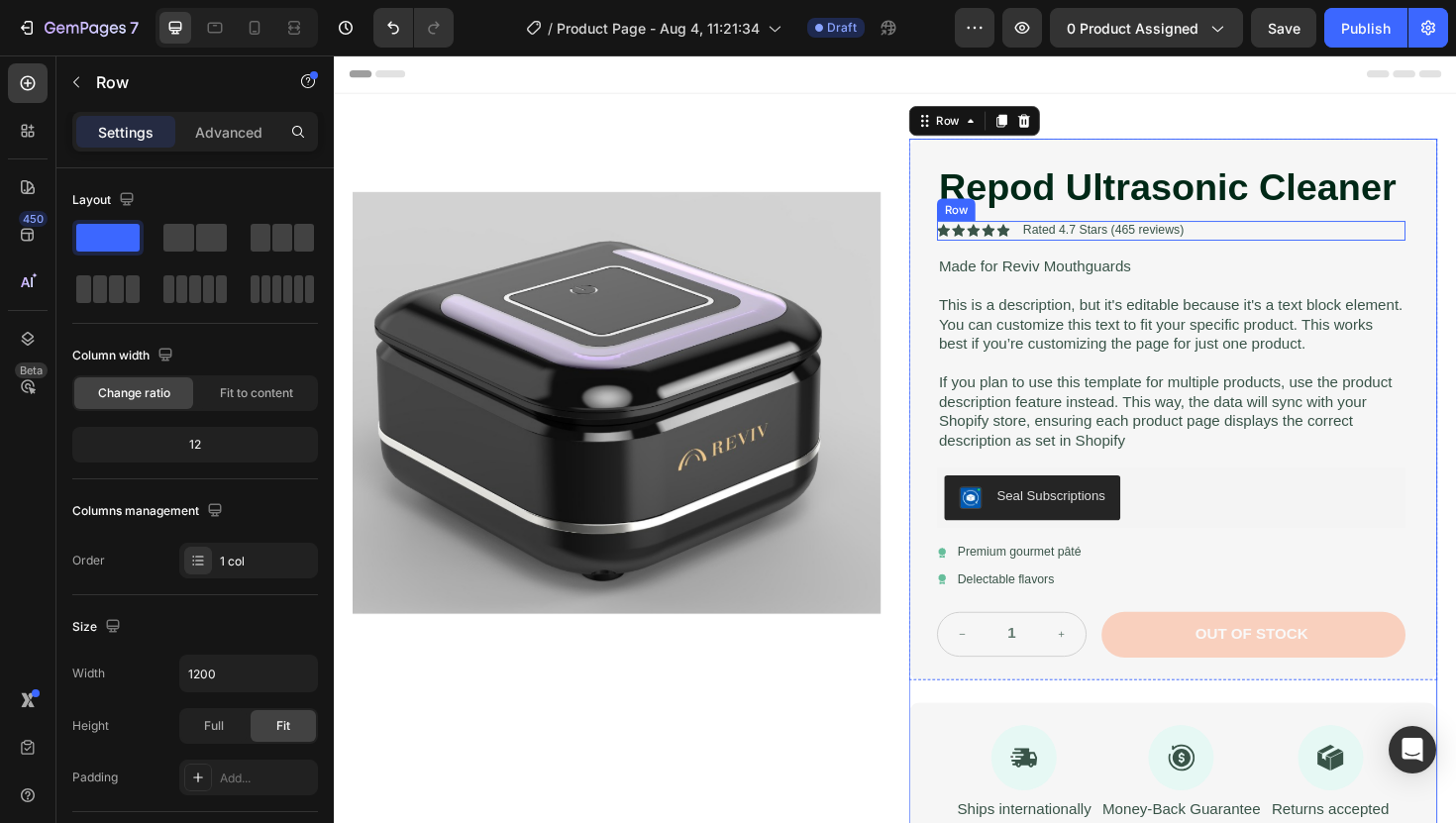 click on "Icon
Icon
Icon
Icon
Icon Icon List Rated 4.7 Stars (465 reviews) Text Block Row" at bounding box center (1220, 241) 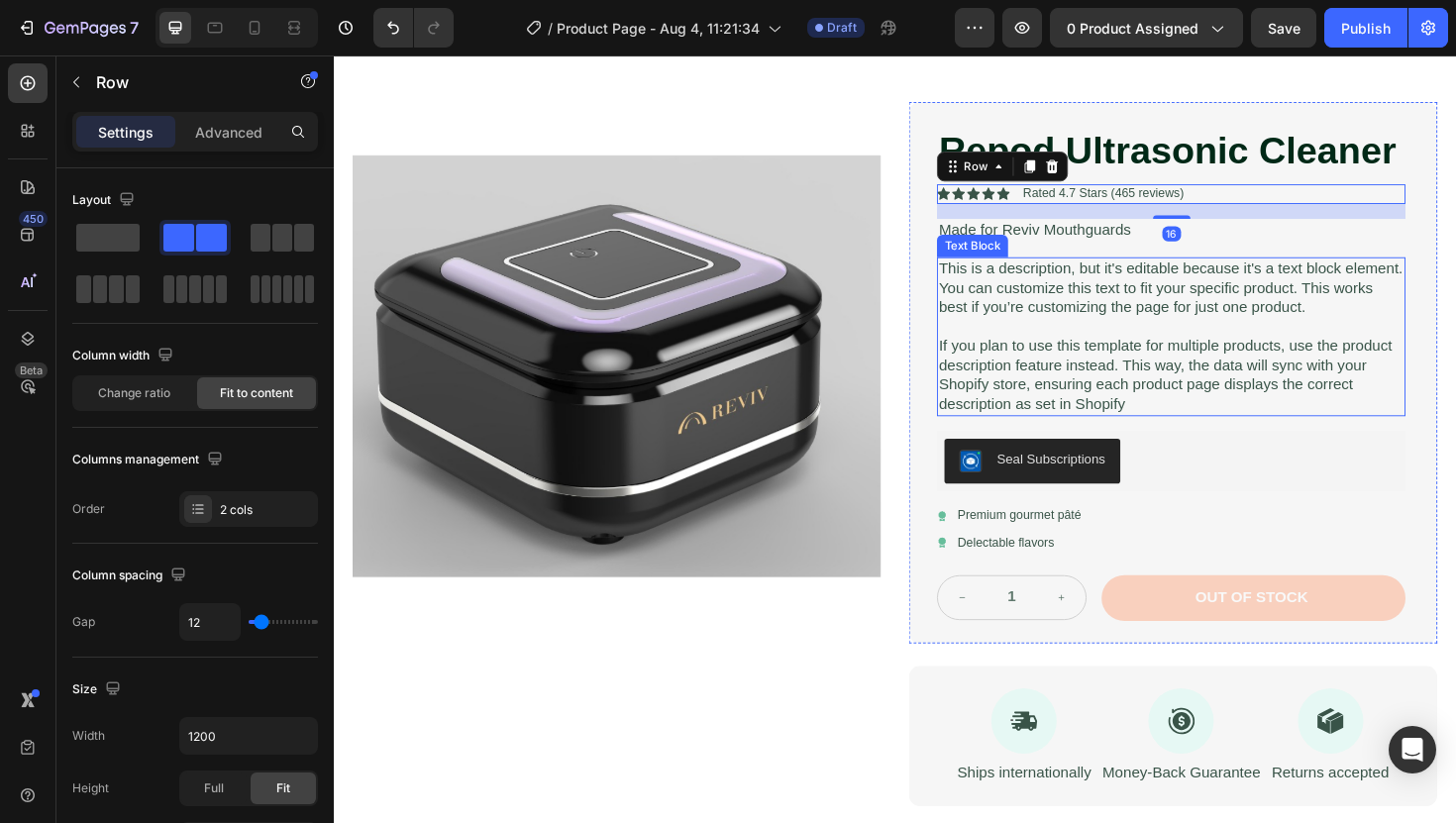 scroll, scrollTop: 40, scrollLeft: 0, axis: vertical 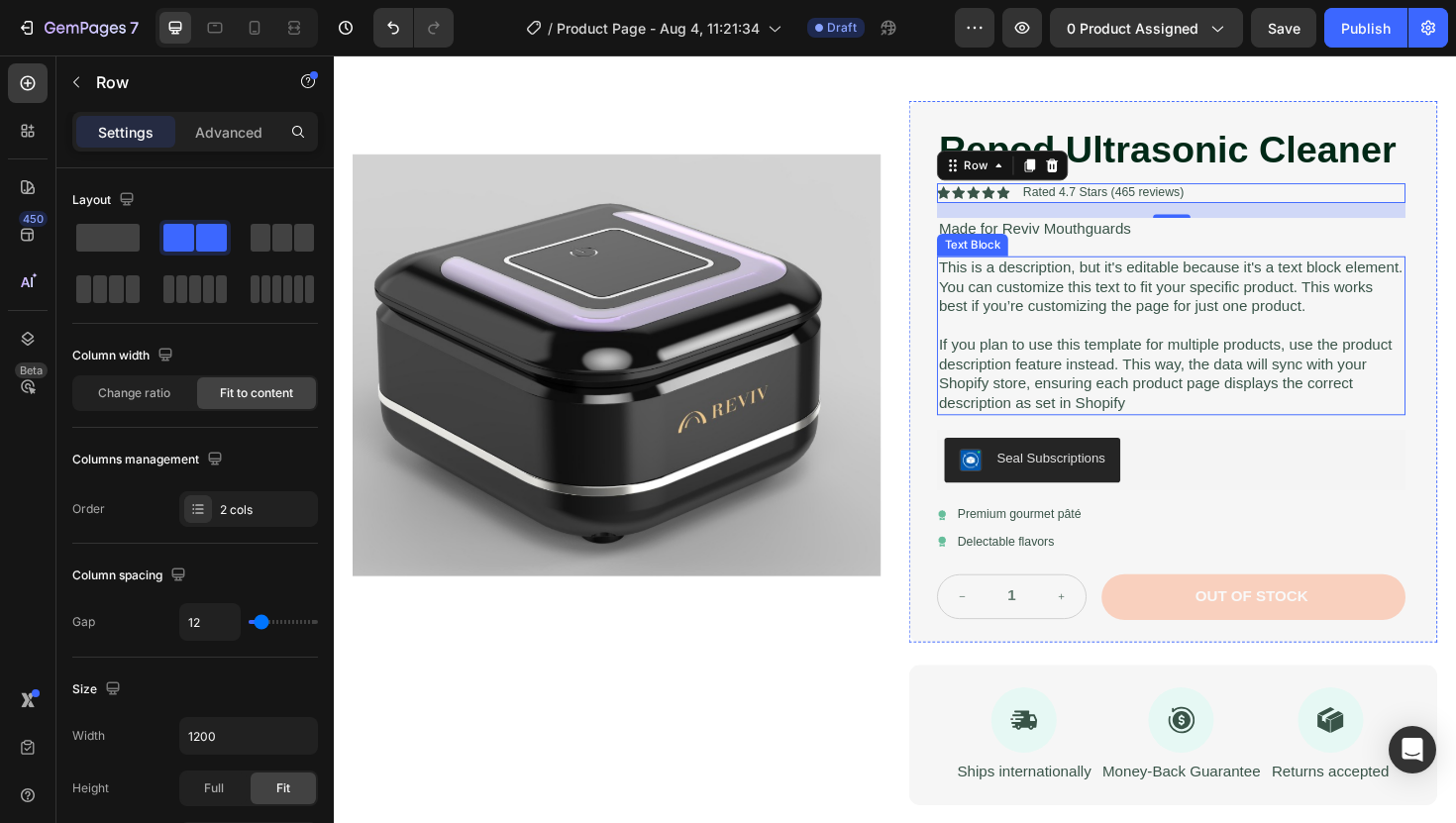 click on "If you plan to use this template for multiple products, use the product description feature instead. This way, the data will sync with your Shopify store, ensuring each product page displays the correct description as set in Shopify" at bounding box center [1220, 393] 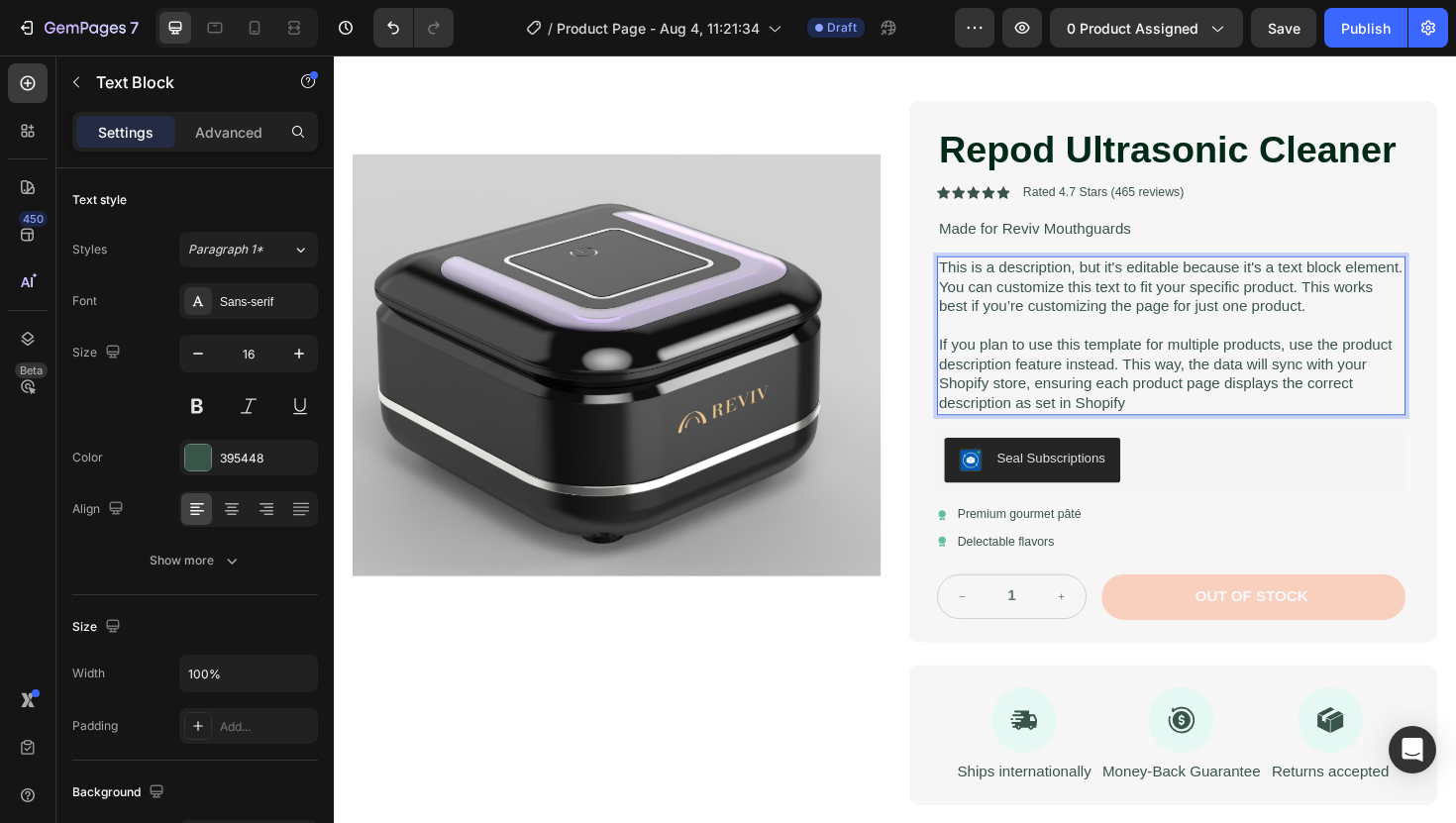 click on "If you plan to use this template for multiple products, use the product description feature instead. This way, the data will sync with your Shopify store, ensuring each product page displays the correct description as set in Shopify" at bounding box center [1220, 393] 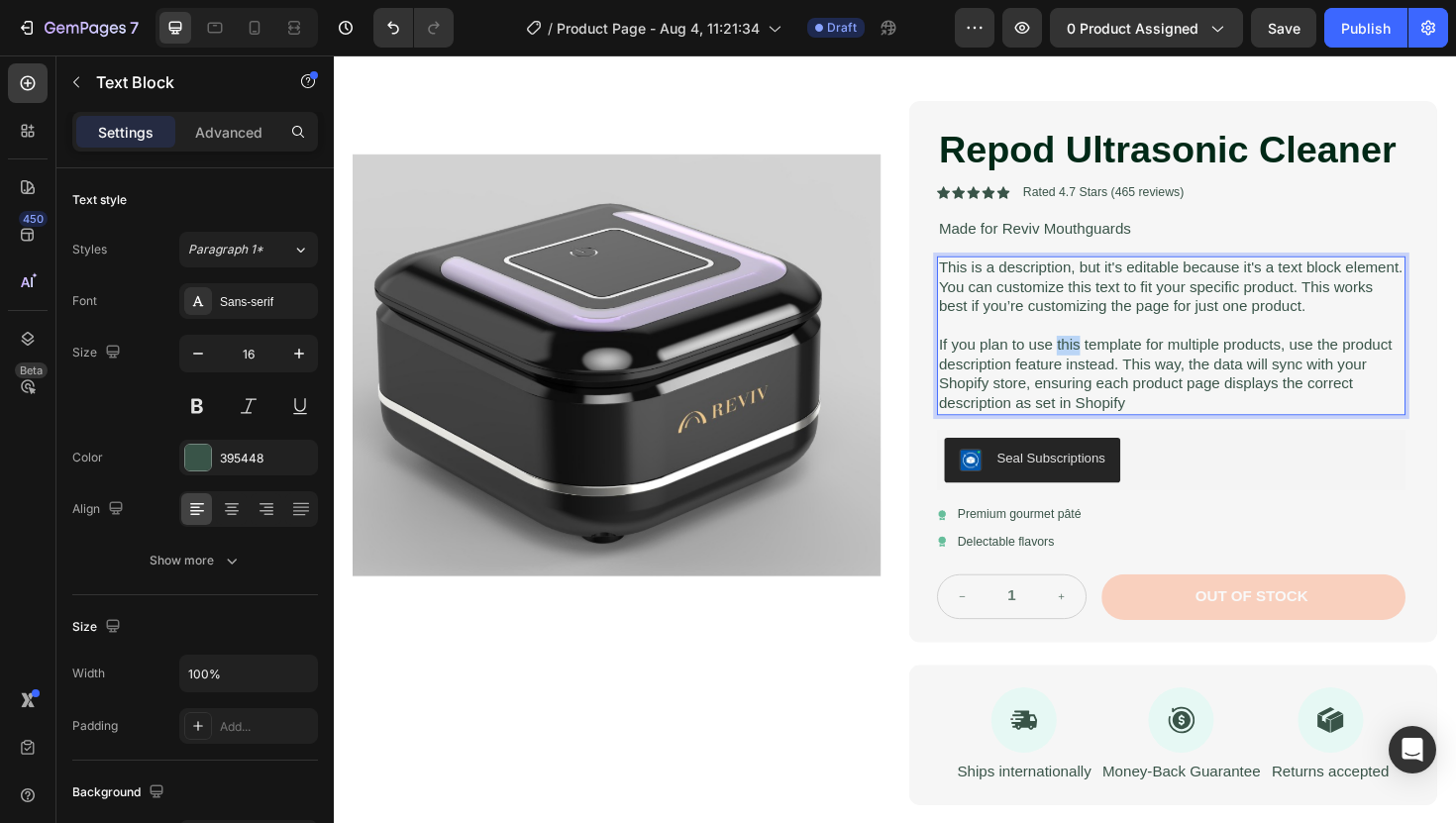 click on "If you plan to use this template for multiple products, use the product description feature instead. This way, the data will sync with your Shopify store, ensuring each product page displays the correct description as set in Shopify" at bounding box center [1220, 393] 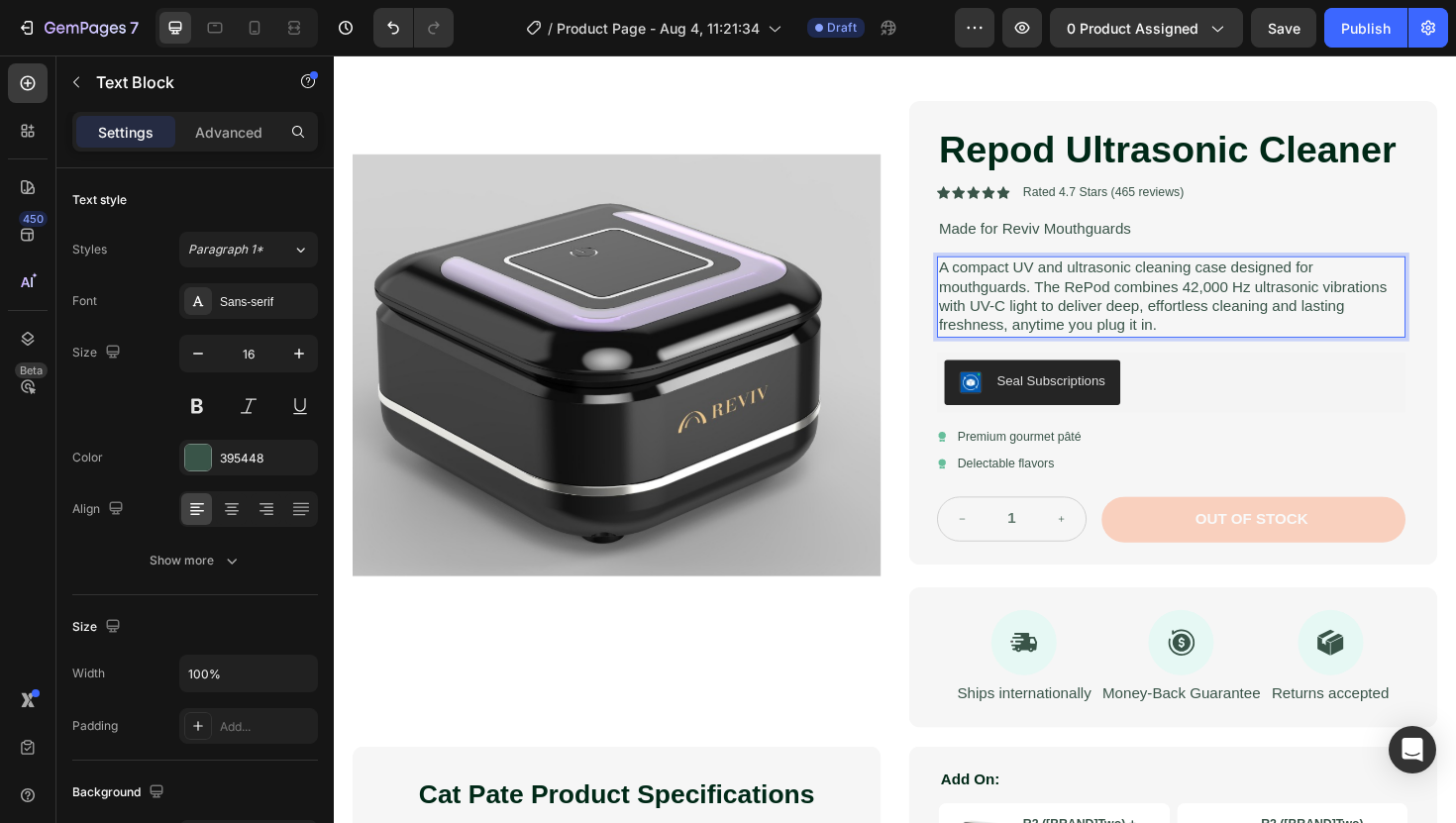 click on "A compact UV and ultrasonic cleaning case designed for mouthguards. The RePod combines 42,000 Hz ultrasonic vibrations with UV-C light to deliver deep, effortless cleaning and lasting freshness, anytime you plug it in." at bounding box center (1220, 311) 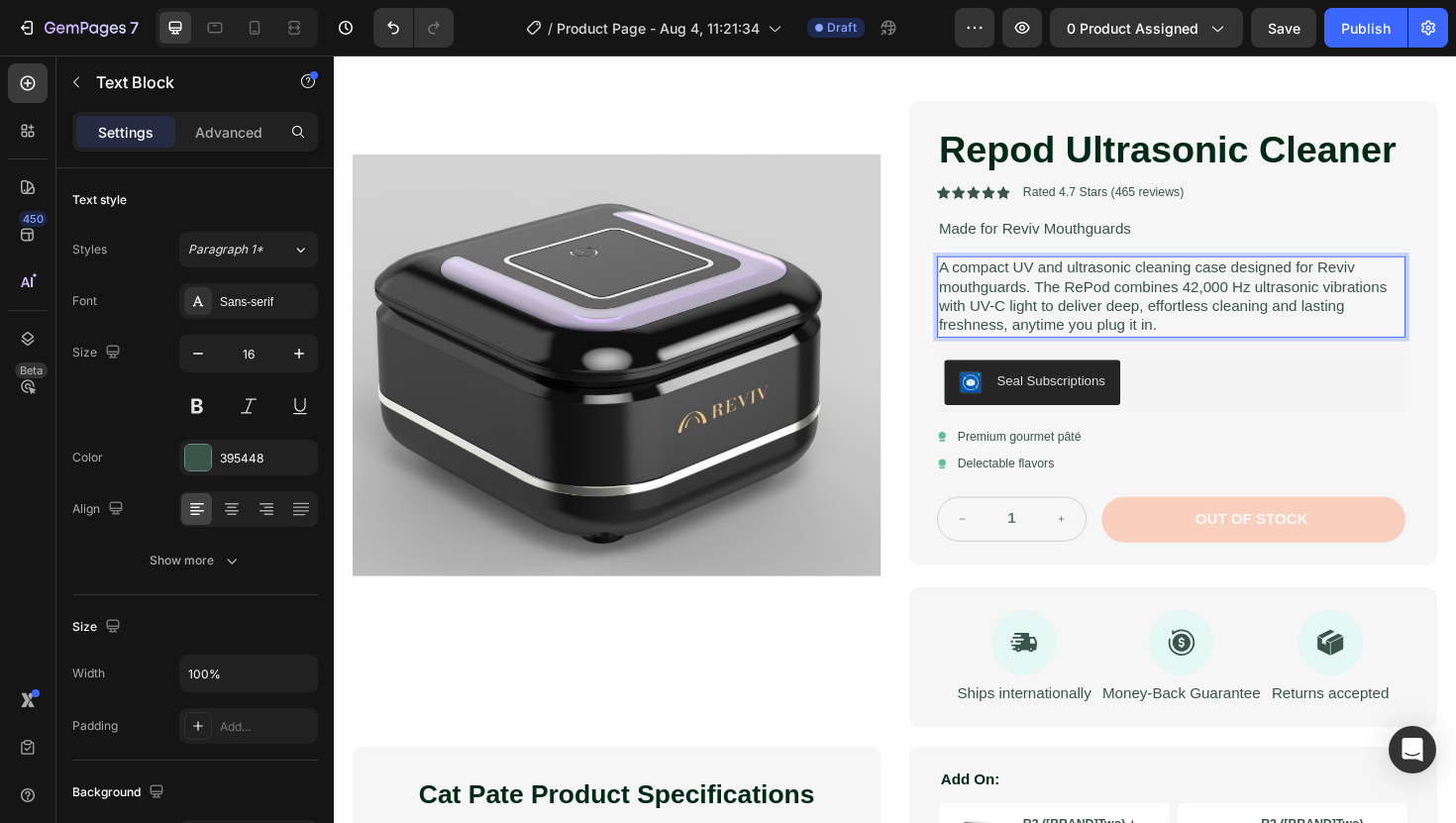 click on "A compact UV and ultrasonic cleaning case designed for Reviv mouthguards. The RePod combines 42,000 Hz ultrasonic vibrations with UV-C light to deliver deep, effortless cleaning and lasting freshness, anytime you plug it in." at bounding box center (1220, 311) 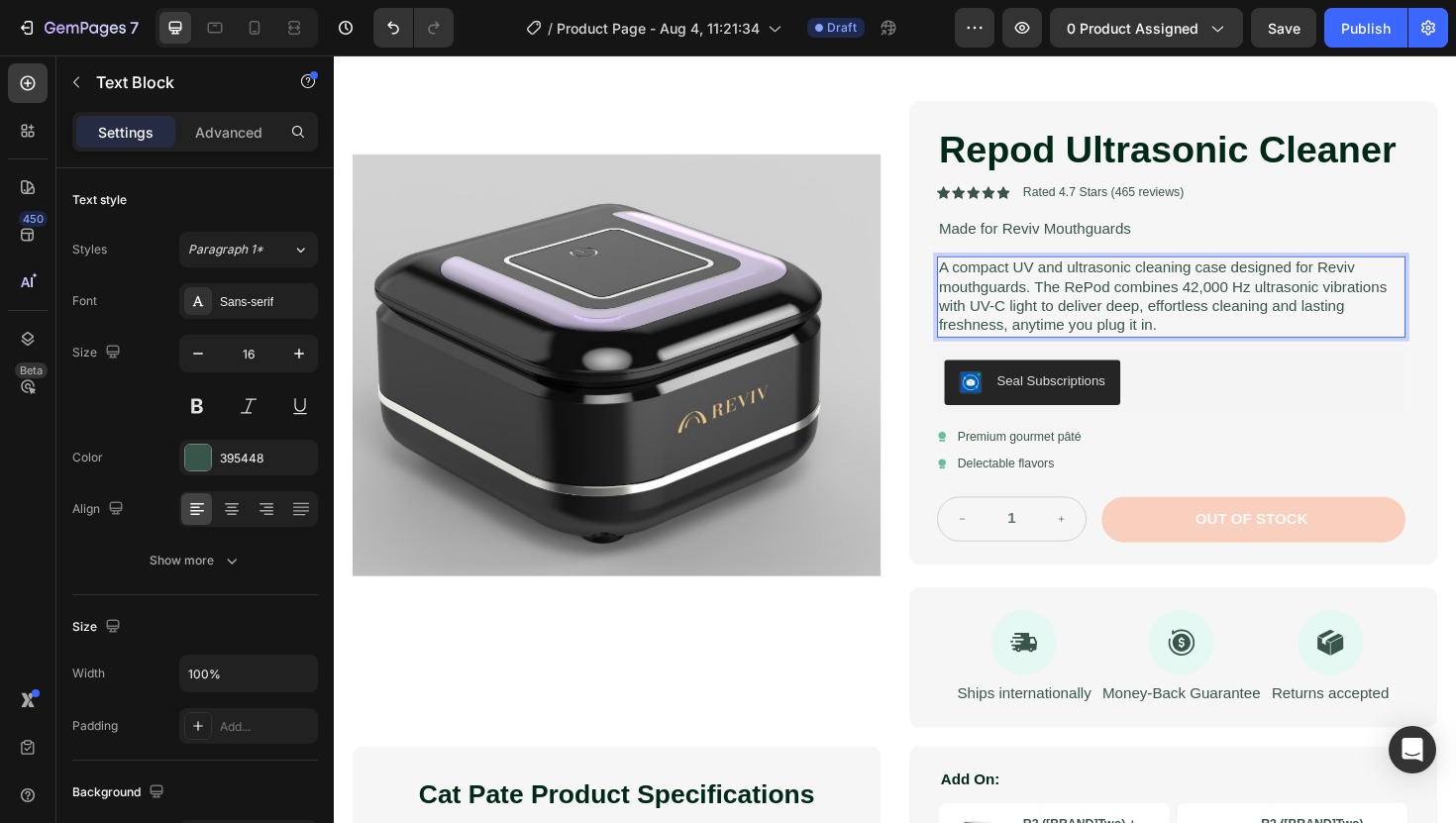 scroll, scrollTop: 46, scrollLeft: 0, axis: vertical 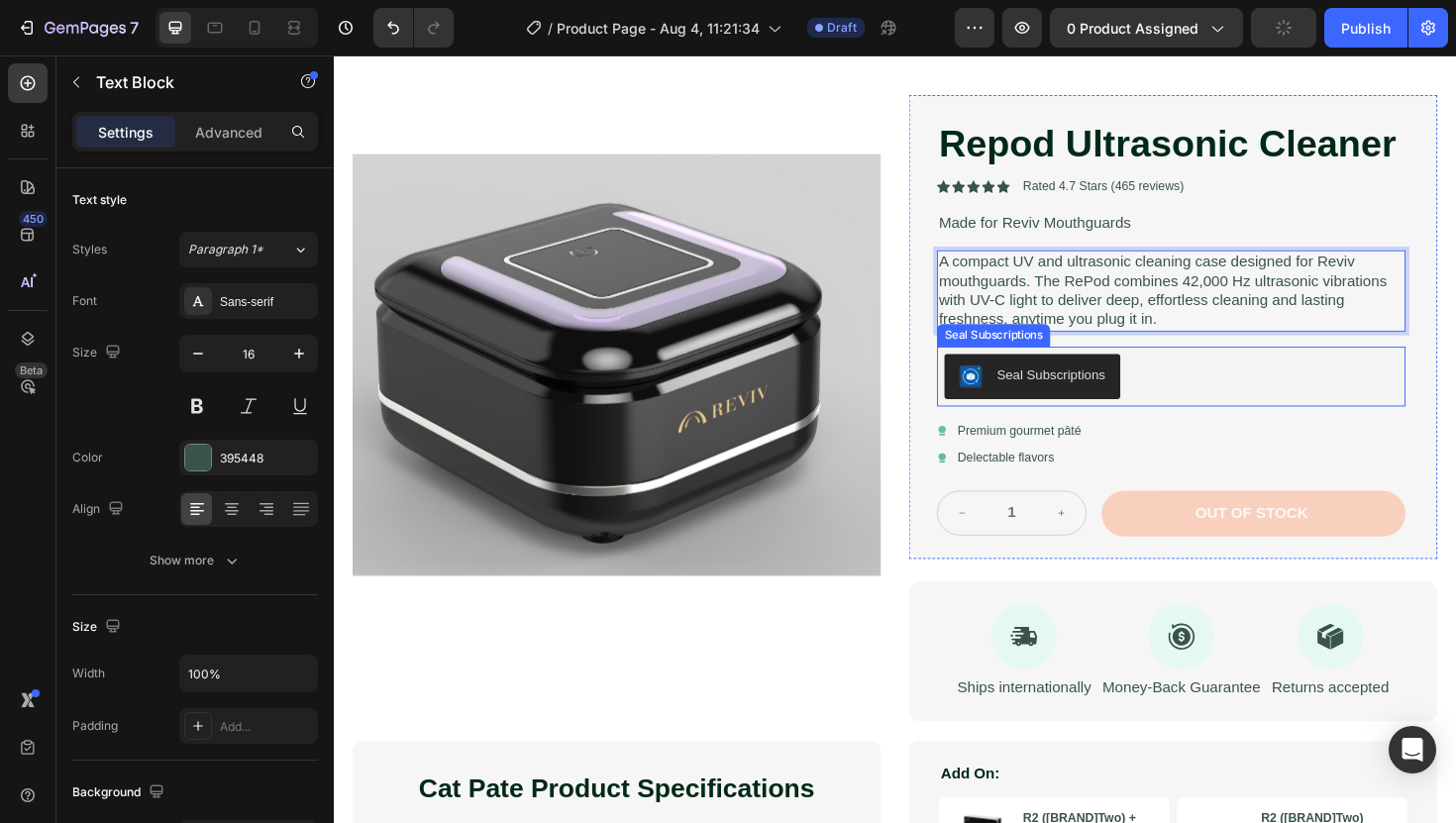 click on "Seal Subscriptions" at bounding box center [1220, 396] 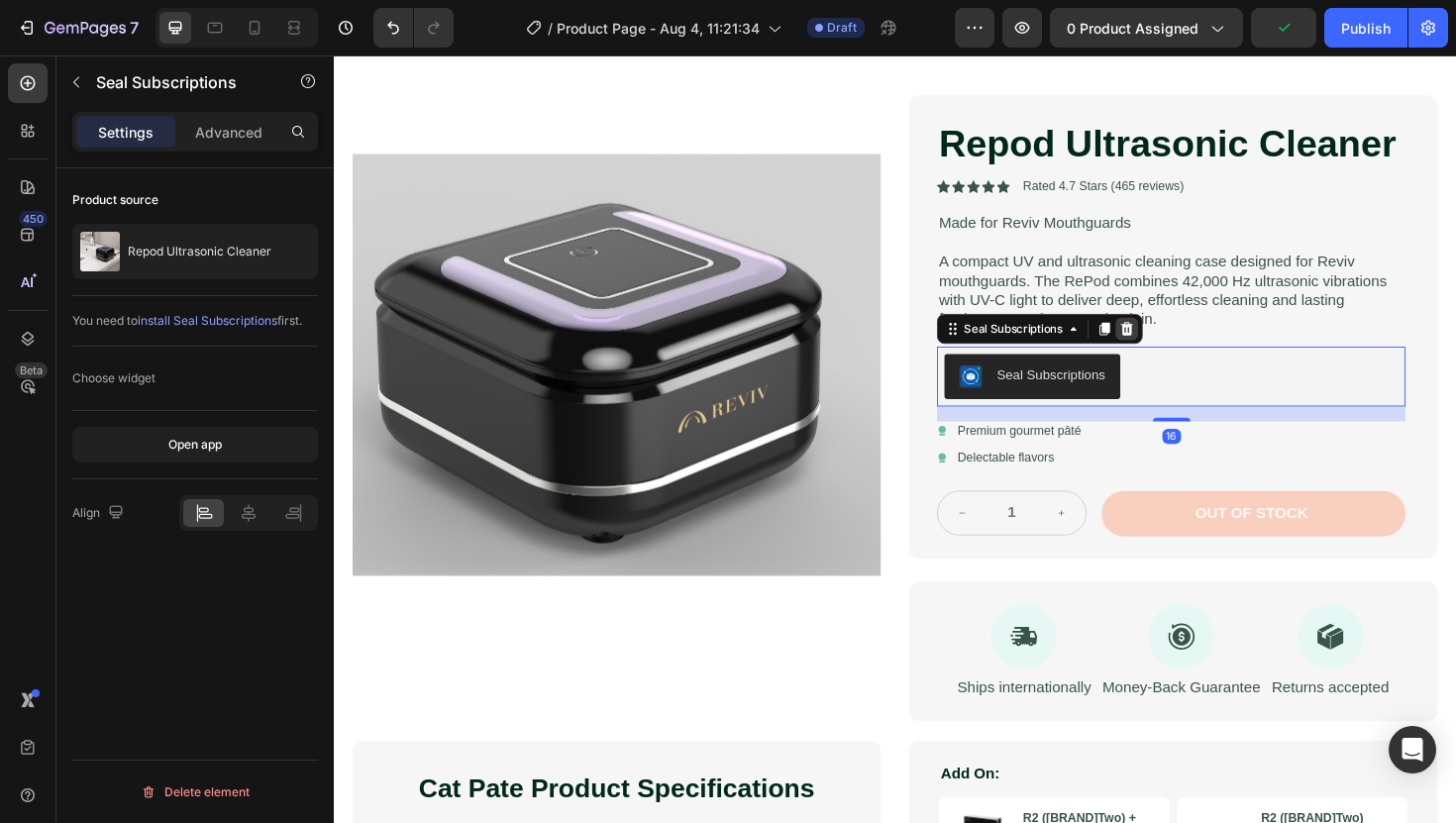 click 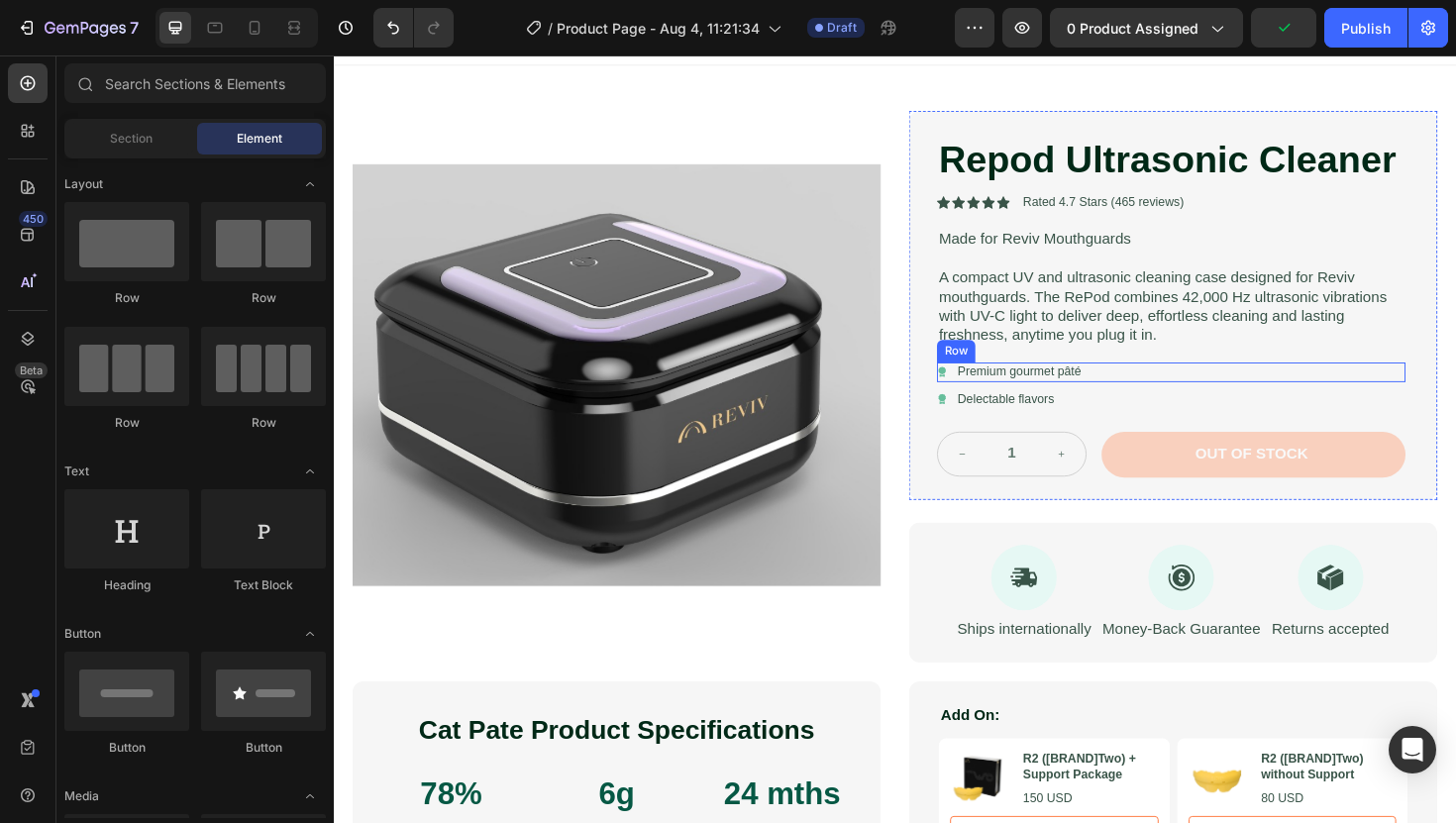scroll, scrollTop: 24, scrollLeft: 0, axis: vertical 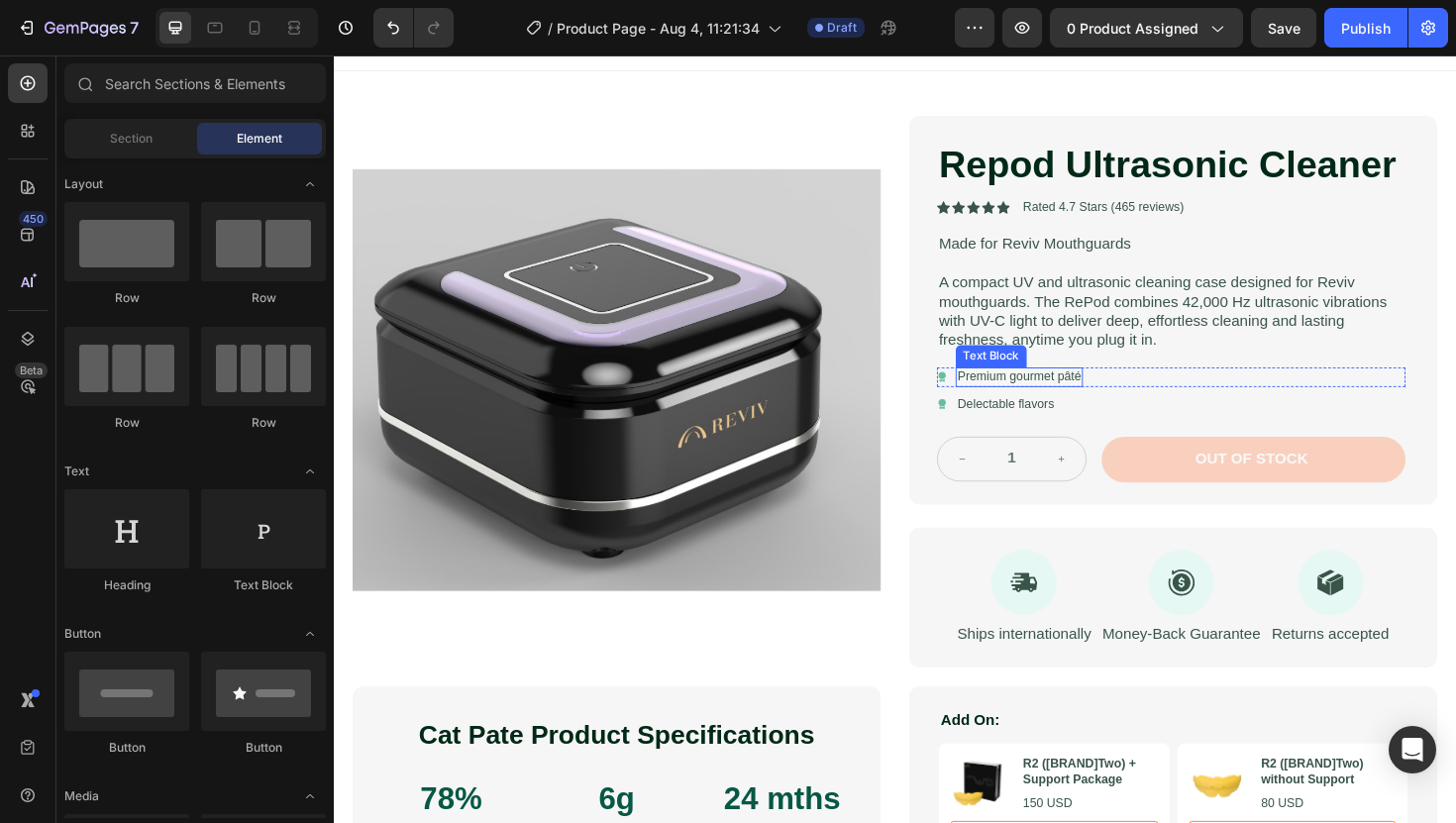 click on "Premium gourmet pâté" at bounding box center [1060, 396] 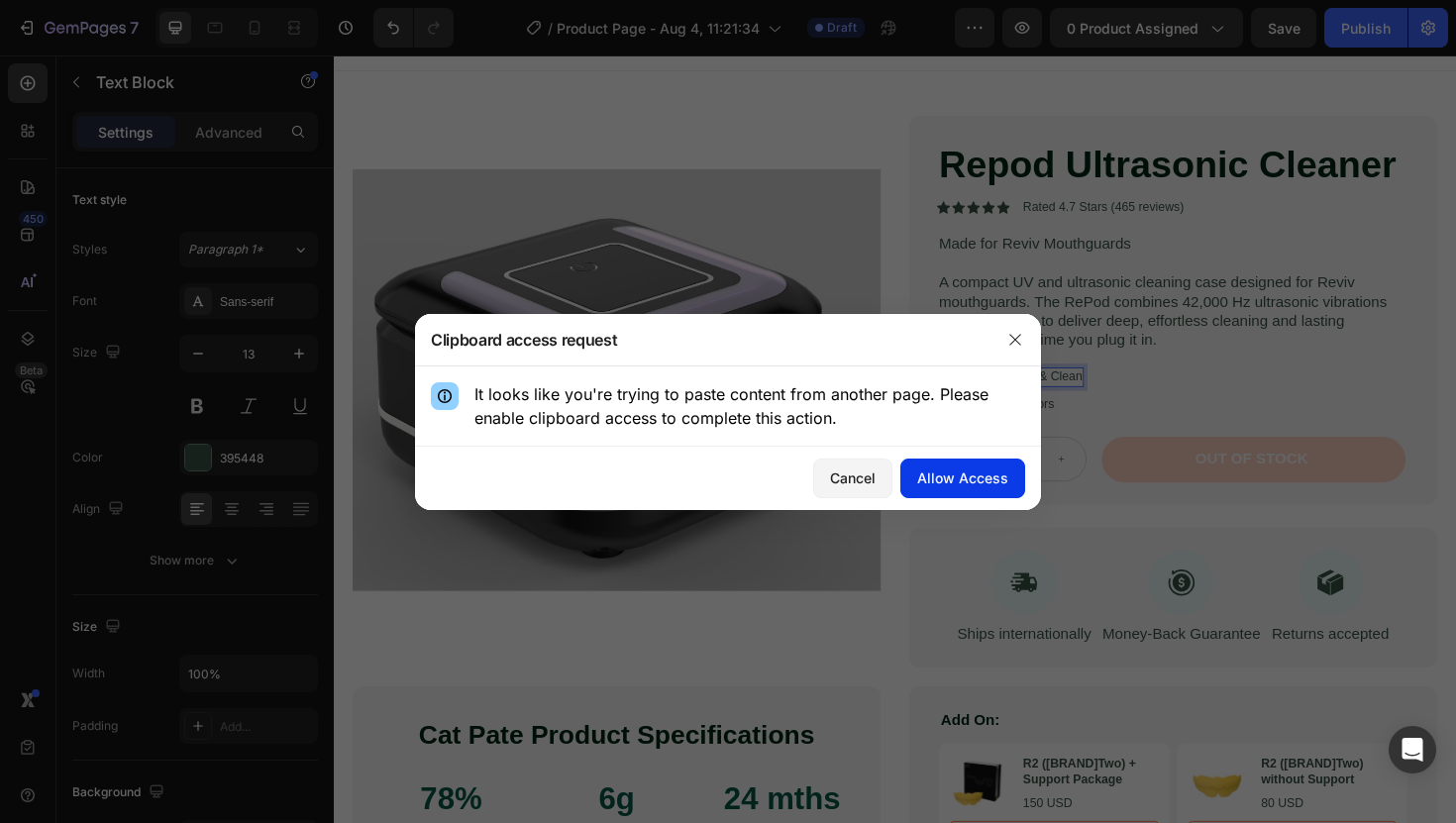 click on "Allow Access" at bounding box center (963, 477) 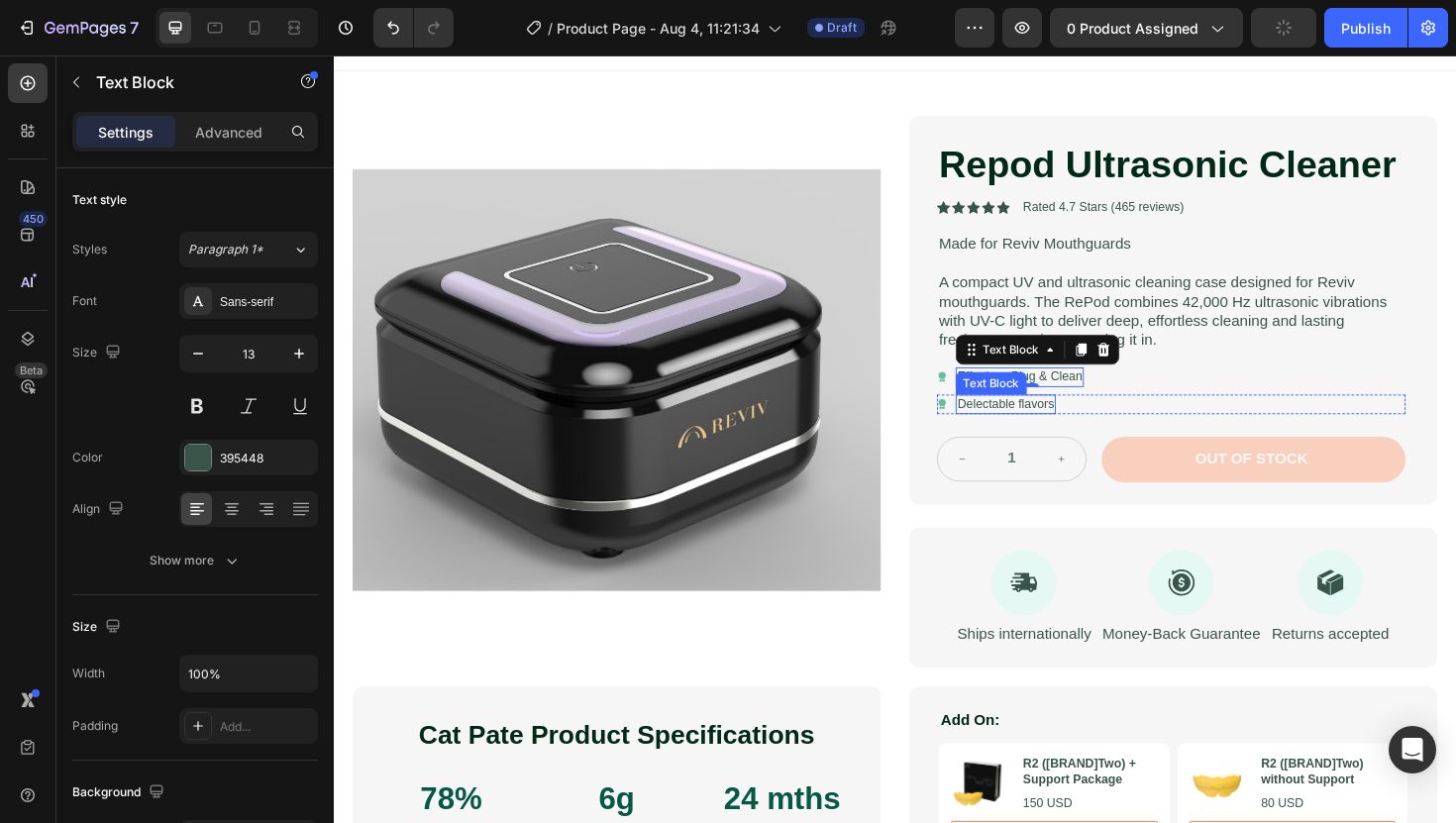 click on "Delectable flavors" at bounding box center (1045, 425) 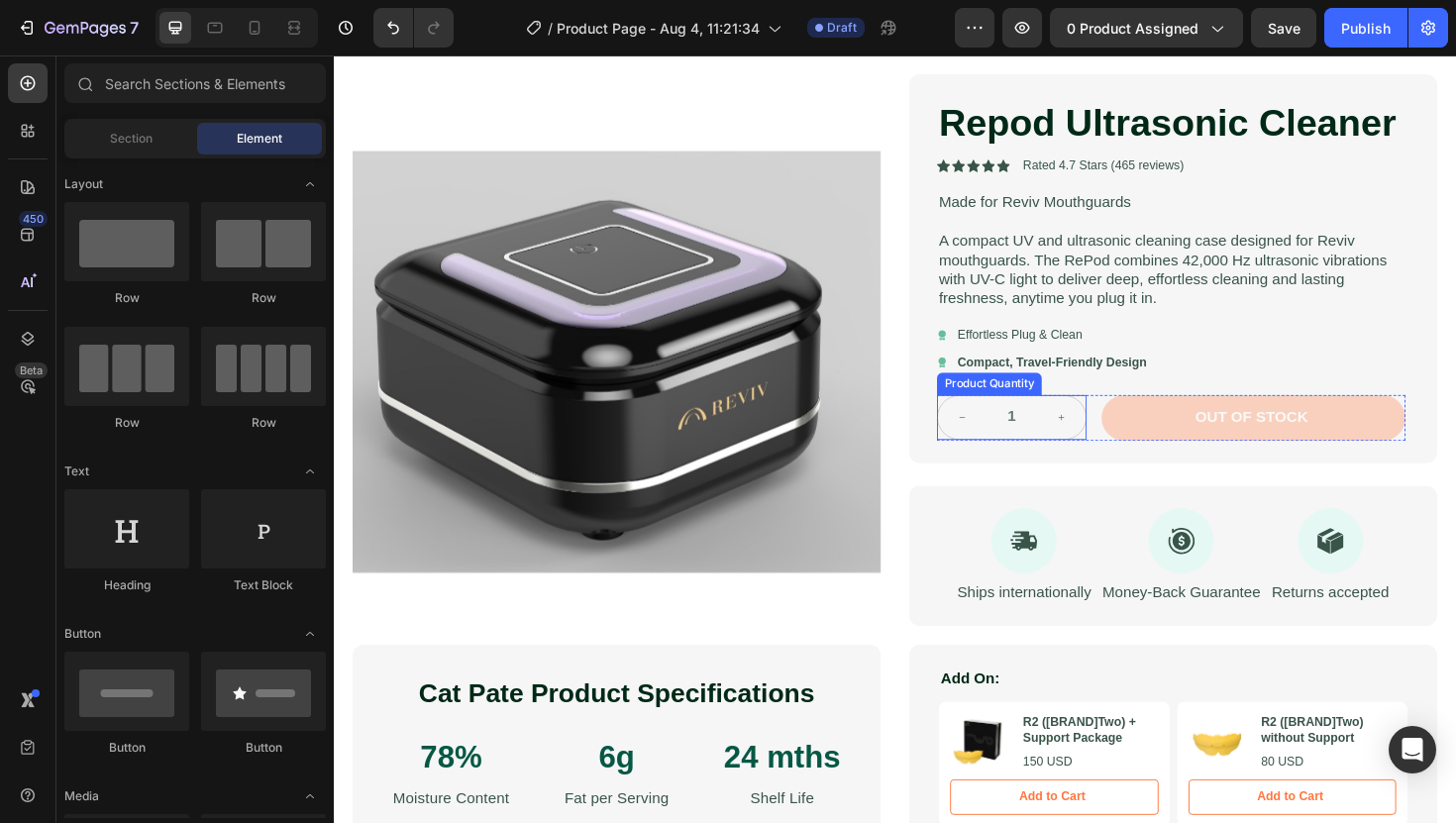 scroll, scrollTop: 0, scrollLeft: 0, axis: both 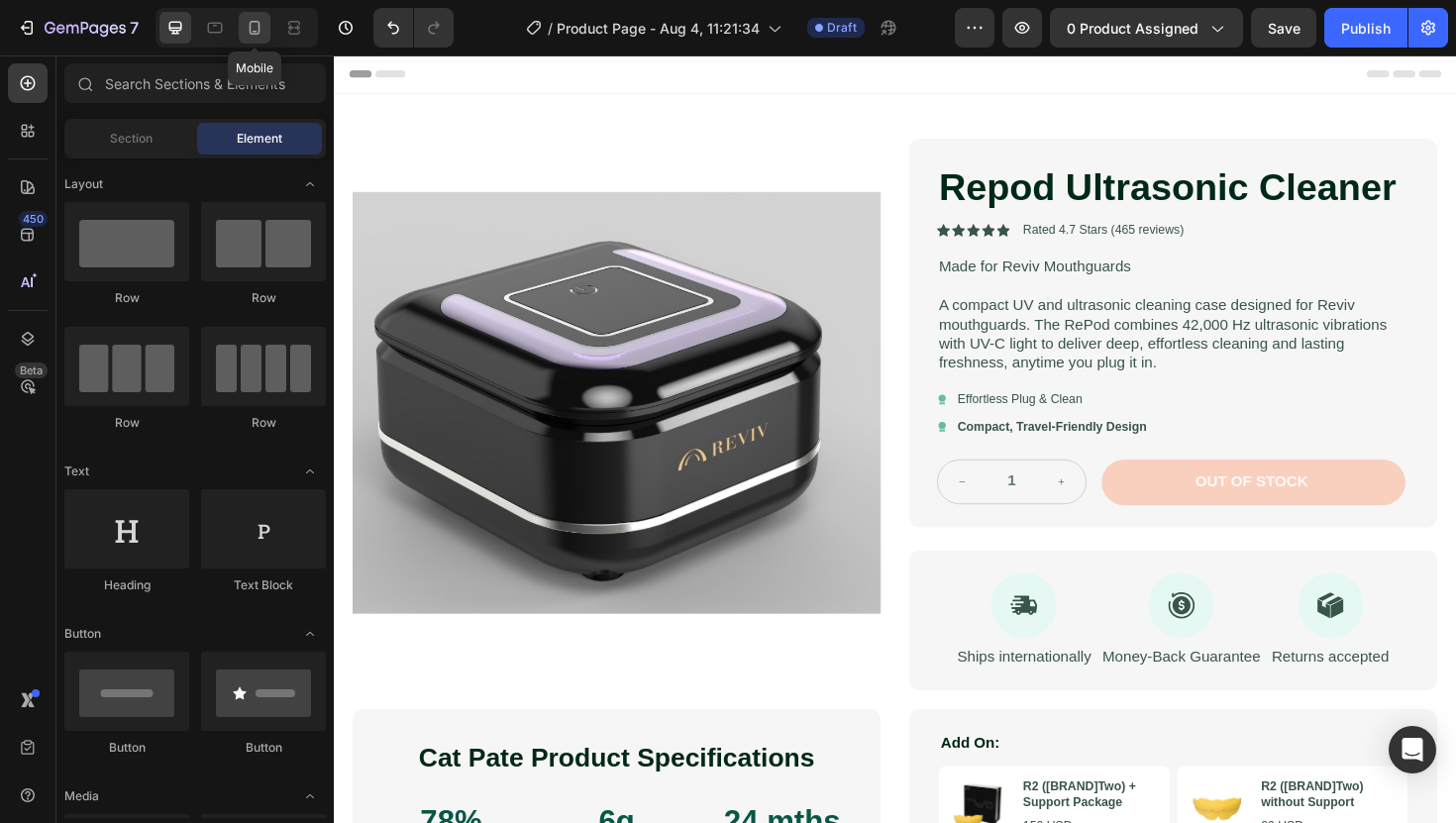 click 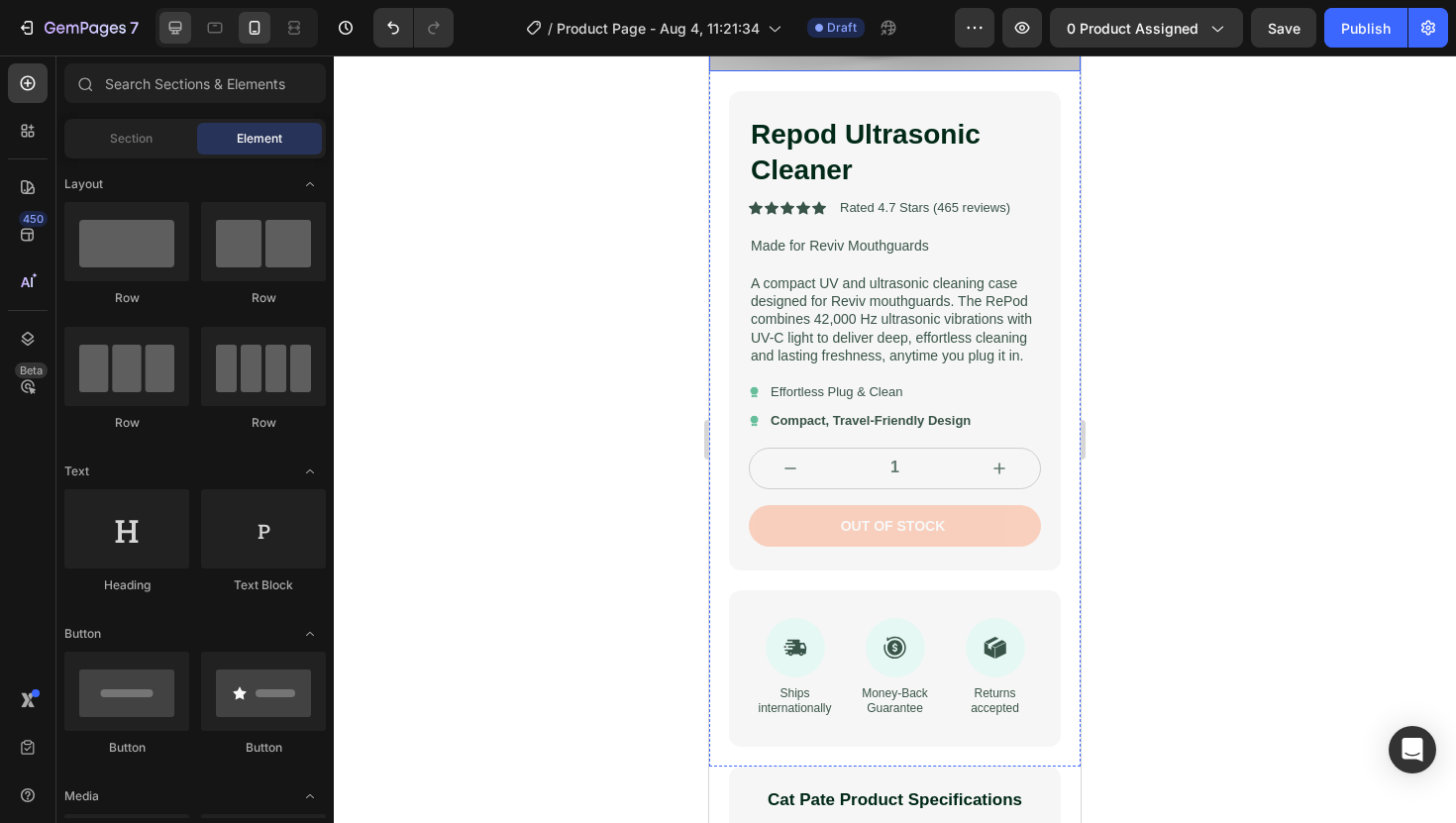 scroll, scrollTop: 328, scrollLeft: 0, axis: vertical 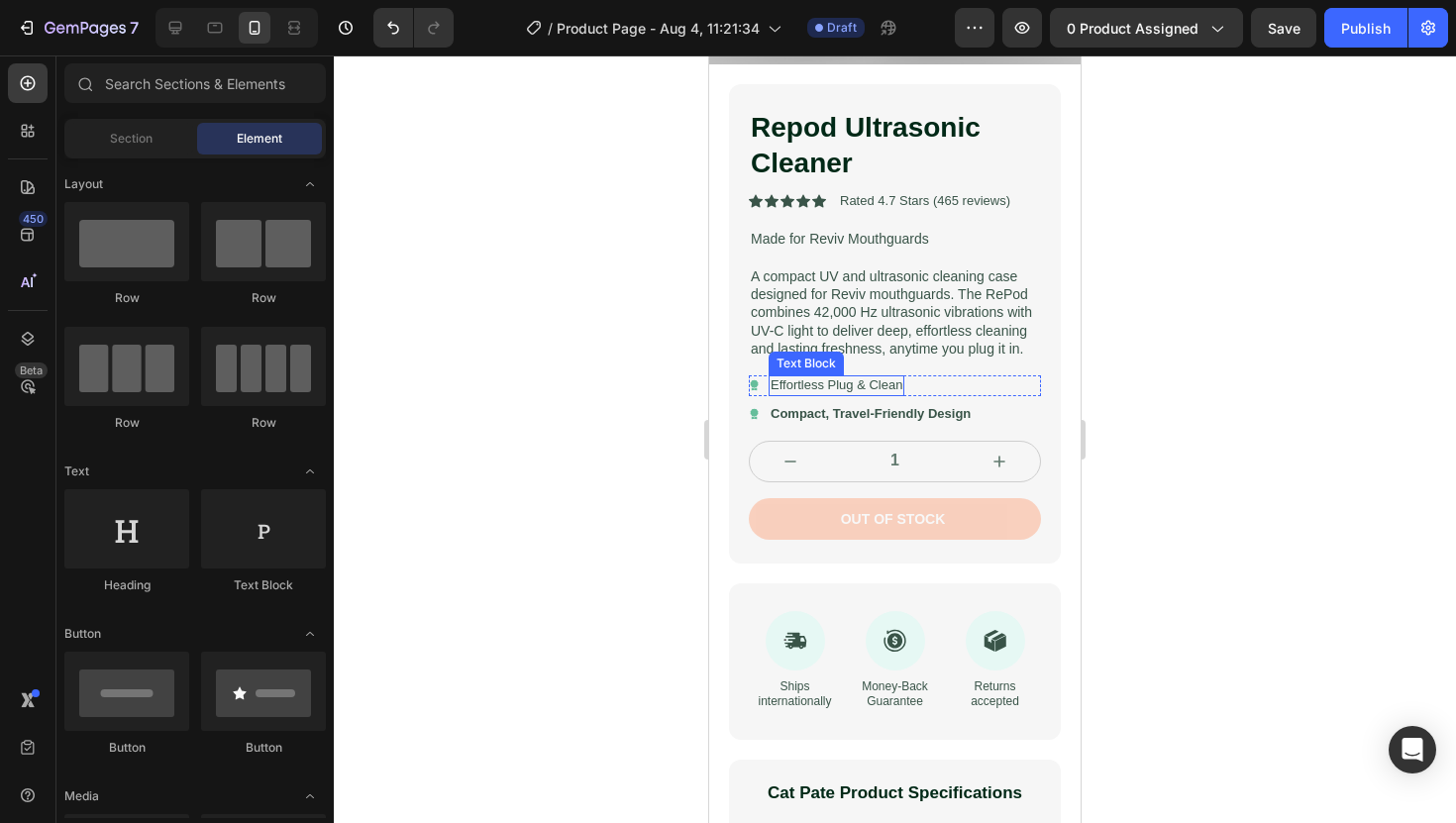 click on "Effortless Plug & Clean" at bounding box center (836, 385) 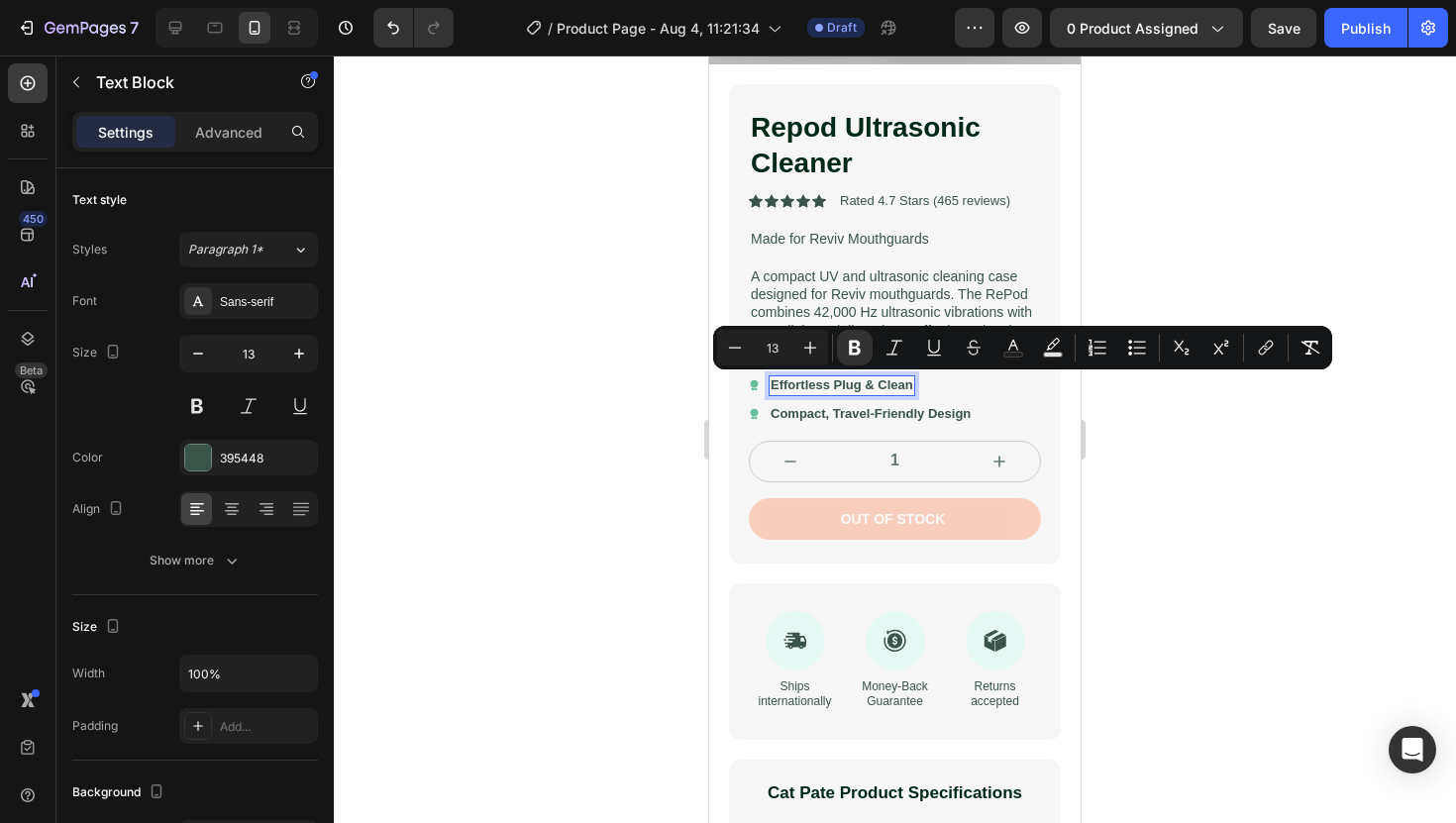 click 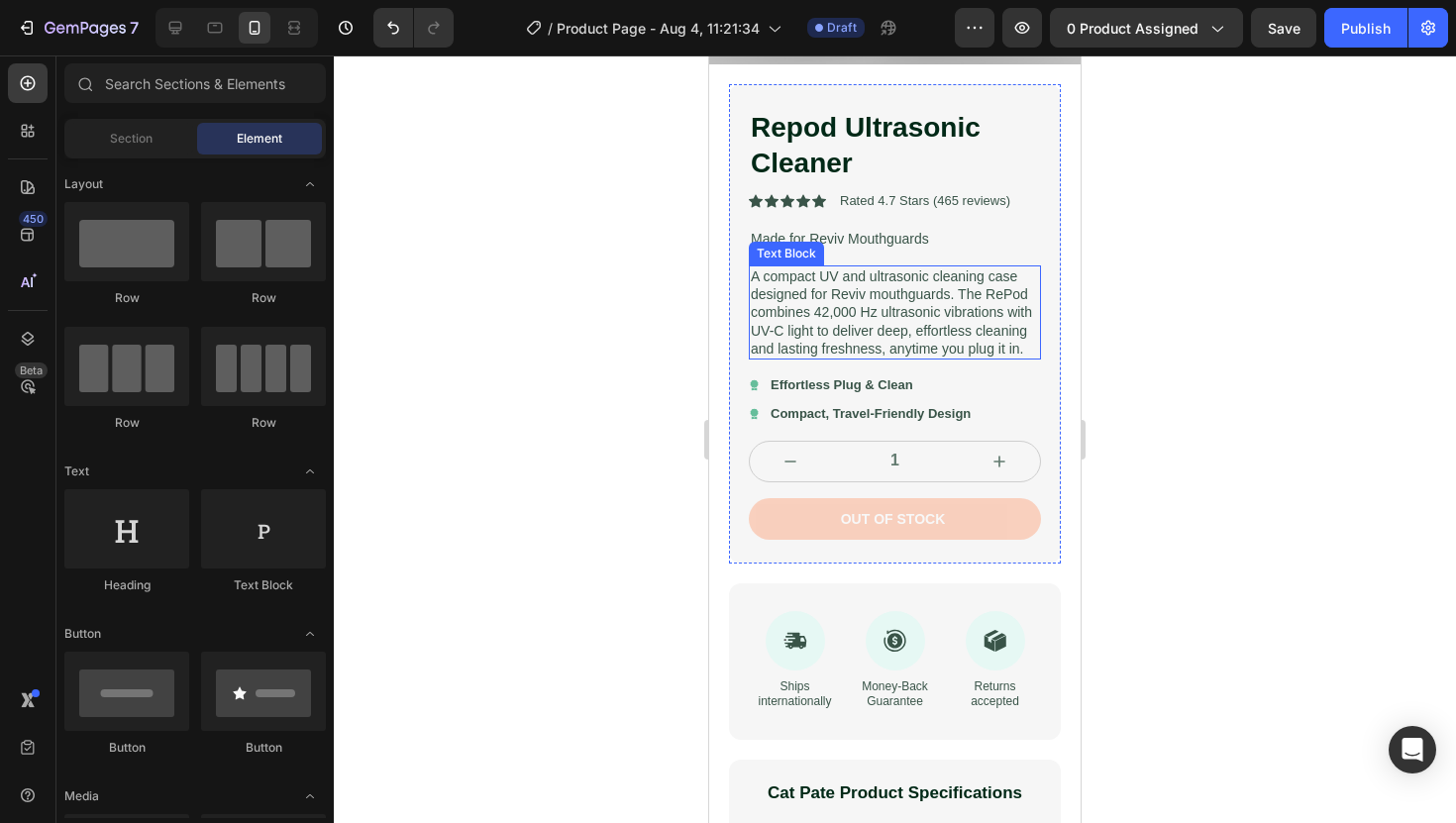 scroll, scrollTop: 0, scrollLeft: 0, axis: both 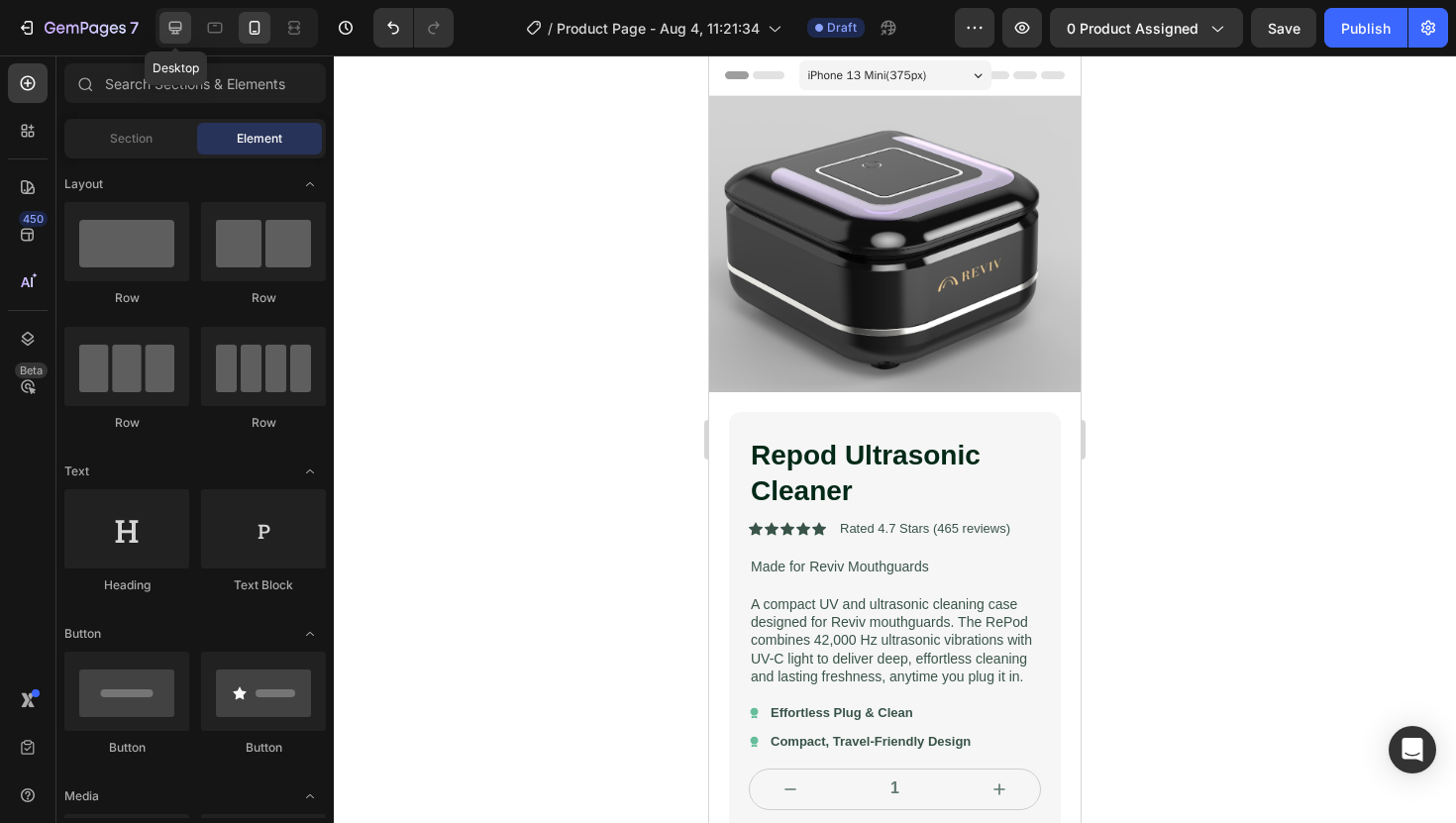 click 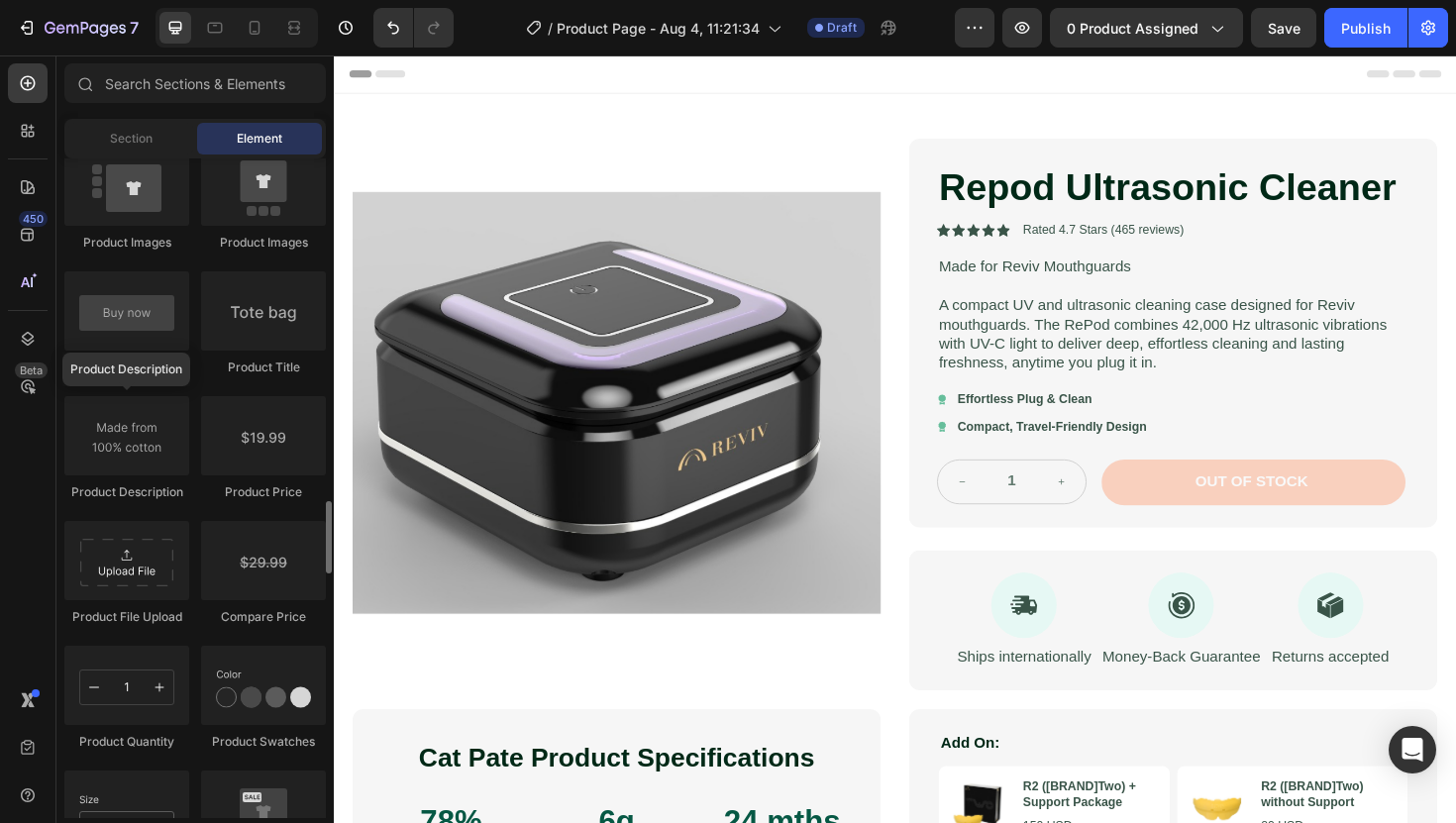 scroll, scrollTop: 3092, scrollLeft: 0, axis: vertical 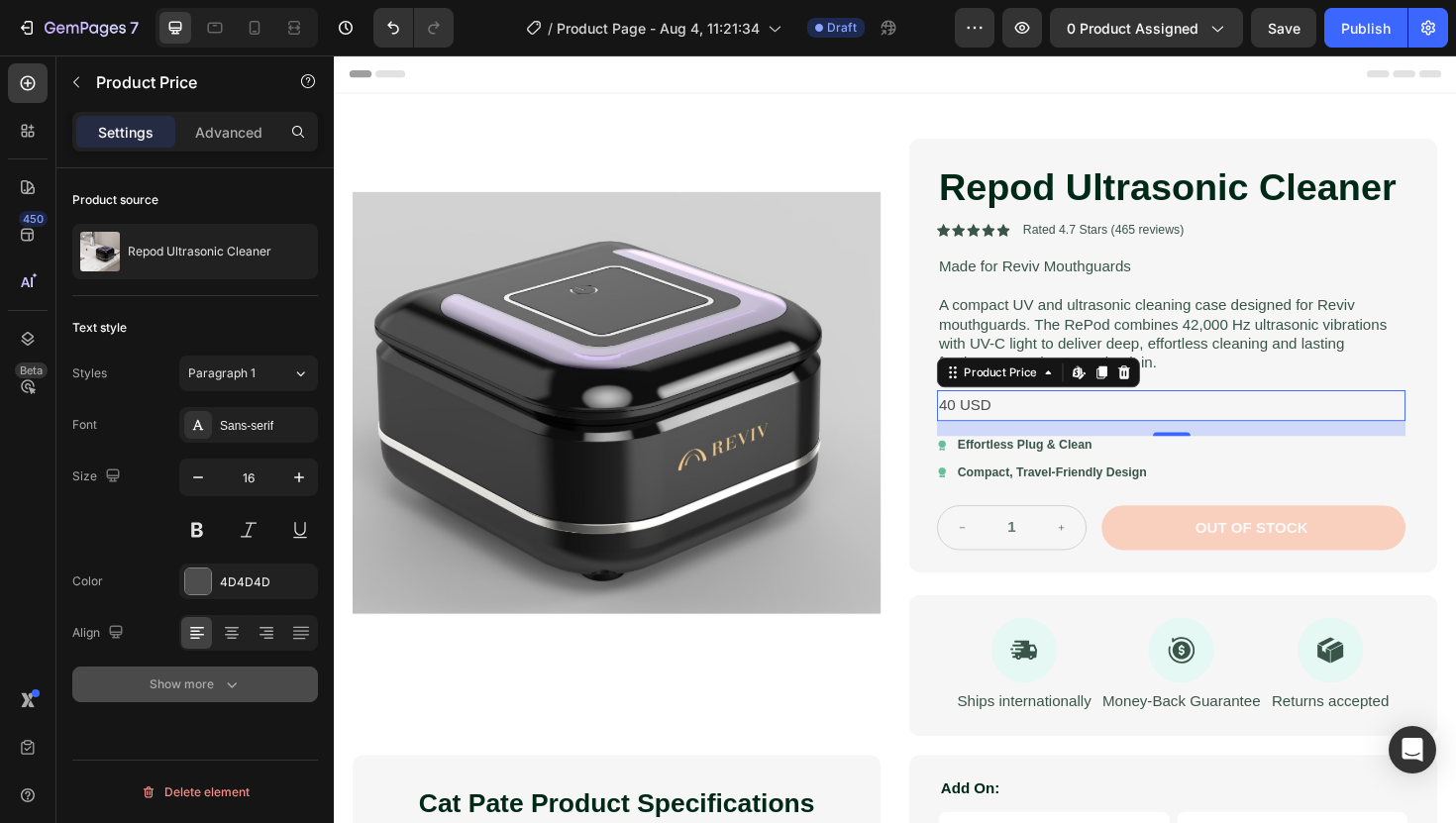 click on "Show more" at bounding box center [195, 684] 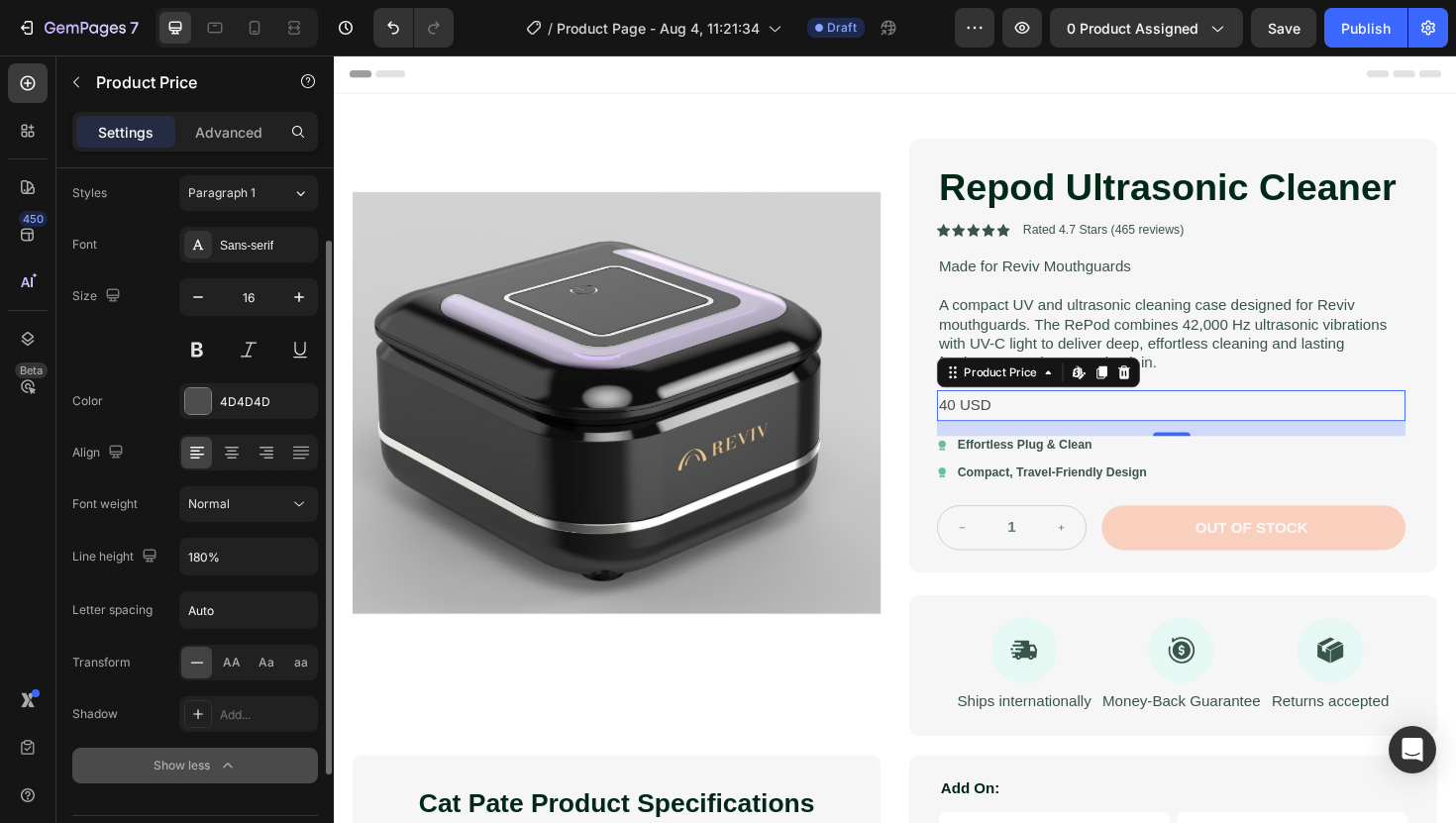 scroll, scrollTop: 0, scrollLeft: 0, axis: both 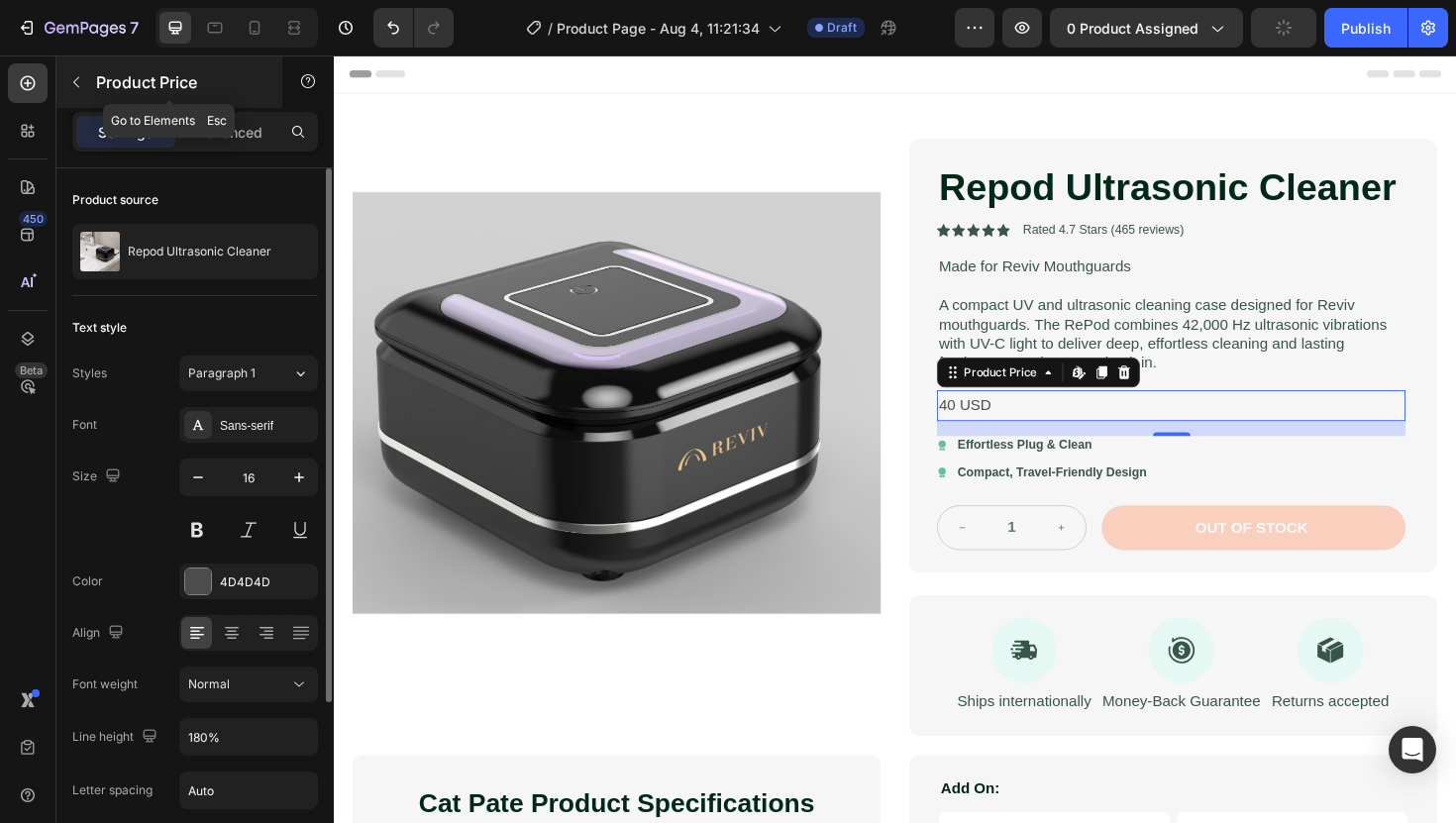 click 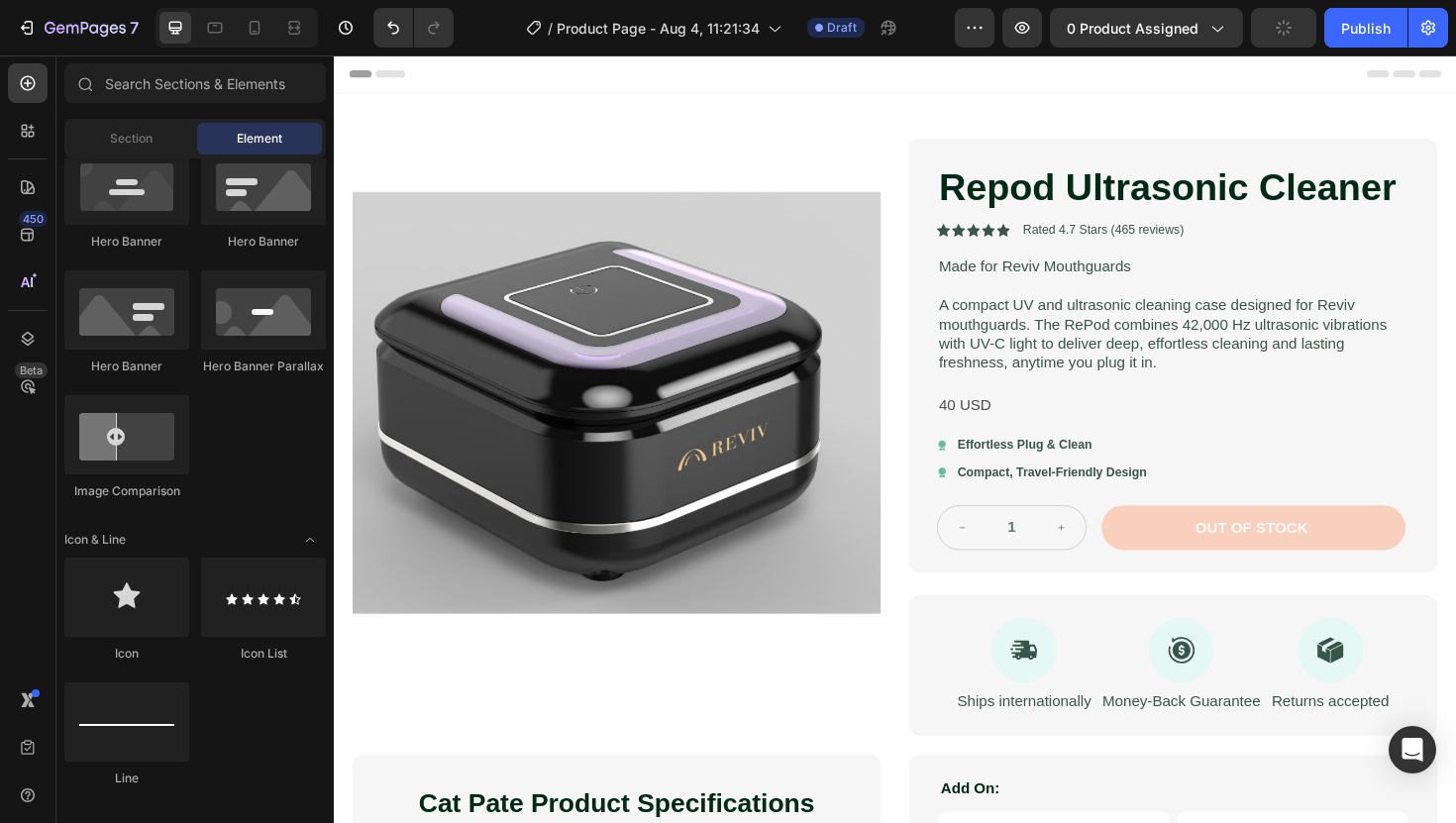 scroll, scrollTop: 0, scrollLeft: 0, axis: both 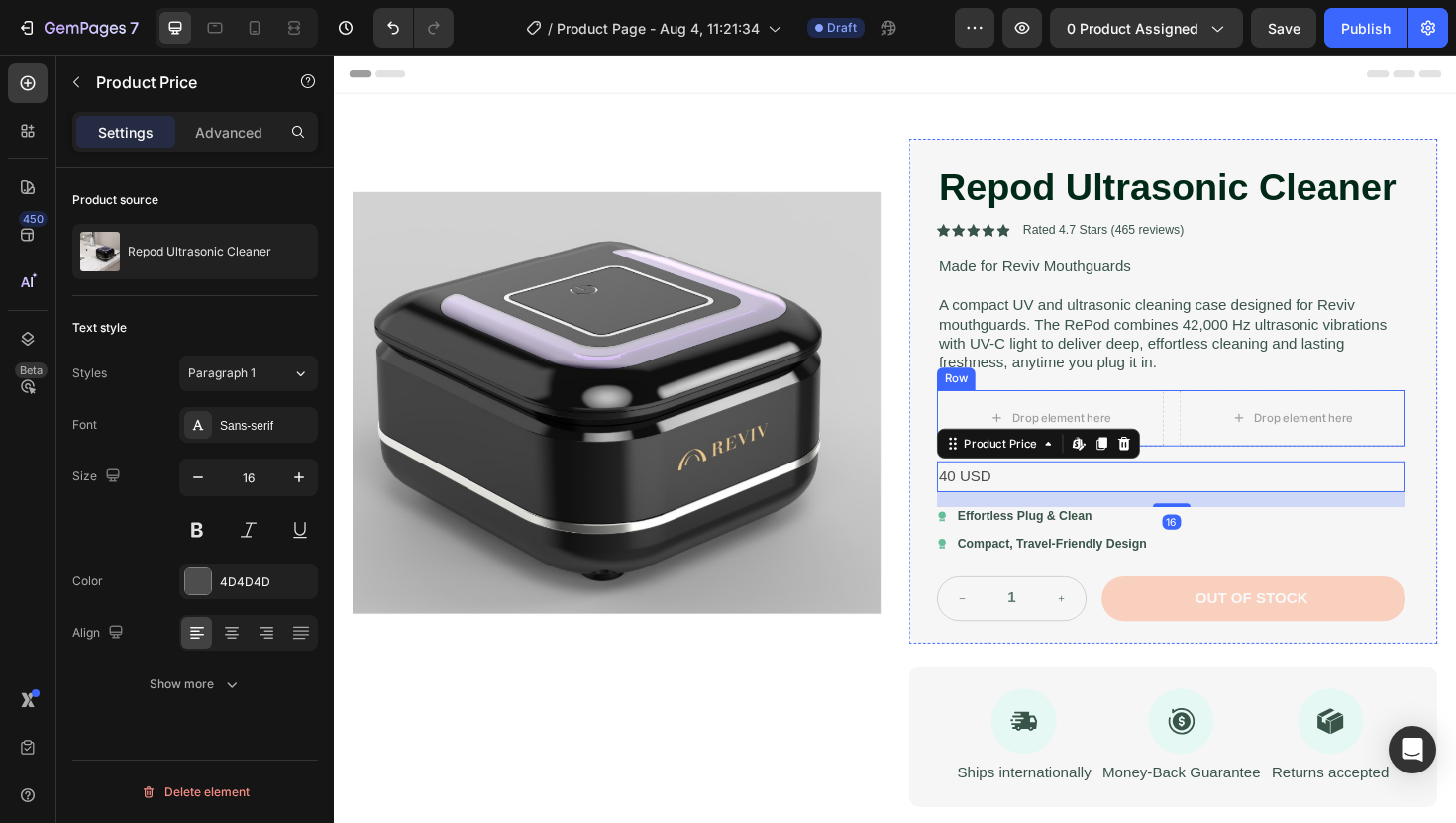 drag, startPoint x: 1135, startPoint y: 497, endPoint x: 996, endPoint y: 430, distance: 154.30489 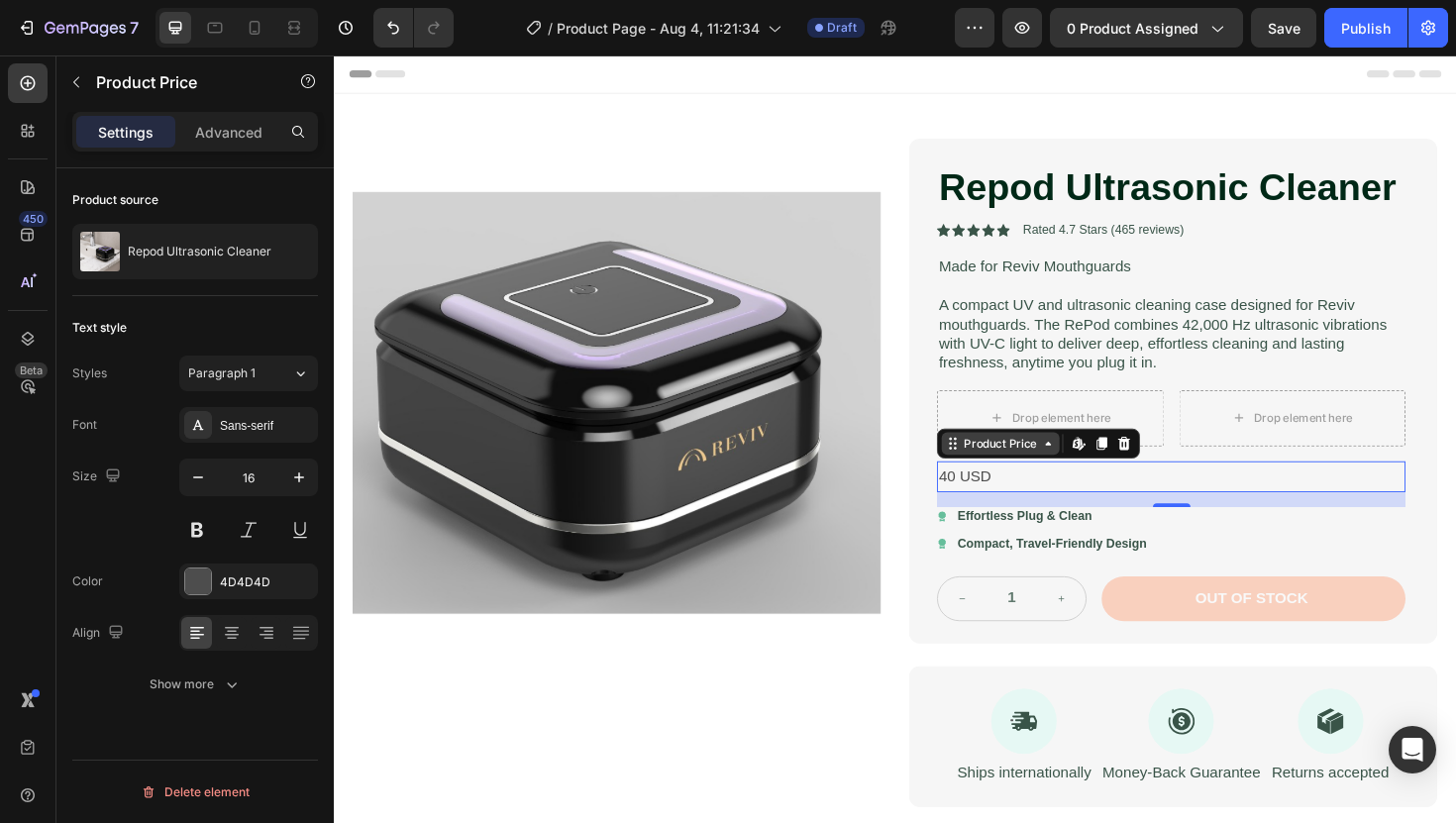 click 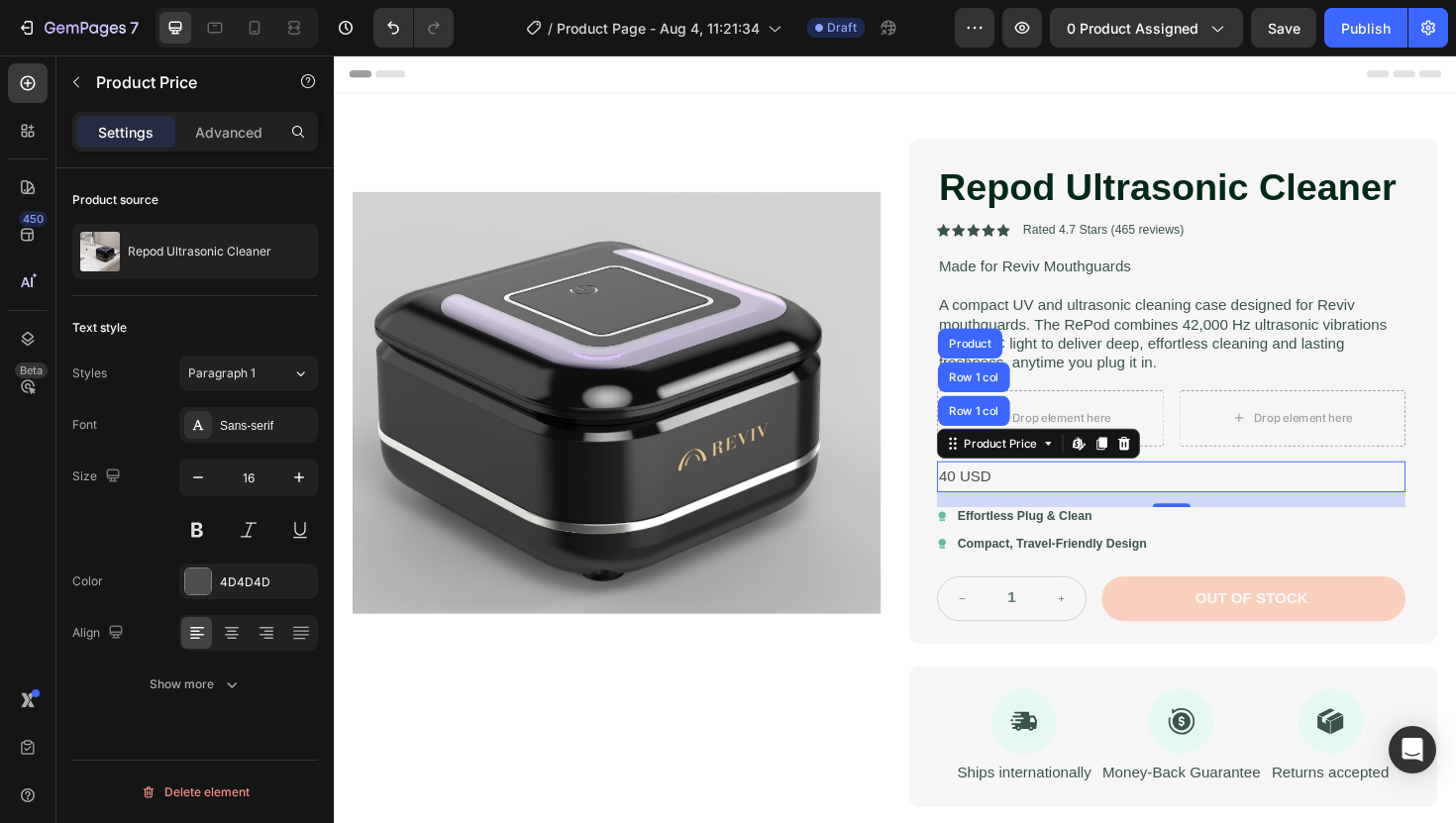 drag, startPoint x: 986, startPoint y: 461, endPoint x: 1080, endPoint y: 428, distance: 99.62429 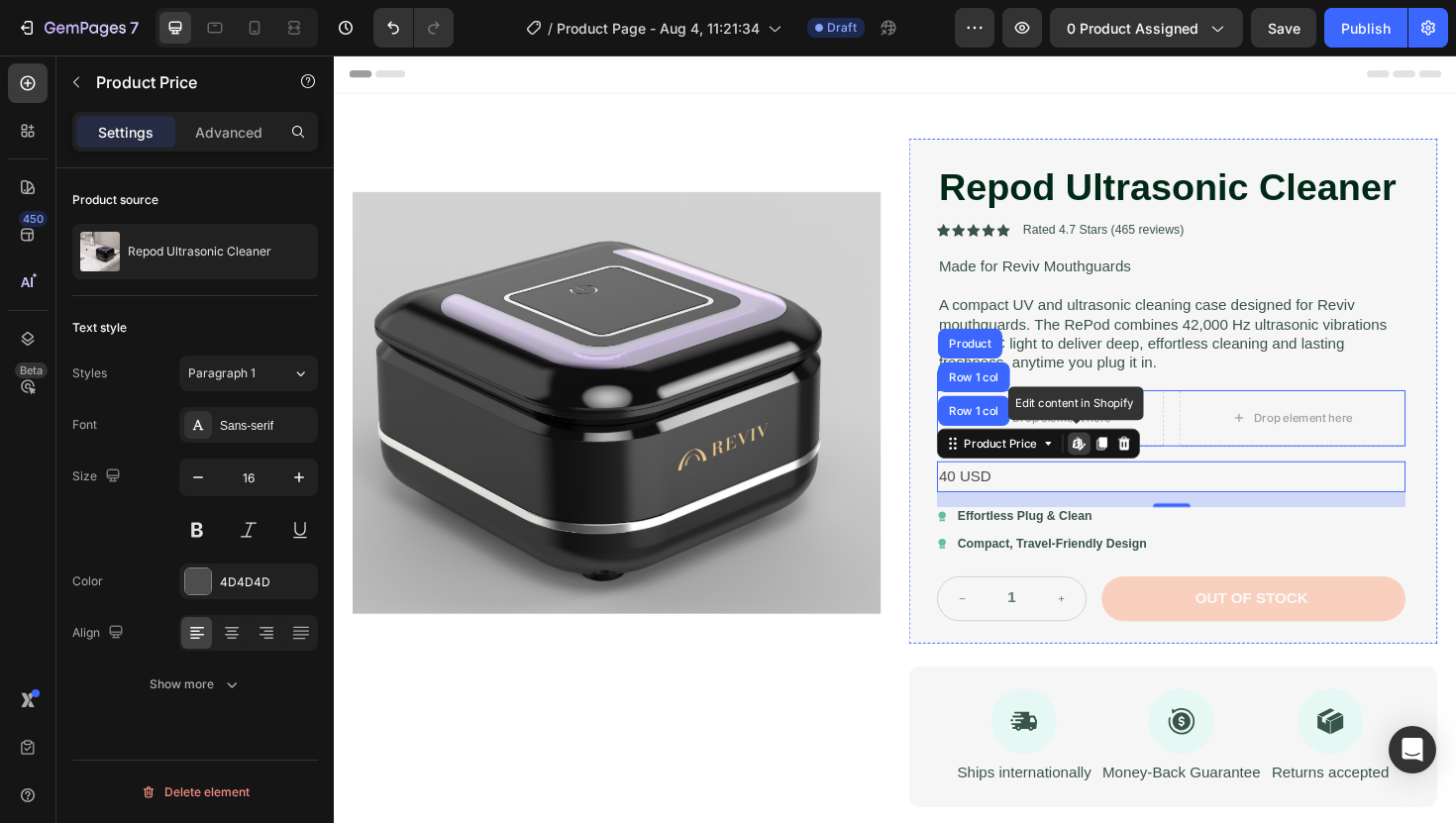 click on "Repod Ultrasonic Cleaner Product Title
Icon
Icon
Icon
Icon
Icon Icon List Rated 4.7 Stars (465 reviews) Text Block Row Made for Reviv Mouthguards Text Block A compact UV and ultrasonic cleaning case designed for Reviv mouthguards. The RePod combines 42,000 Hz ultrasonic vibrations with UV-C light to deliver deep, effortless cleaning and lasting freshness, anytime you plug it in. Text Block
Drop element here
Drop element here Row 40 USD Product Price   Edit content in Shopify 16 Product Price   Edit content in Shopify 16
Icon Effortless Plug & Clean Text Block Row
Icon Compact, Travel-Friendly Design Text Block Row
1
Product Quantity Out of stock Add to Cart Row" at bounding box center (1220, 411) 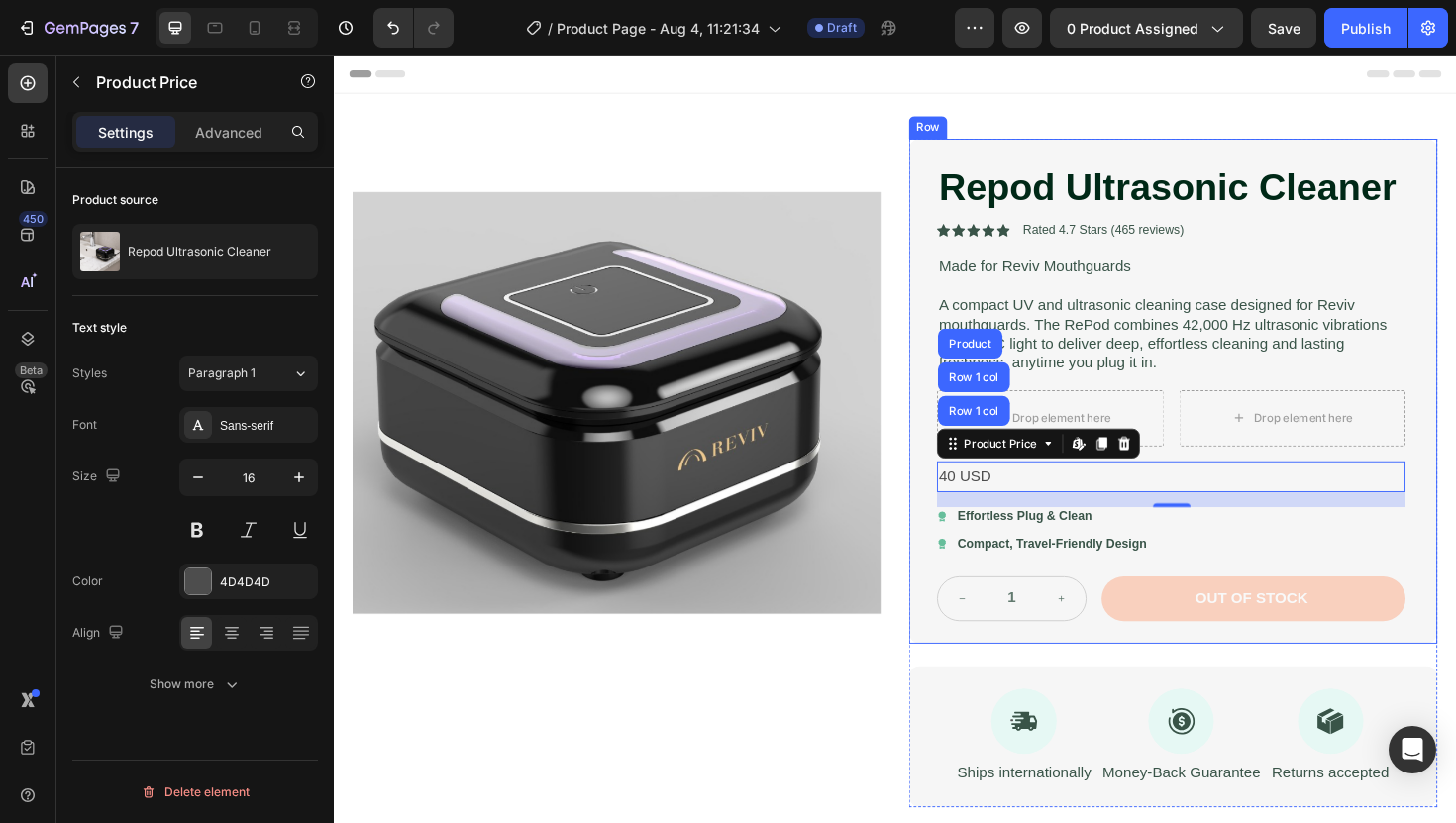 click on "Repod Ultrasonic Cleaner Product Title
Icon
Icon
Icon
Icon
Icon Icon List Rated 4.7 Stars (465 reviews) Text Block Row Made for Reviv Mouthguards Text Block A compact UV and ultrasonic cleaning case designed for Reviv mouthguards. The RePod combines 42,000 Hz ultrasonic vibrations with UV-C light to deliver deep, effortless cleaning and lasting freshness, anytime you plug it in. Text Block
Drop element here
Drop element here Row 40 USD Product Price Row 1 col Row 1 col Product   Edit content in Shopify 16 Product Price   Edit content in Shopify 16
Icon Effortless Plug & Clean Text Block Row
Icon Compact, Travel-Friendly Design Text Block Row
1
Product Quantity Out of stock Add to Cart Row Row" at bounding box center (1222, 411) 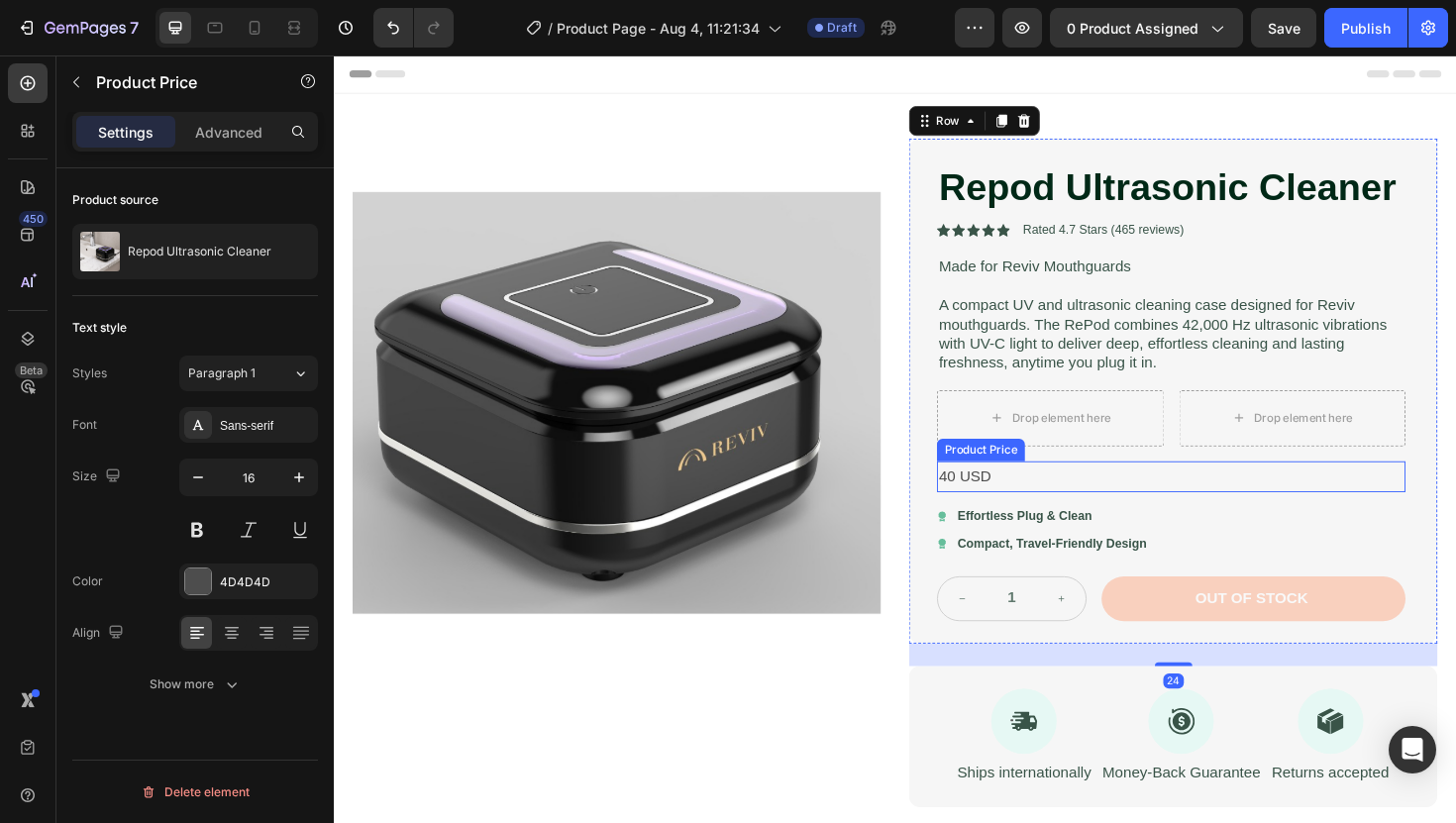 click on "40 USD" at bounding box center [1220, 501] 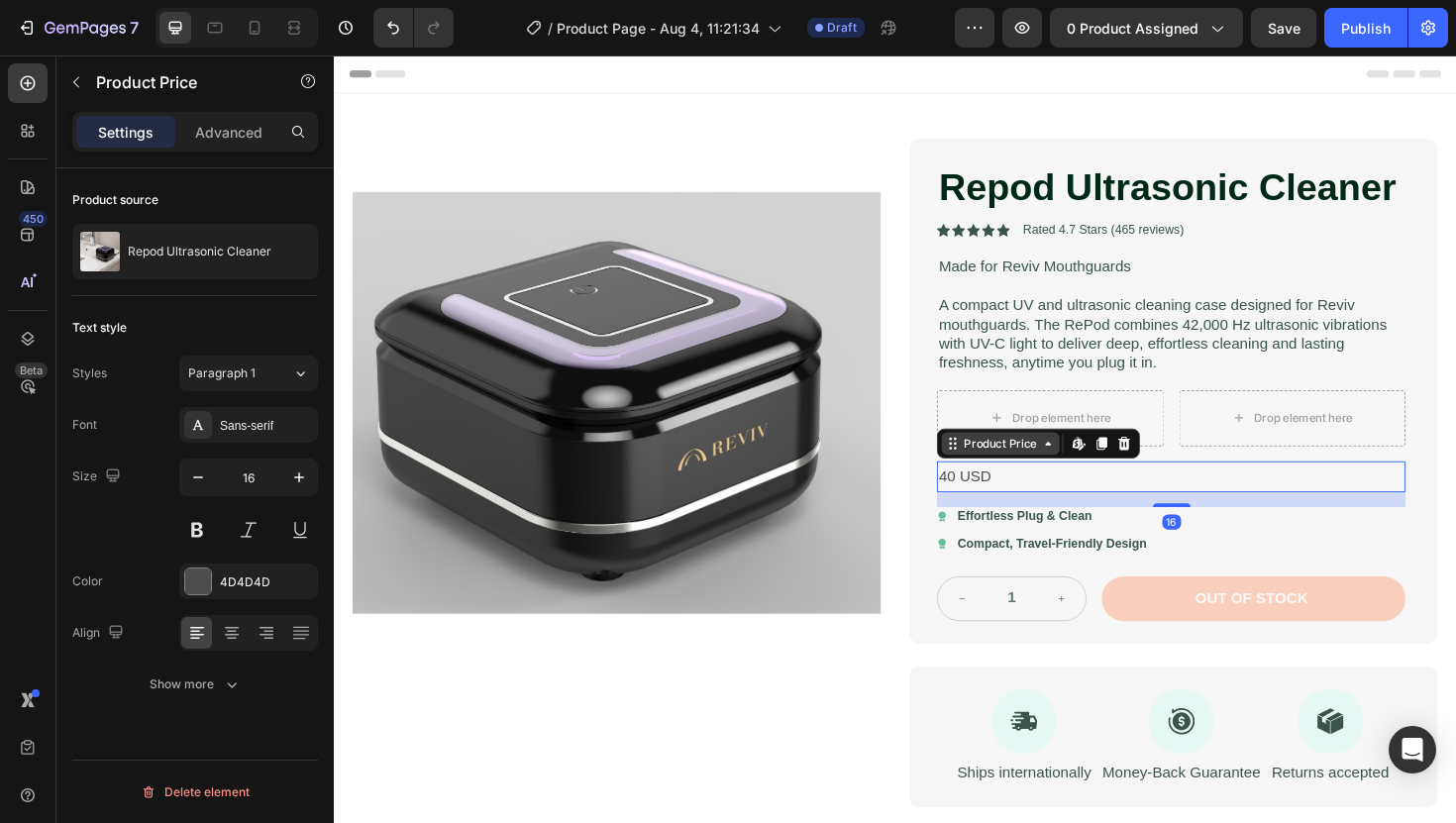 drag, startPoint x: 986, startPoint y: 467, endPoint x: 999, endPoint y: 465, distance: 13.152946 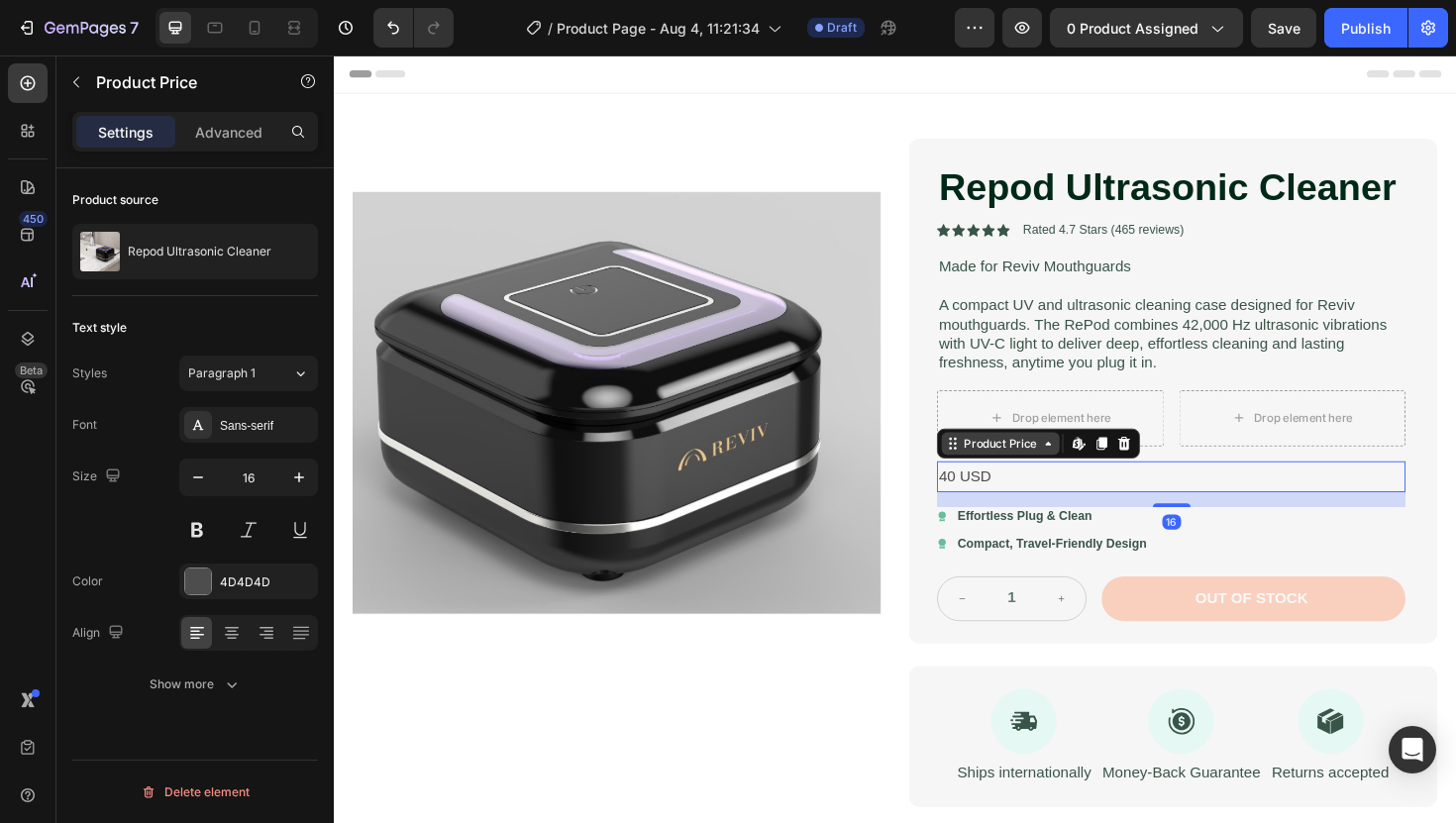 click on "Repod Ultrasonic Cleaner Product Title
Icon
Icon
Icon
Icon
Icon Icon List Rated 4.7 Stars (465 reviews) Text Block Row Made for Reviv Mouthguards Text Block A compact UV and ultrasonic cleaning case designed for Reviv mouthguards. The RePod combines 42,000 Hz ultrasonic vibrations with UV-C light to deliver deep, effortless cleaning and lasting freshness, anytime you plug it in. Text Block
Drop element here
Drop element here Row 40 USD Product Price   Edit content in Shopify 16 Product Price   Edit content in Shopify 16
Icon Effortless Plug & Clean Text Block Row
Icon Compact, Travel-Friendly Design Text Block Row
1
Product Quantity Out of stock Add to Cart Row" at bounding box center (1220, 411) 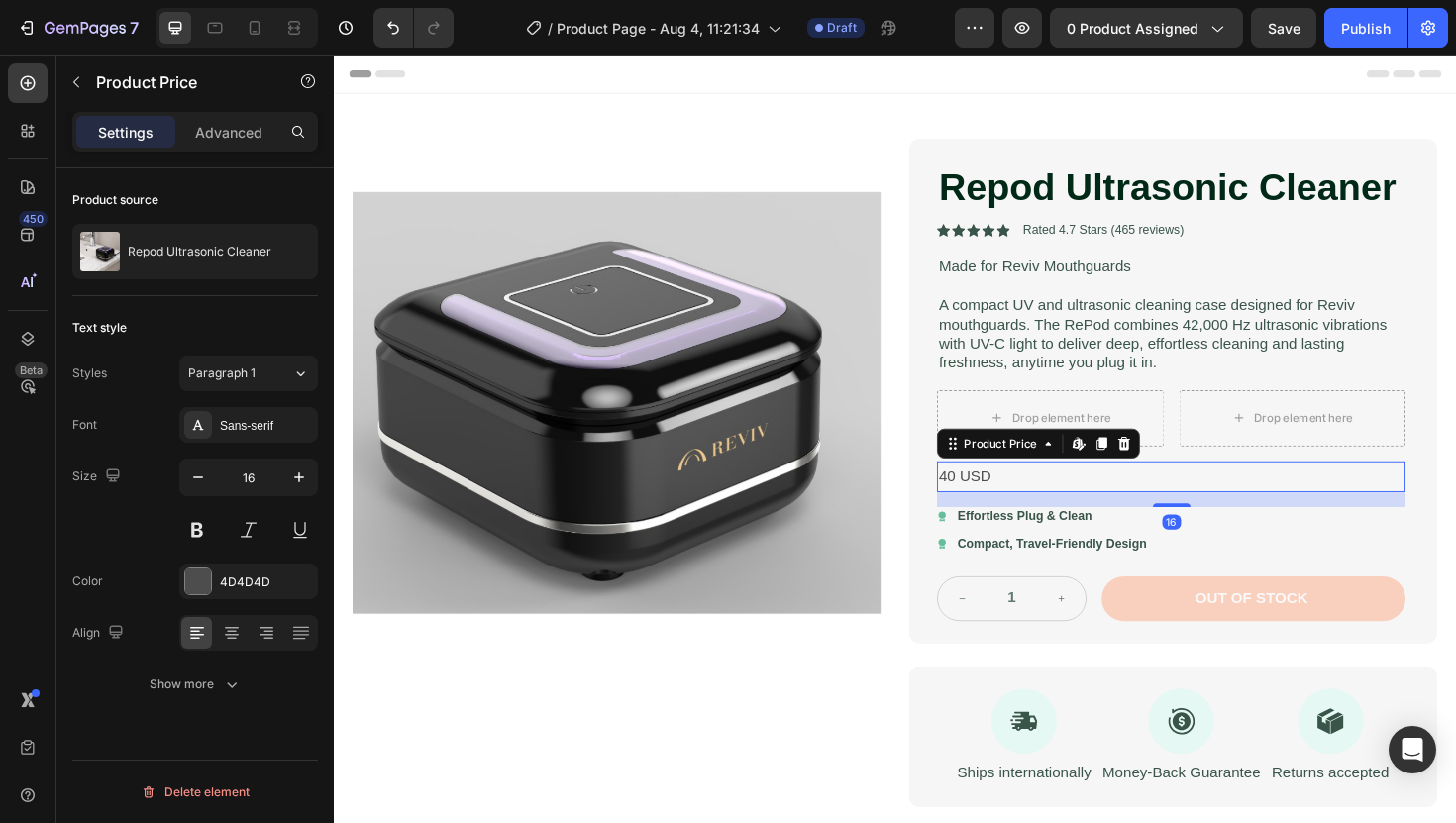 drag, startPoint x: 999, startPoint y: 465, endPoint x: 1067, endPoint y: 446, distance: 70.60453 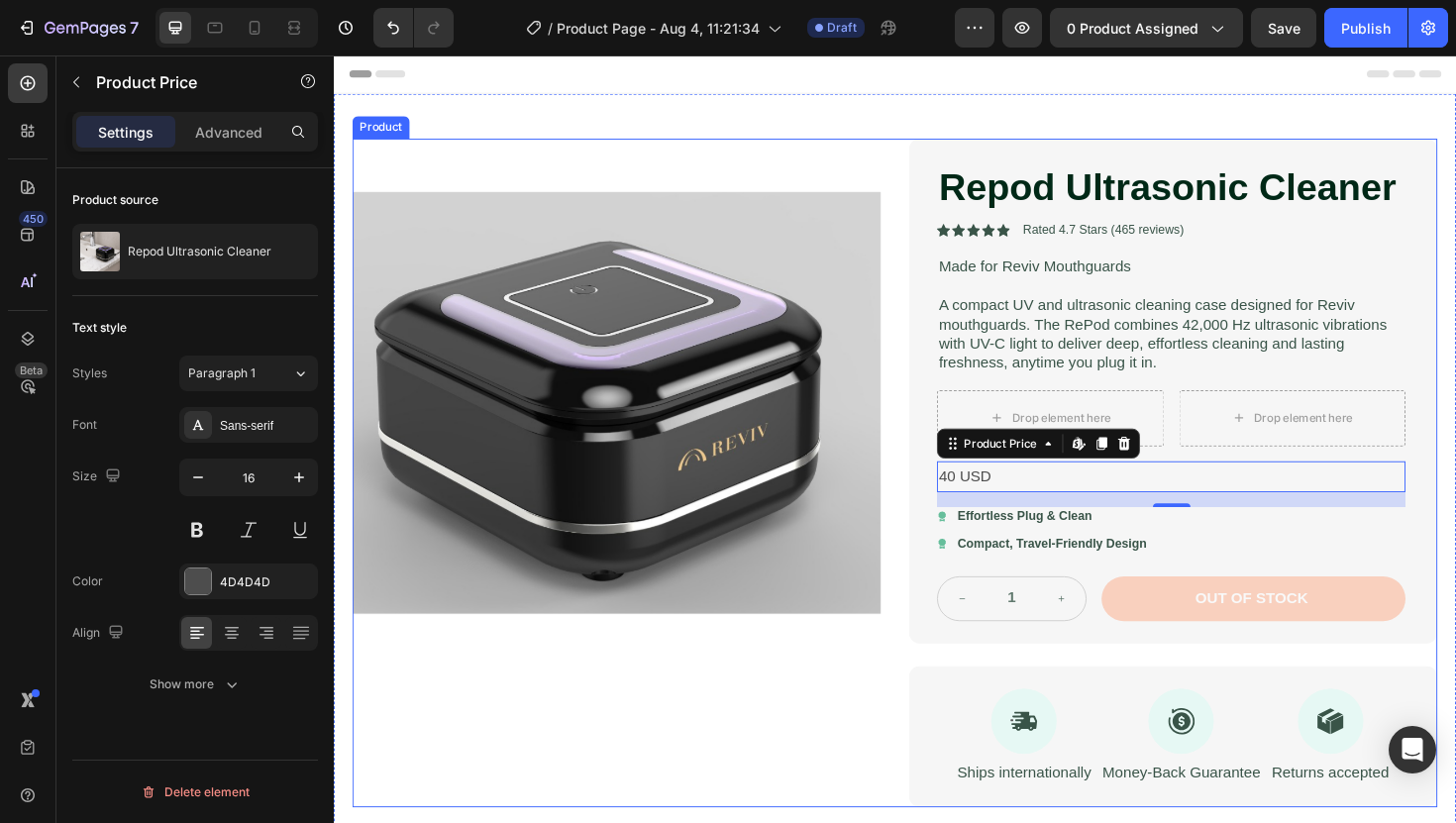 click on "Product Images" at bounding box center [633, 497] 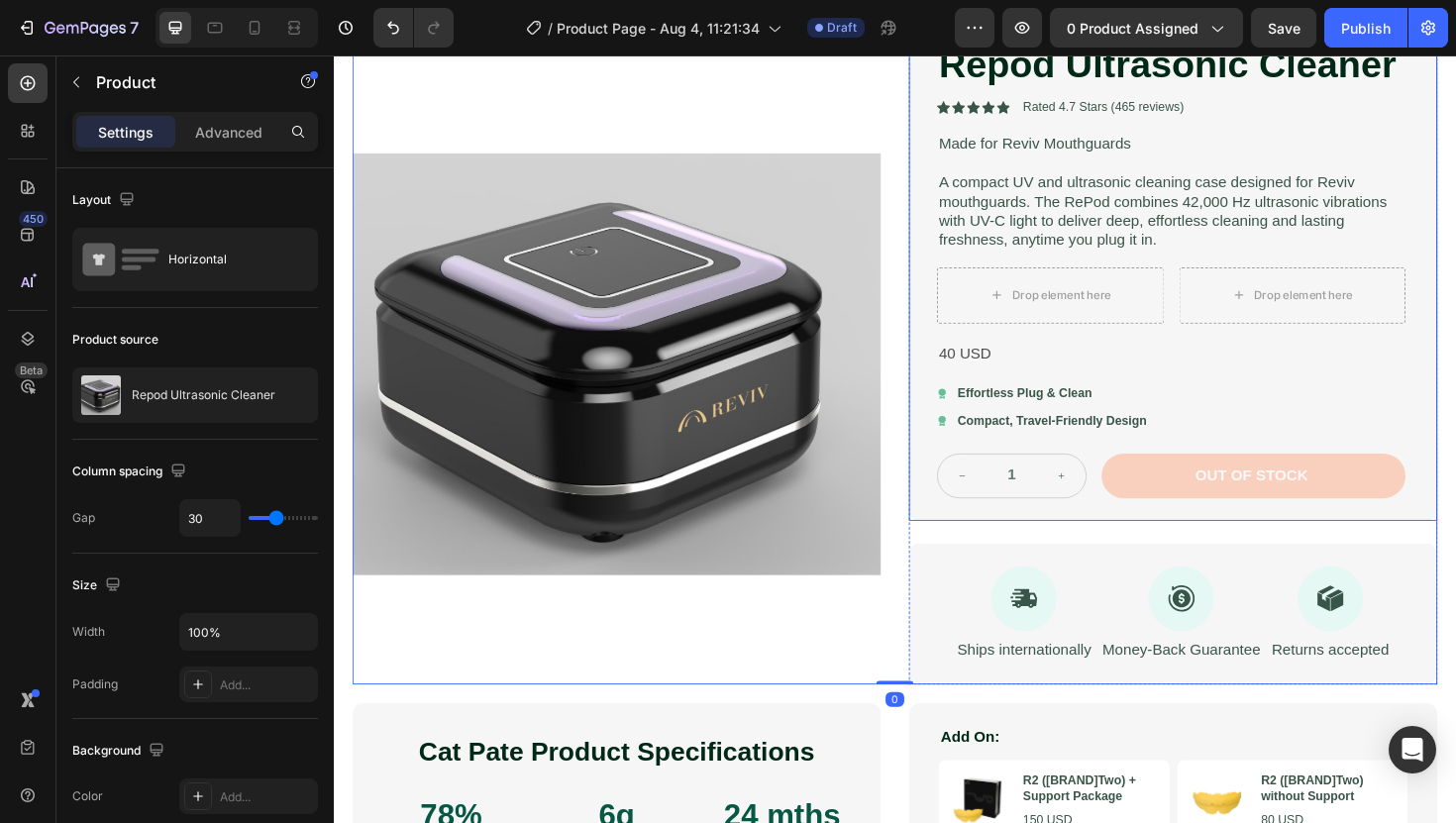 scroll, scrollTop: 131, scrollLeft: 0, axis: vertical 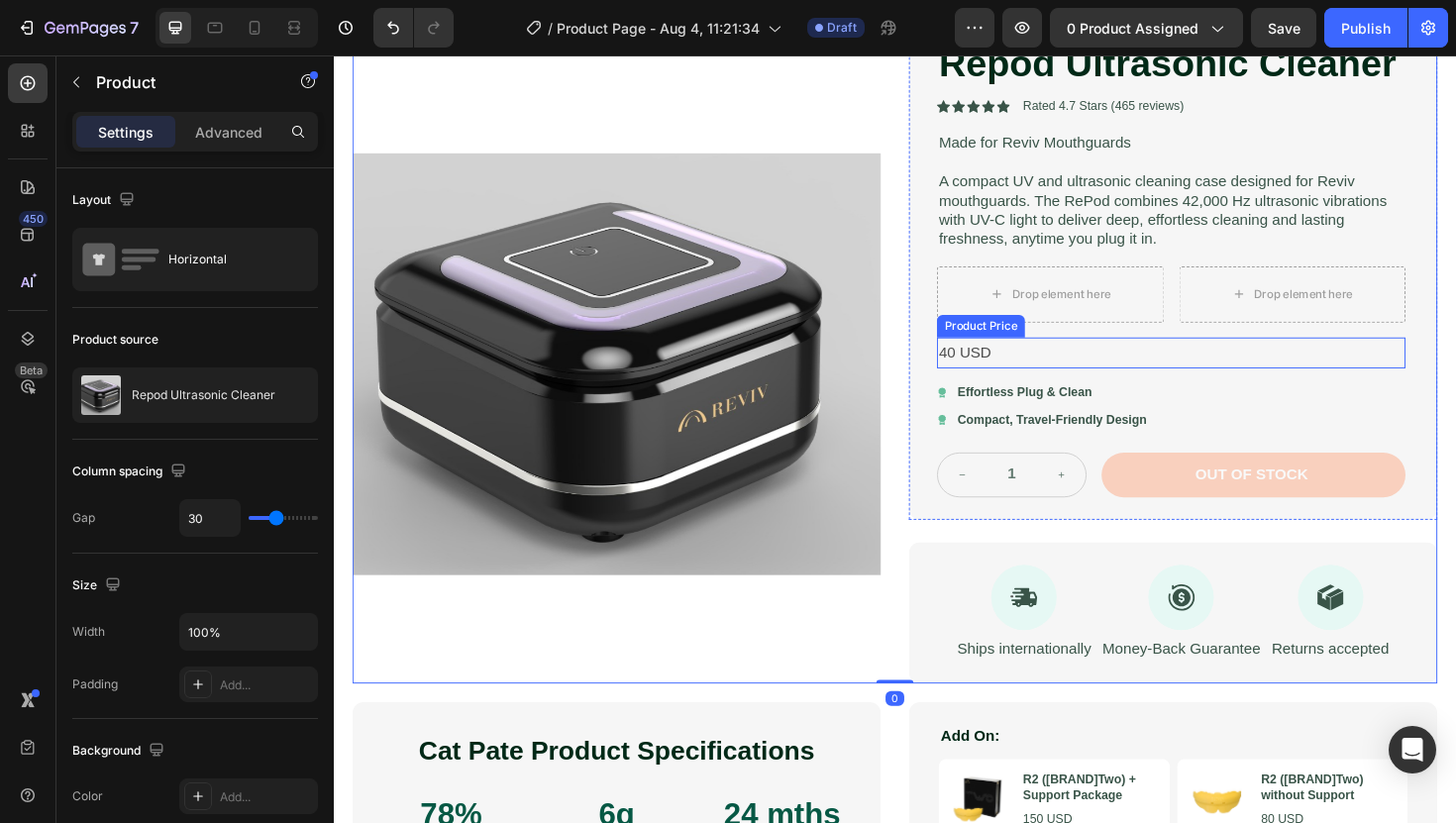 click on "40 USD" at bounding box center [1220, 370] 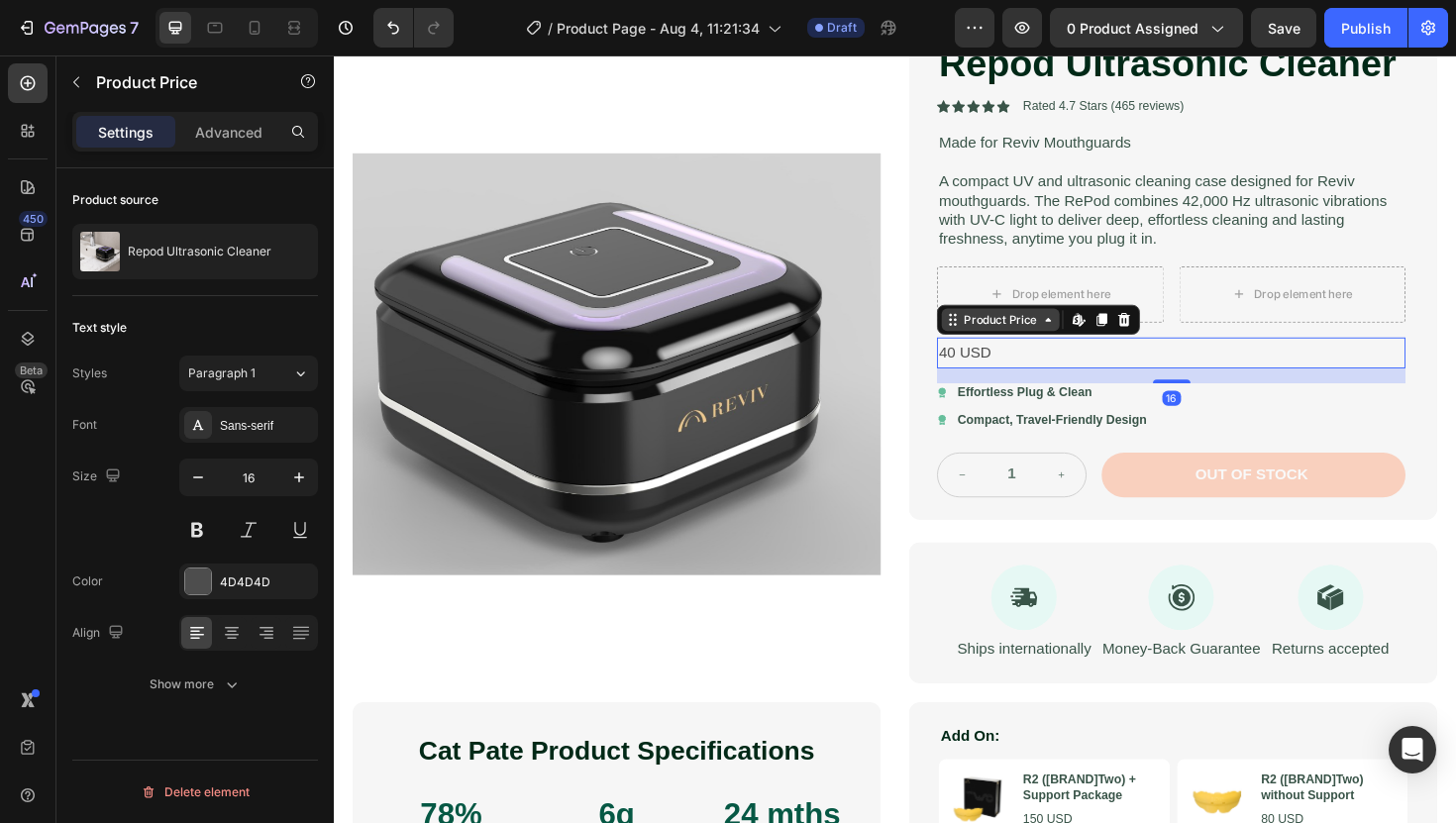 drag, startPoint x: 988, startPoint y: 339, endPoint x: 1028, endPoint y: 331, distance: 40.792156 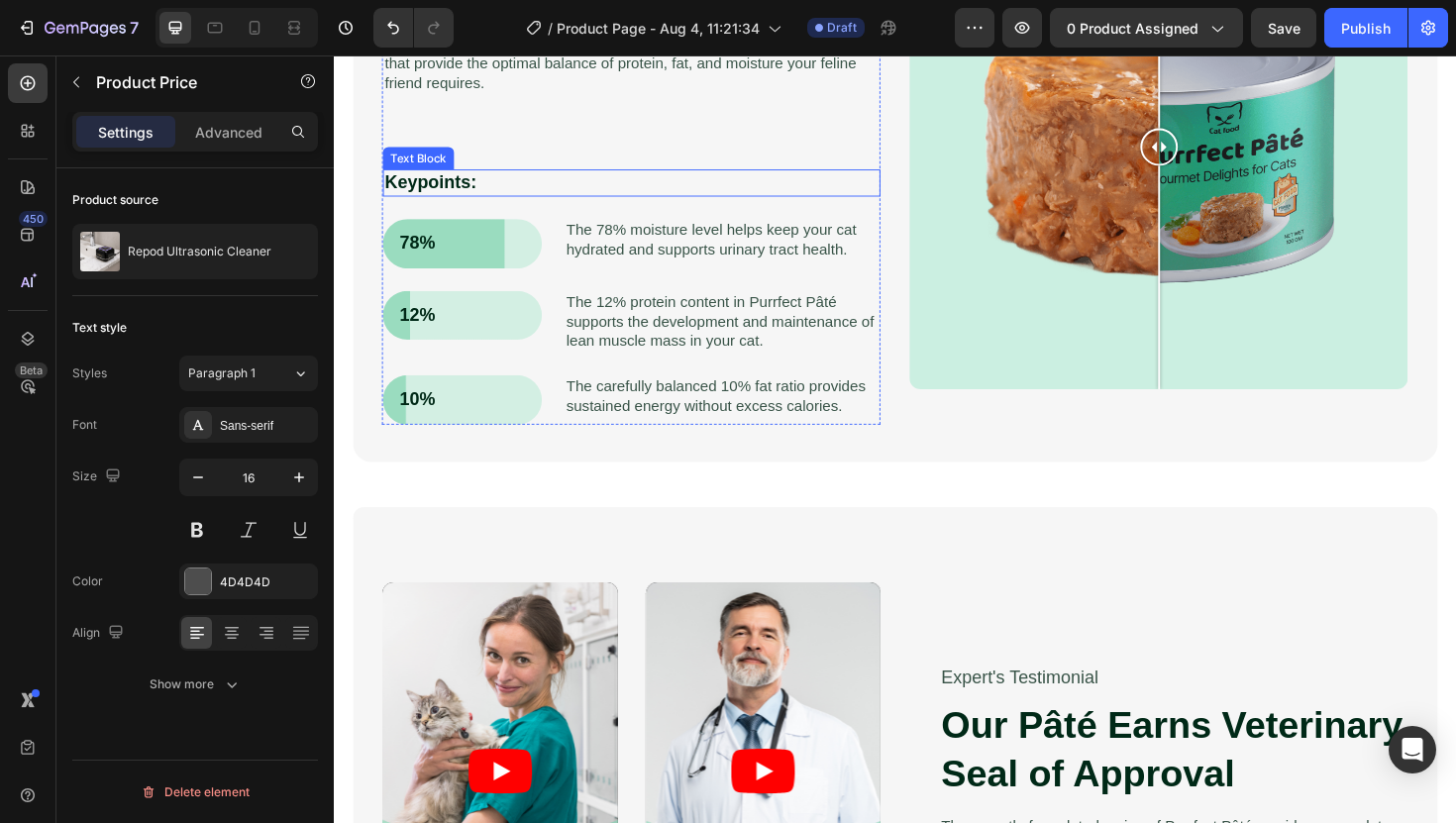 scroll, scrollTop: 1032, scrollLeft: 0, axis: vertical 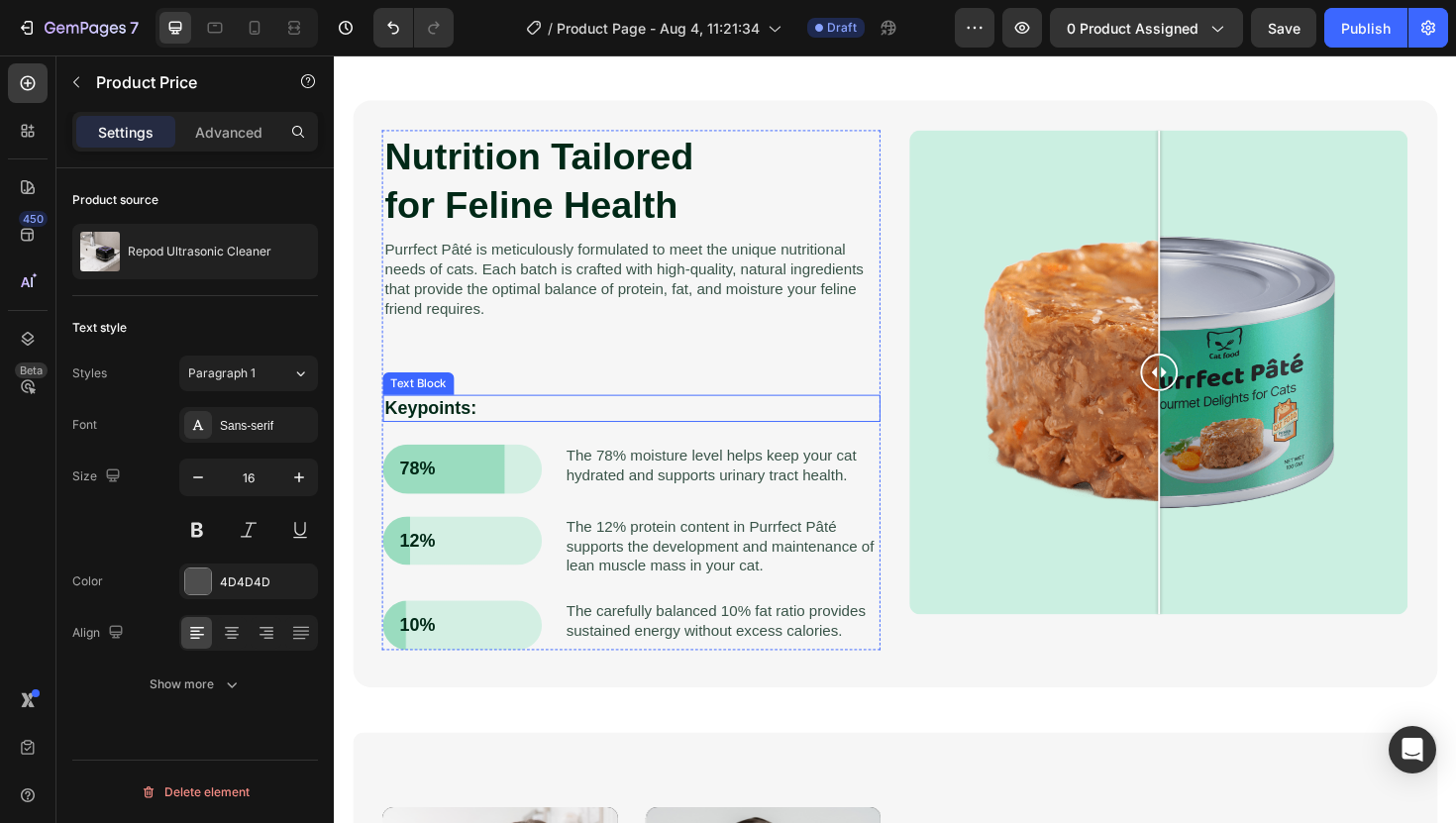 click on "Nutrition Tailored for Feline Health" at bounding box center (649, 188) 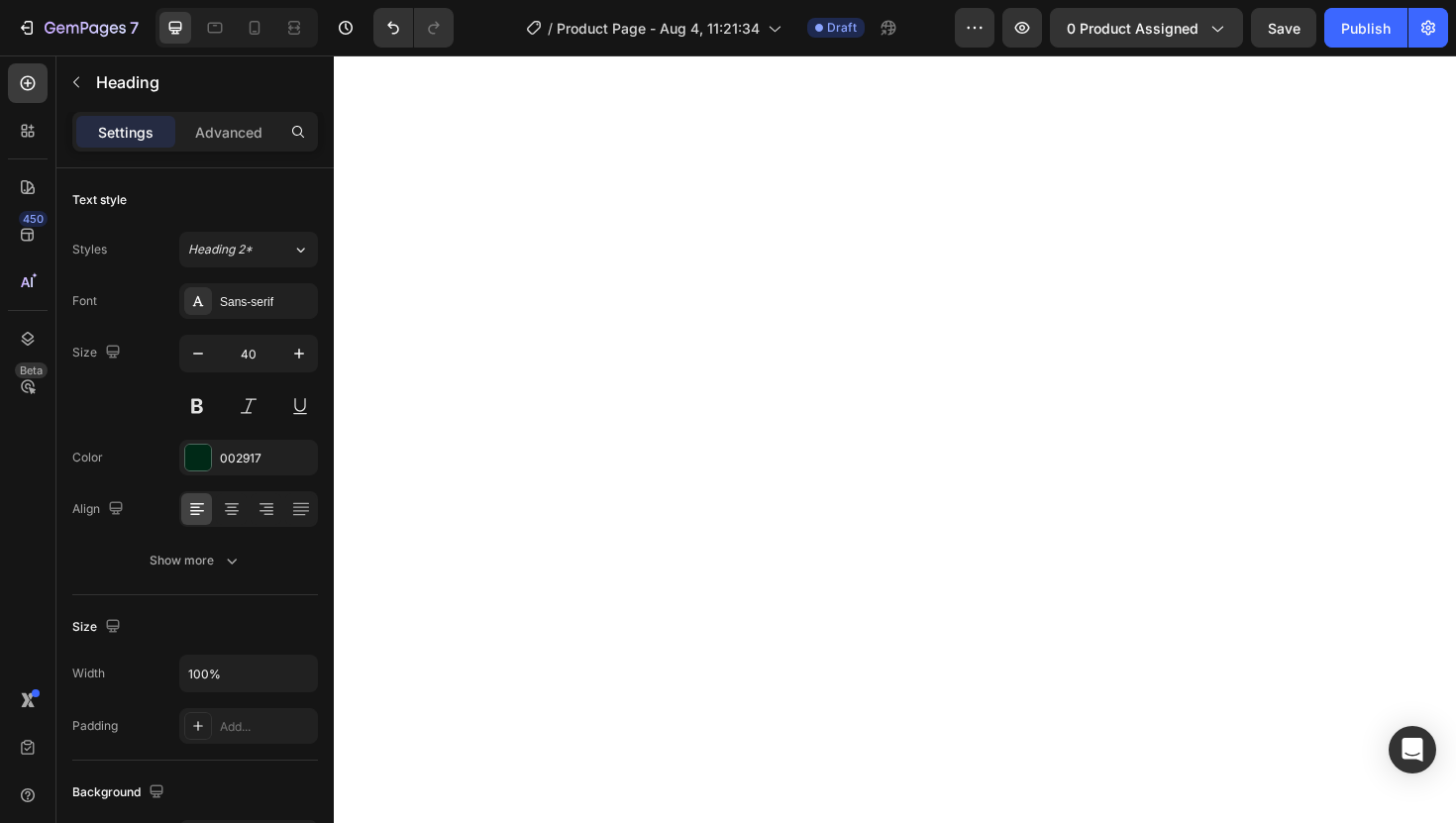 scroll, scrollTop: 0, scrollLeft: 0, axis: both 